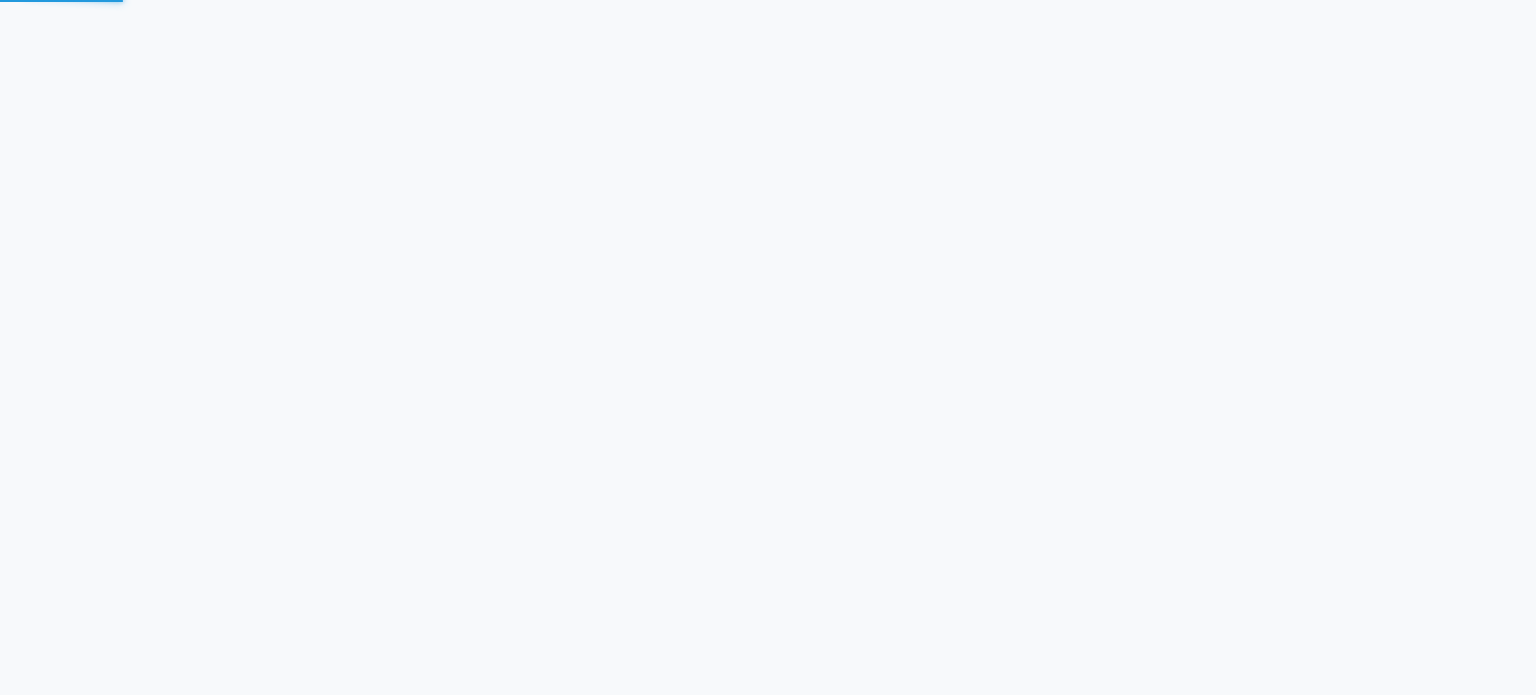 scroll, scrollTop: 0, scrollLeft: 0, axis: both 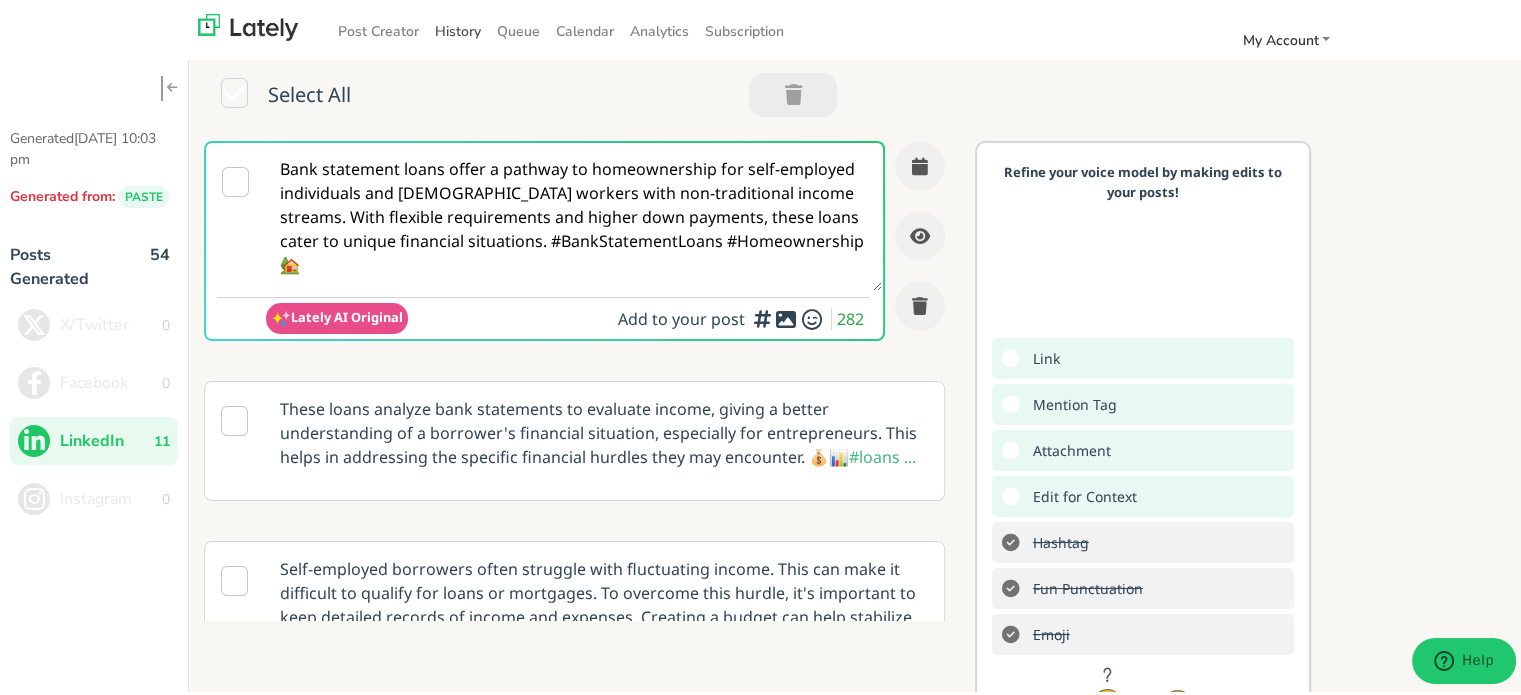 click on "History" at bounding box center (458, 28) 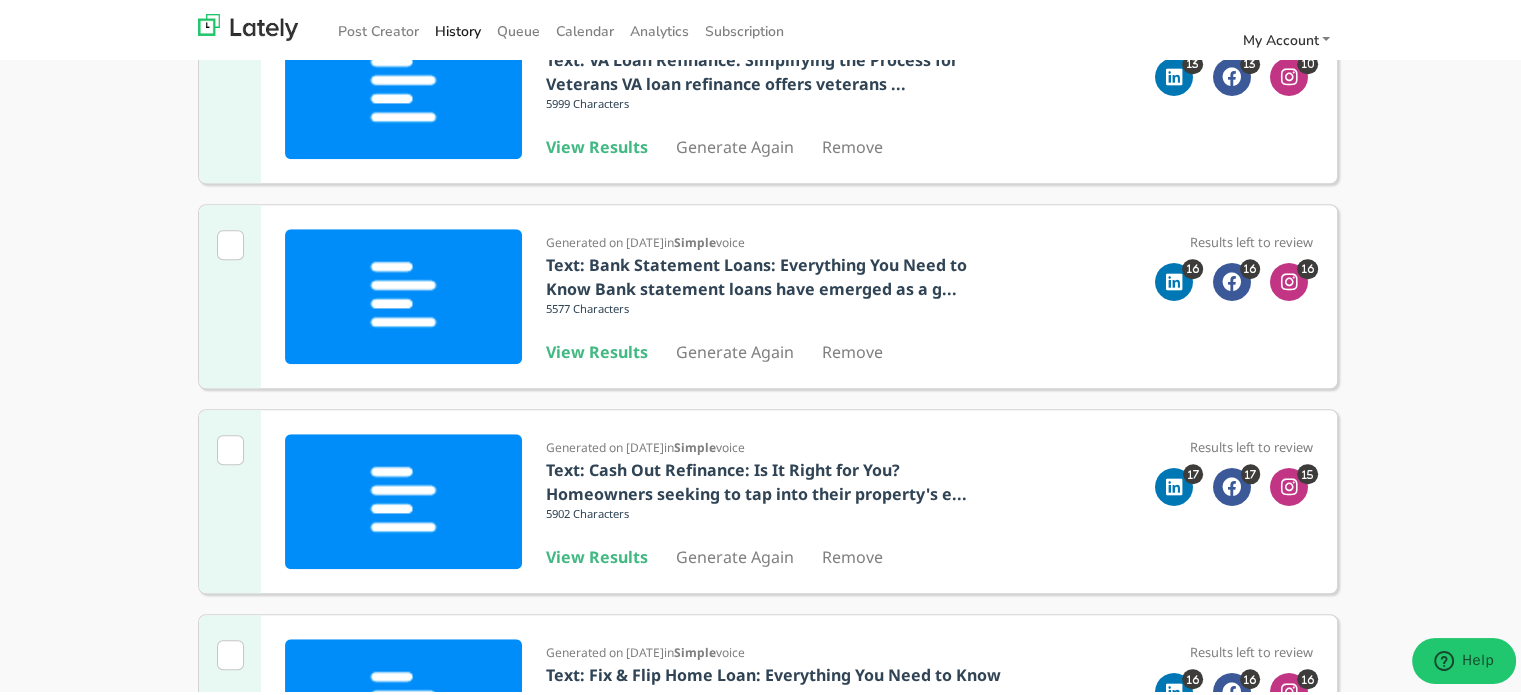scroll, scrollTop: 1687, scrollLeft: 0, axis: vertical 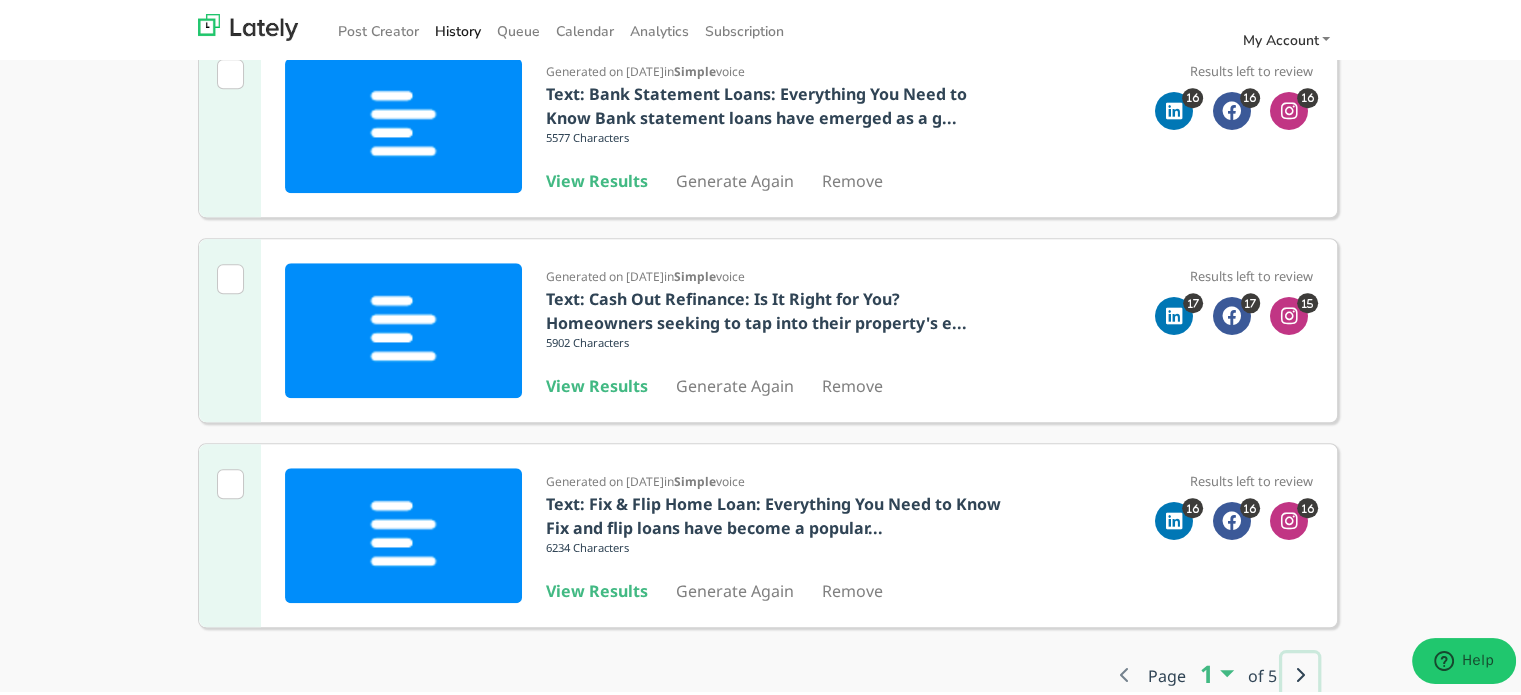 click at bounding box center (1300, 672) 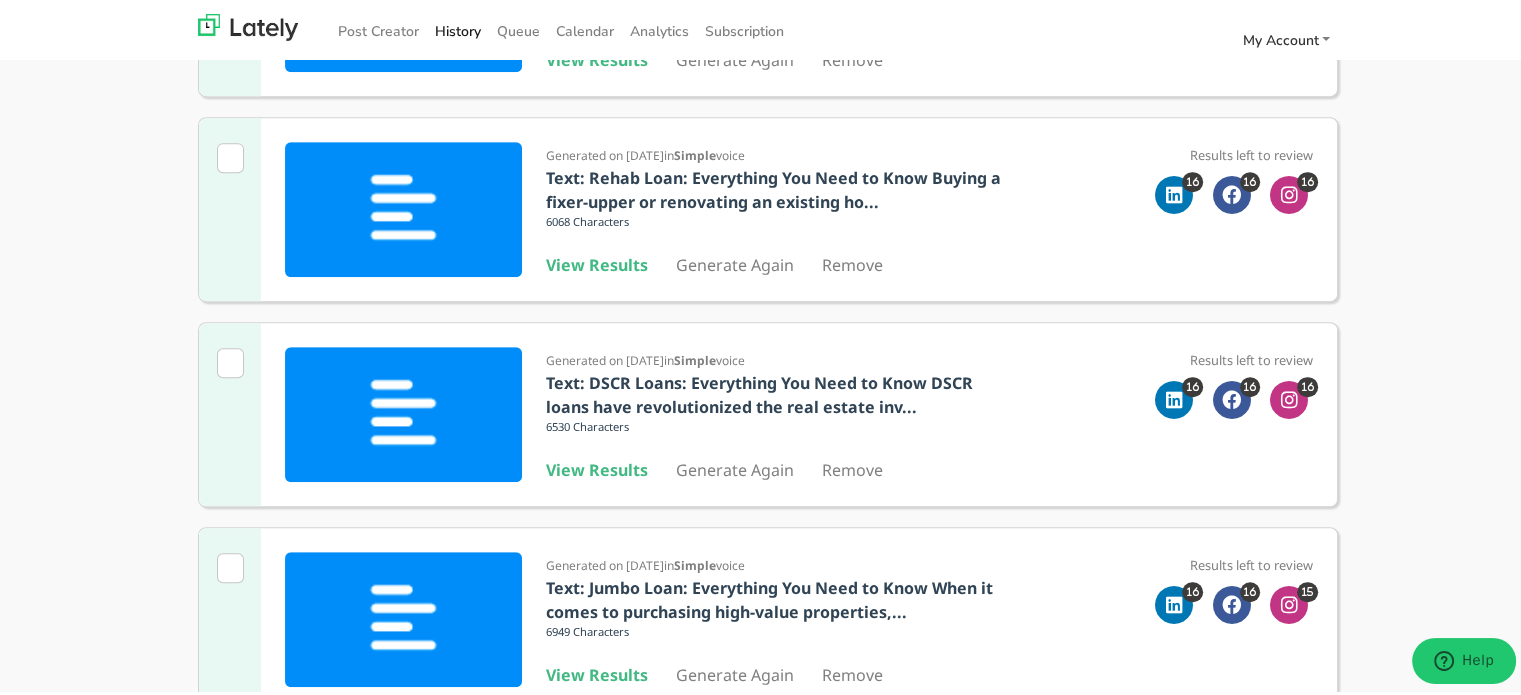 scroll, scrollTop: 987, scrollLeft: 0, axis: vertical 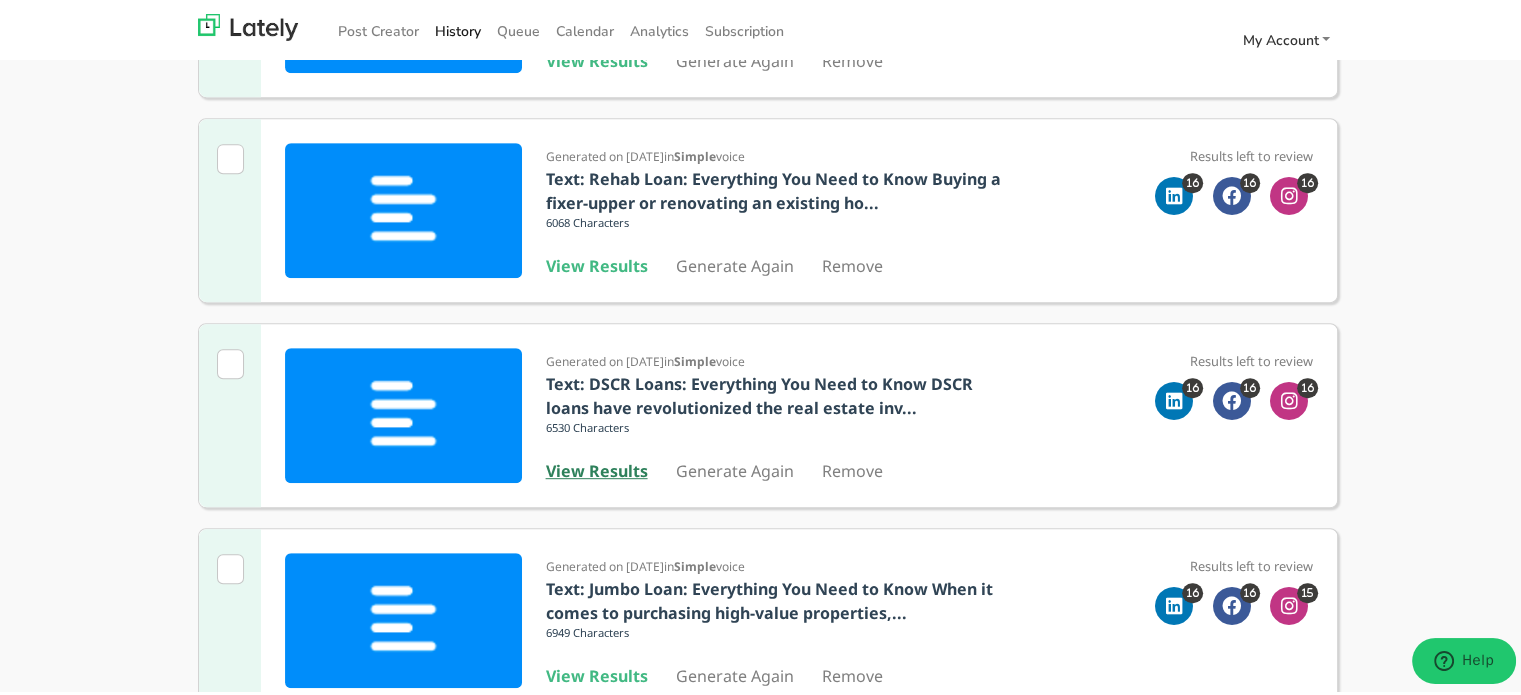 click on "View Results" at bounding box center [597, 468] 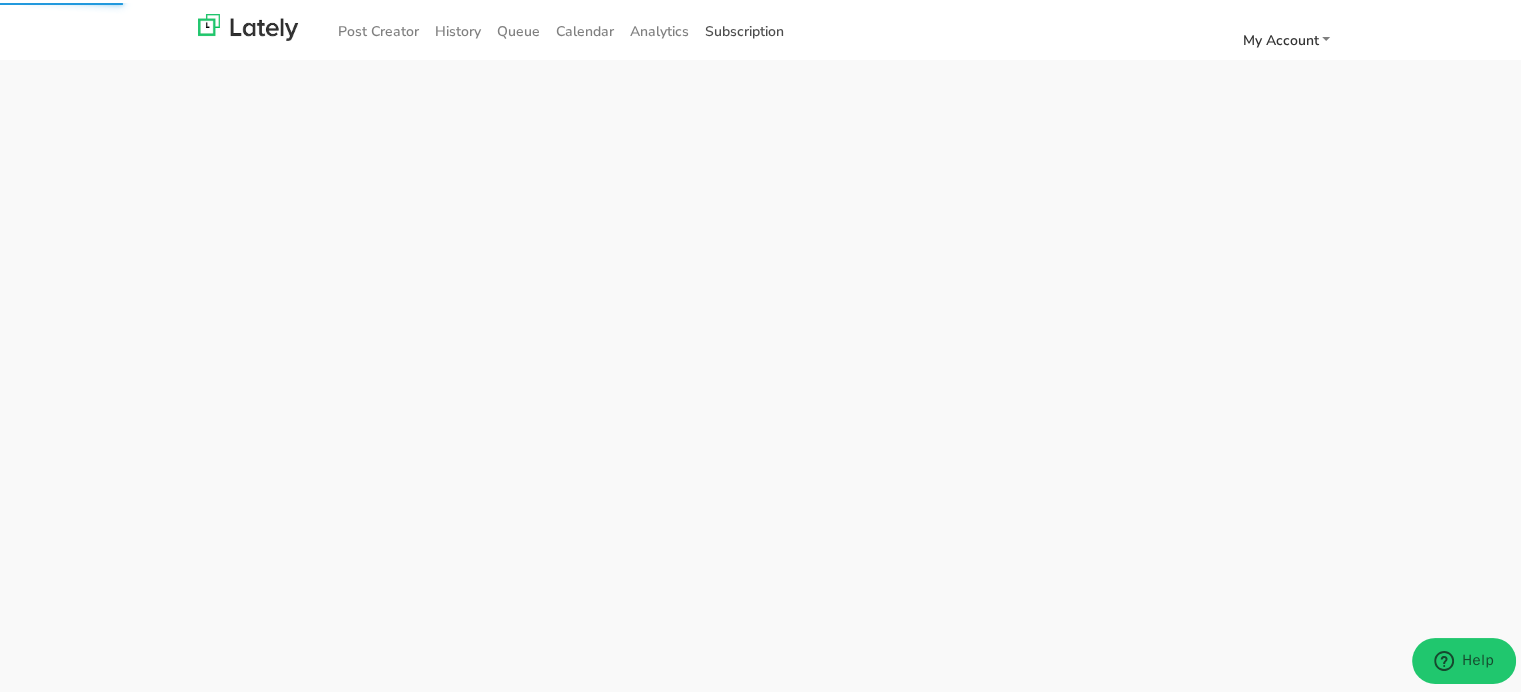 scroll, scrollTop: 0, scrollLeft: 0, axis: both 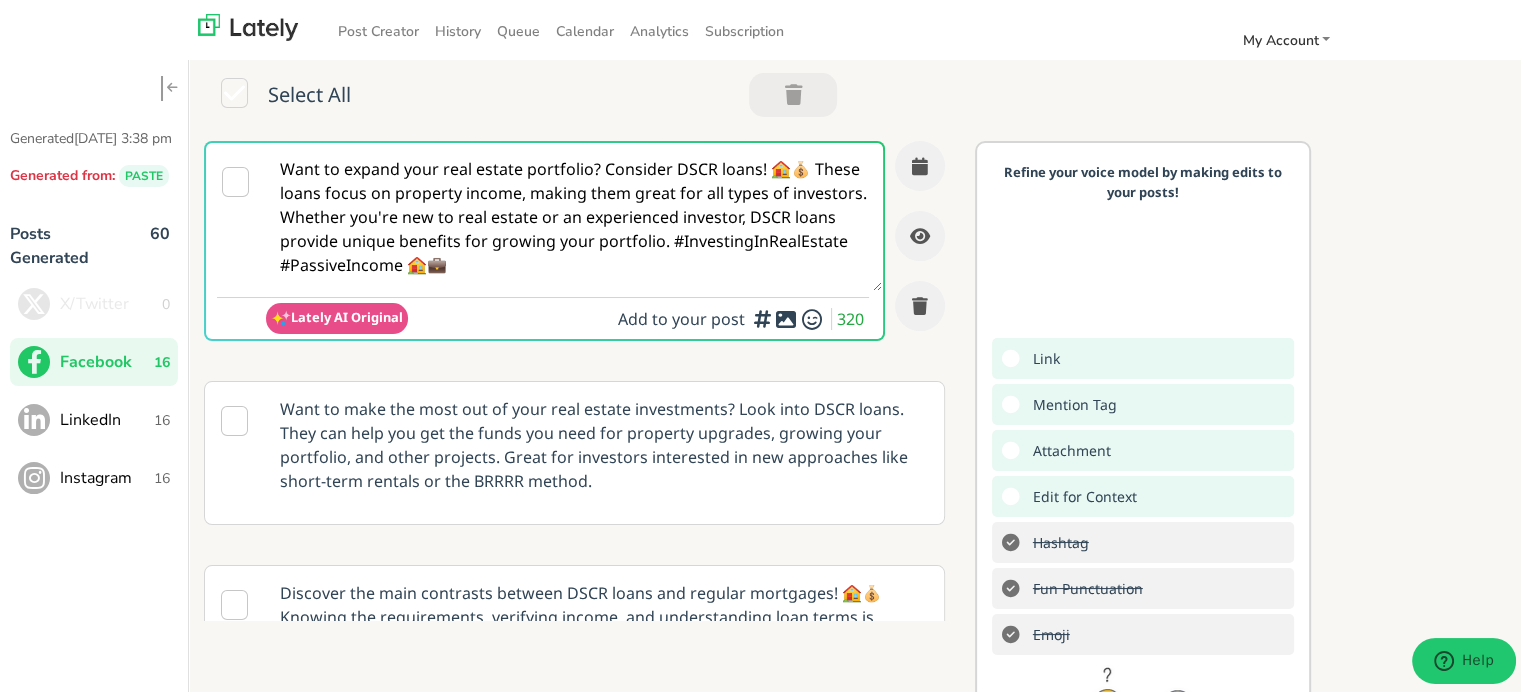 click on "Want to expand your real estate portfolio? Consider DSCR loans! 🏠💰 These loans focus on property income, making them great for all types of investors. Whether you're new to real estate or an experienced investor, DSCR loans provide unique benefits for growing your portfolio. #InvestingInRealEstate #PassiveIncome 🏠💼" at bounding box center (574, 214) 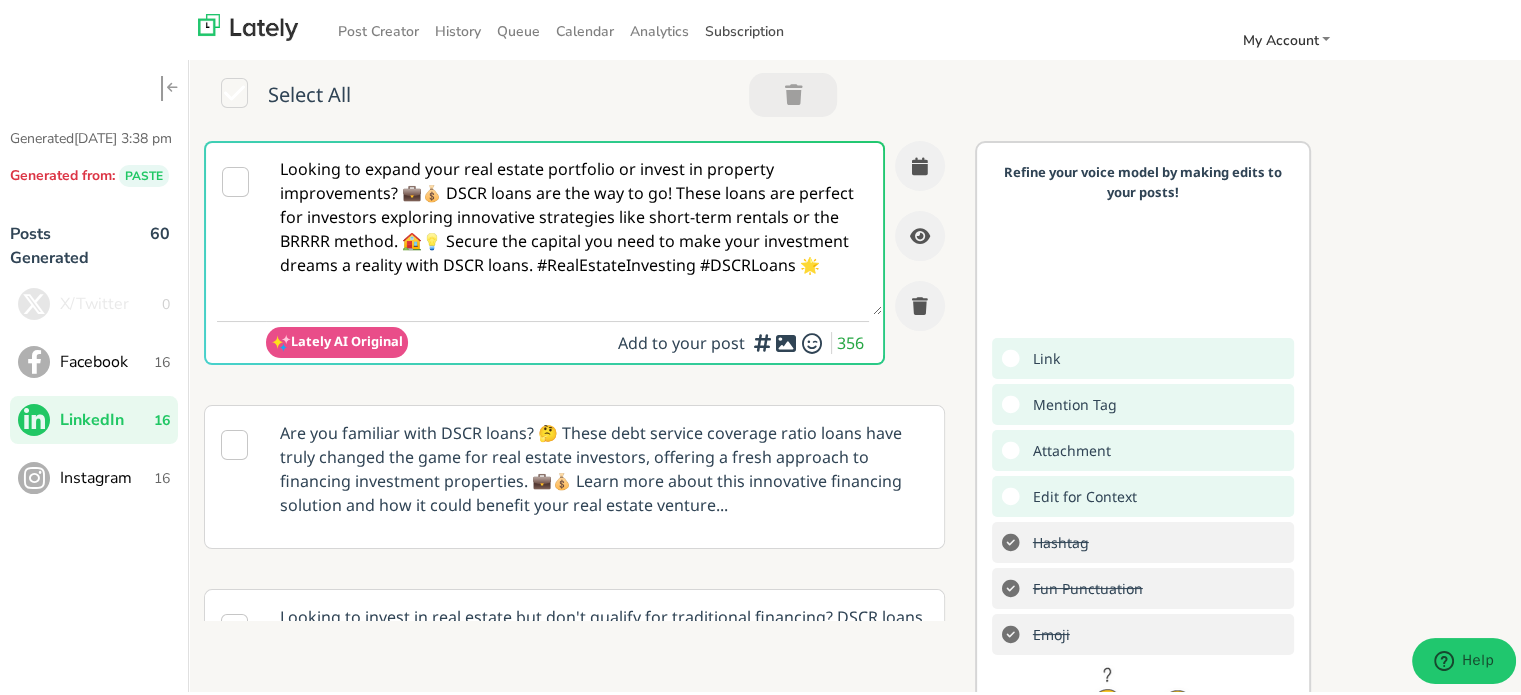 scroll, scrollTop: 0, scrollLeft: 0, axis: both 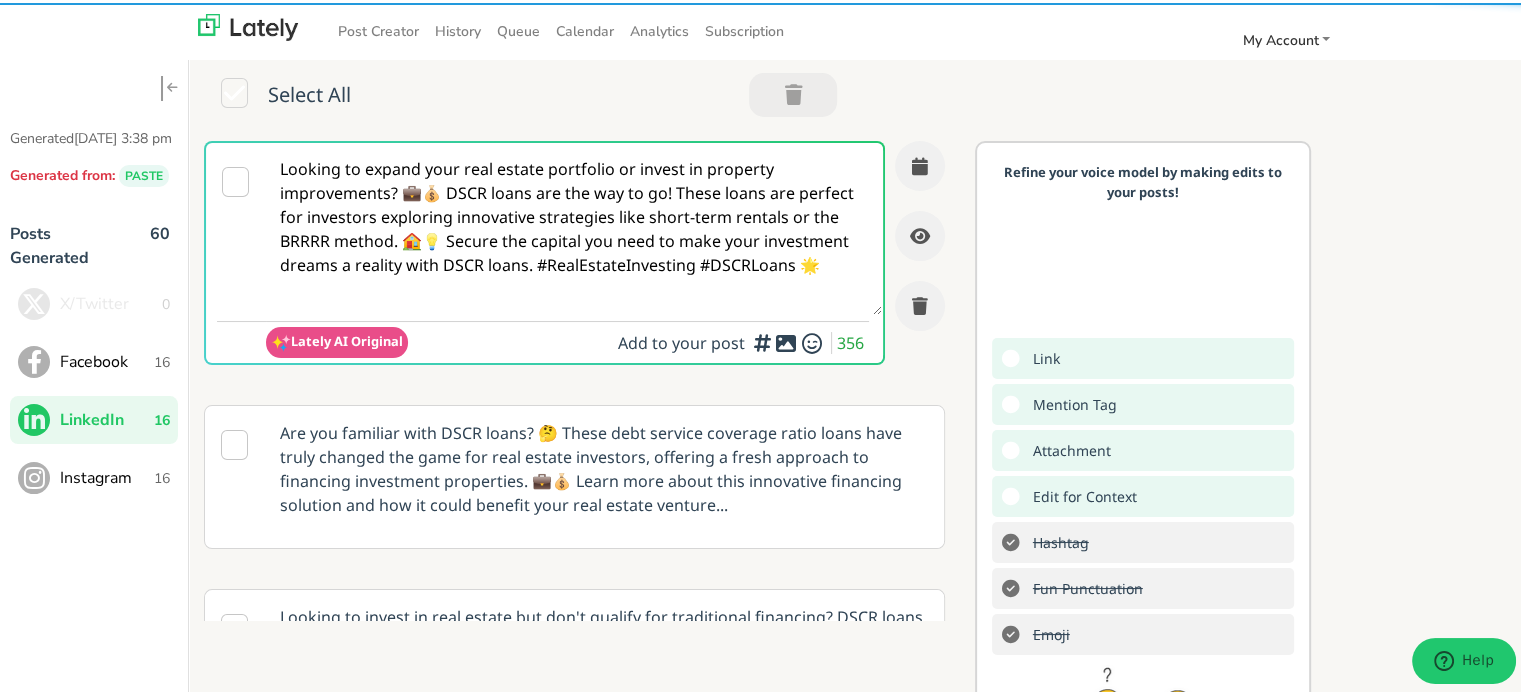 click on "Looking to expand your real estate portfolio or invest in property improvements? 💼💰 DSCR loans are the way to go! These loans are perfect for investors exploring innovative strategies like short-term rentals or the BRRRR method. 🏠💡 Secure the capital you need to make your investment dreams a reality with DSCR loans. #RealEstateInvesting #DSCRLoans 🌟" at bounding box center (574, 226) 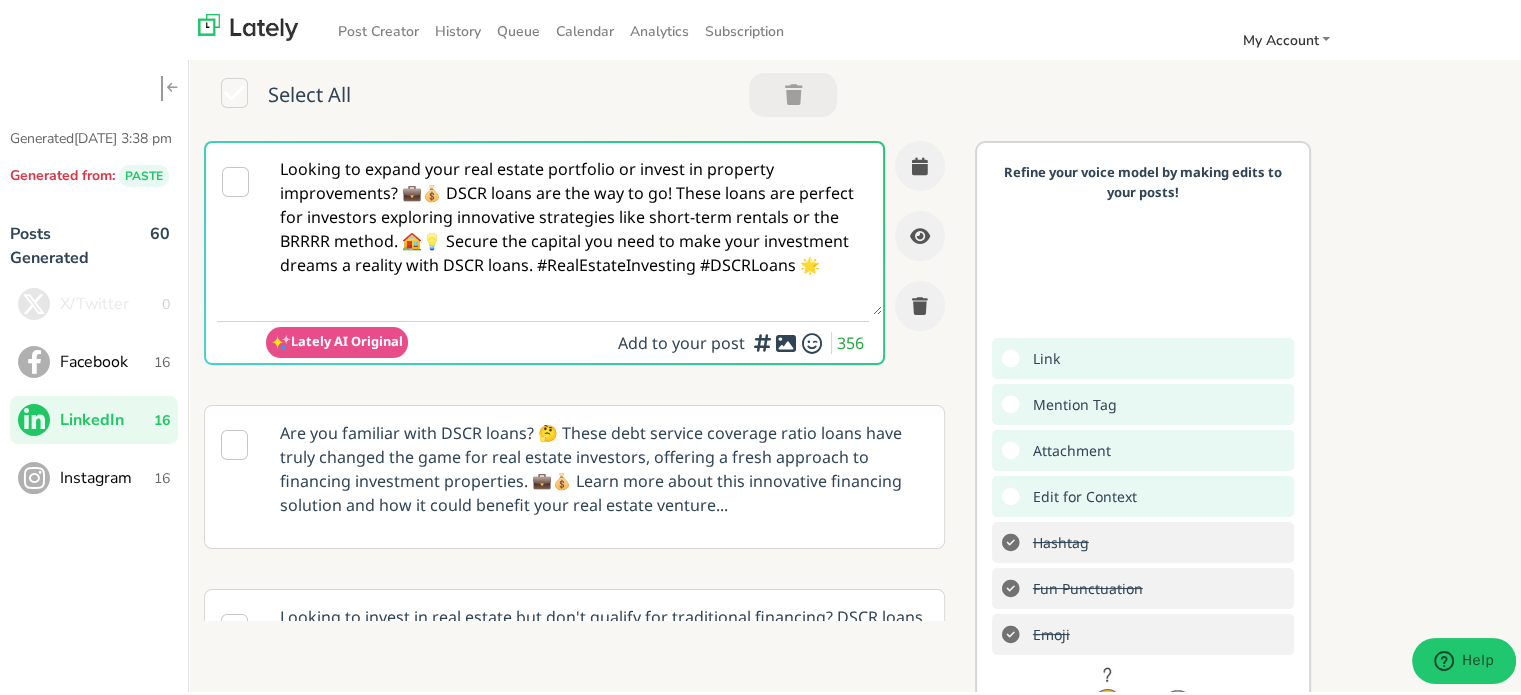 click on "Looking to expand your real estate portfolio or invest in property improvements? 💼💰 DSCR loans are the way to go! These loans are perfect for investors exploring innovative strategies like short-term rentals or the BRRRR method. 🏠💡 Secure the capital you need to make your investment dreams a reality with DSCR loans. #RealEstateInvesting #DSCRLoans 🌟" at bounding box center (574, 226) 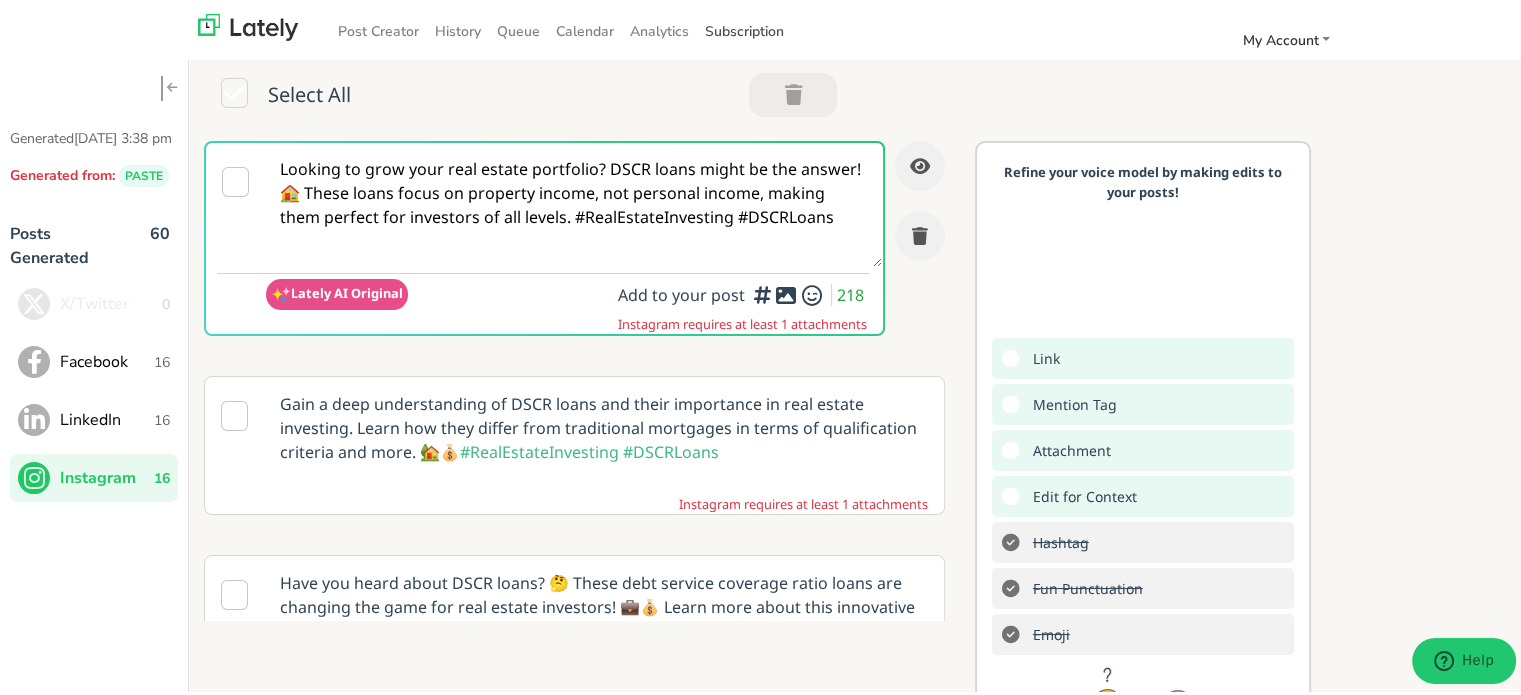 scroll, scrollTop: 0, scrollLeft: 0, axis: both 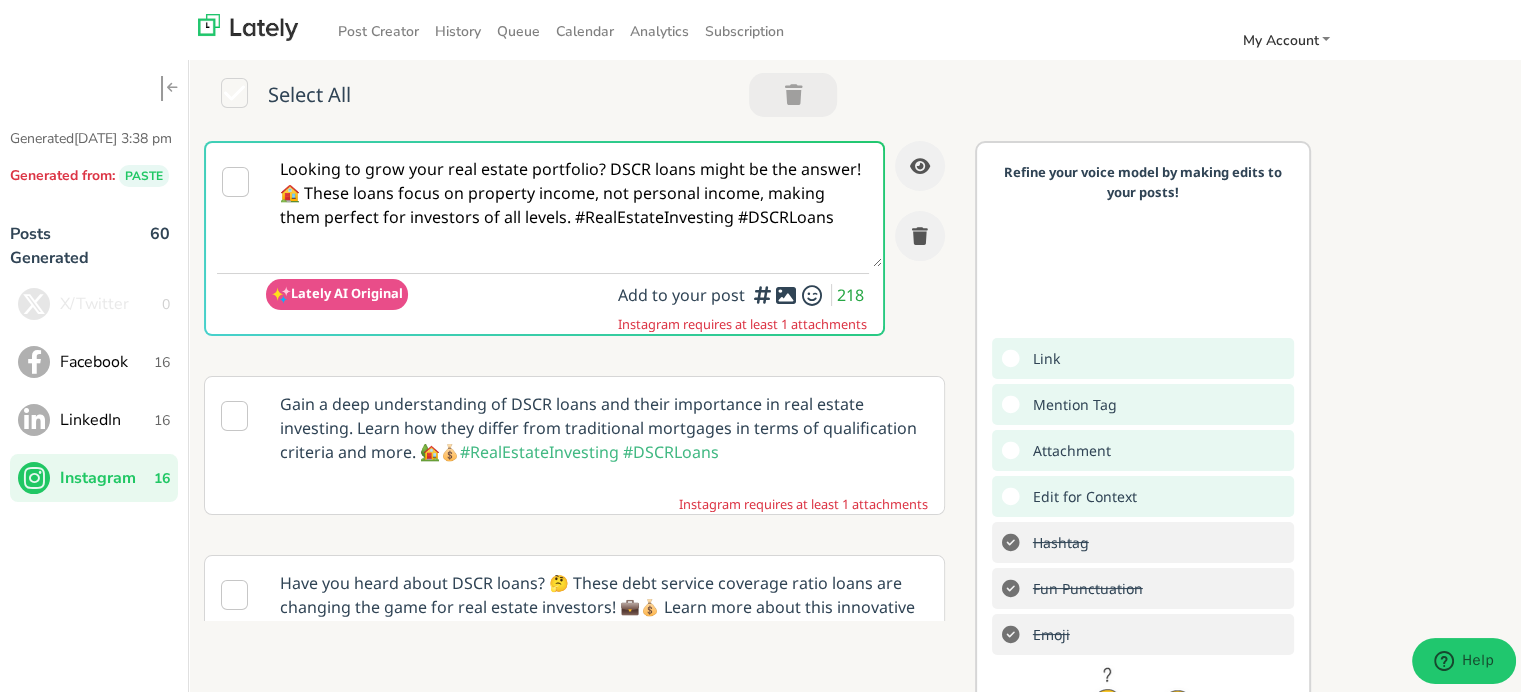 click on "Looking to grow your real estate portfolio? DSCR loans might be the answer! 🏠 These loans focus on property income, not personal income, making them perfect for investors of all levels. #RealEstateInvesting #DSCRLoans" at bounding box center [574, 202] 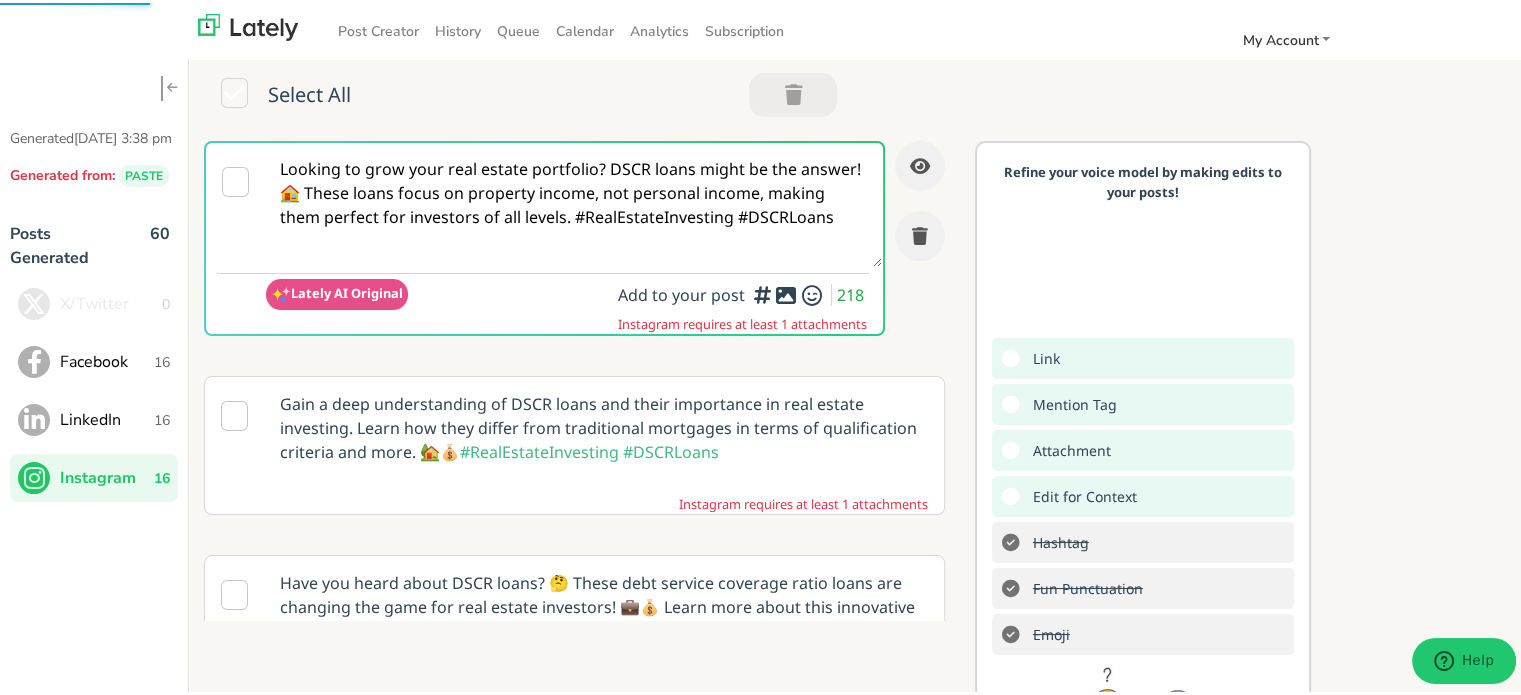 click on "Facebook 16" at bounding box center [94, 359] 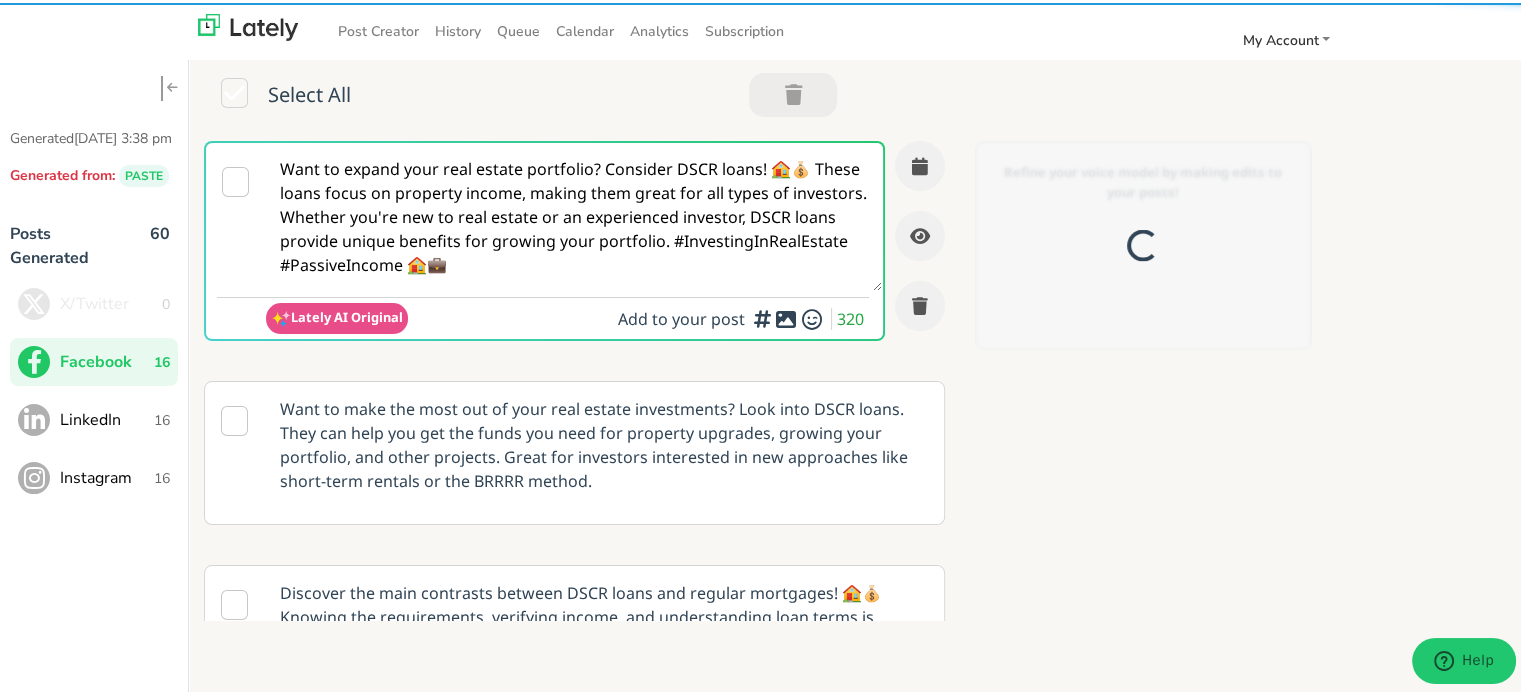 scroll, scrollTop: 0, scrollLeft: 0, axis: both 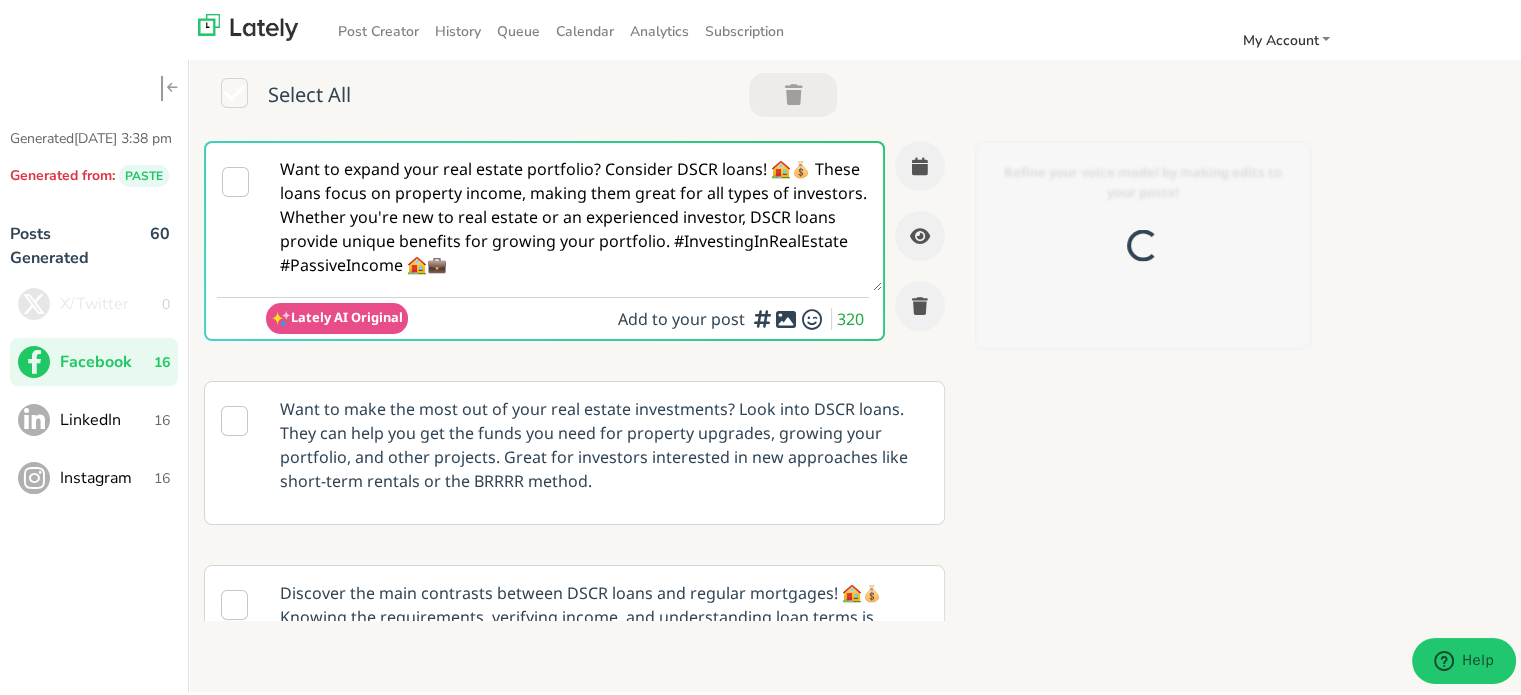 click on "Want to expand your real estate portfolio? Consider DSCR loans! 🏠💰 These loans focus on property income, making them great for all types of investors. Whether you're new to real estate or an experienced investor, DSCR loans provide unique benefits for growing your portfolio. #InvestingInRealEstate #PassiveIncome 🏠💼" at bounding box center (574, 214) 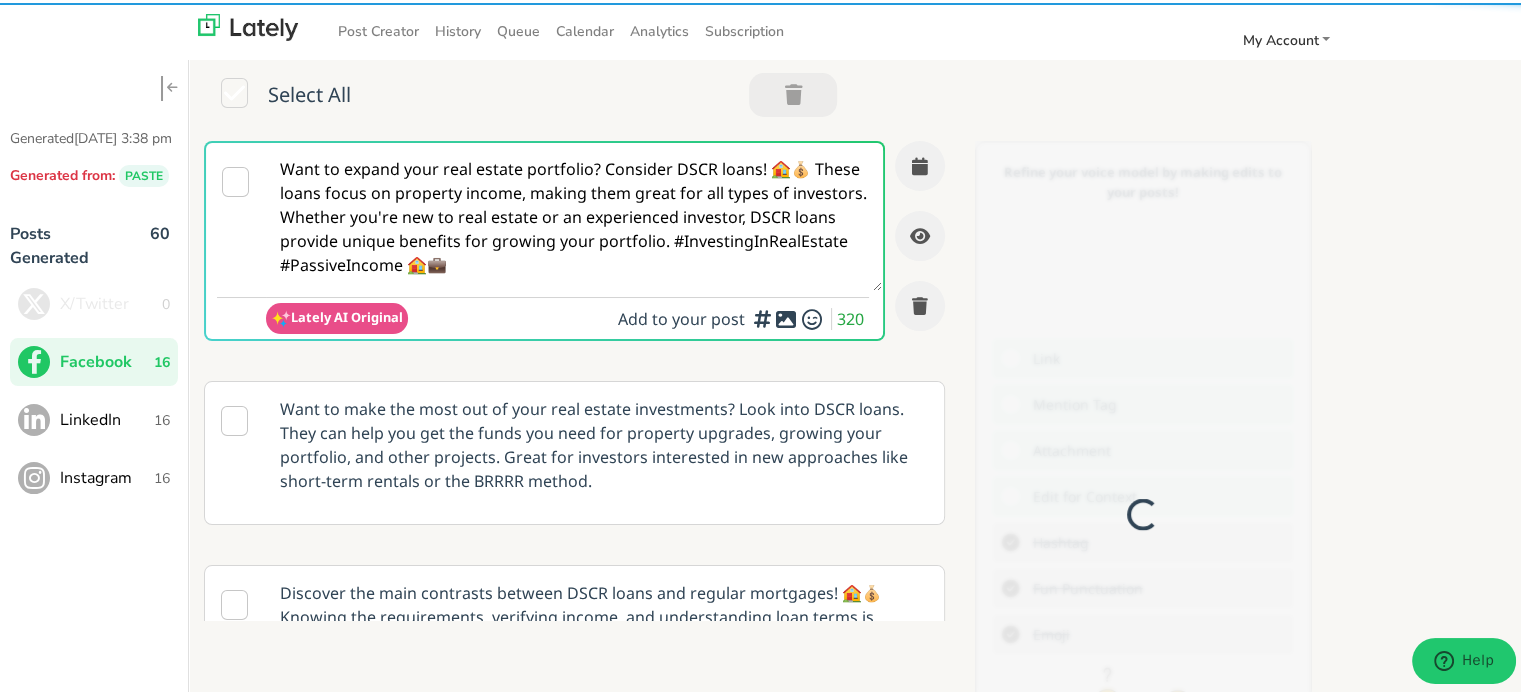 click on "Want to expand your real estate portfolio? Consider DSCR loans! 🏠💰 These loans focus on property income, making them great for all types of investors. Whether you're new to real estate or an experienced investor, DSCR loans provide unique benefits for growing your portfolio. #InvestingInRealEstate #PassiveIncome 🏠💼" at bounding box center [574, 214] 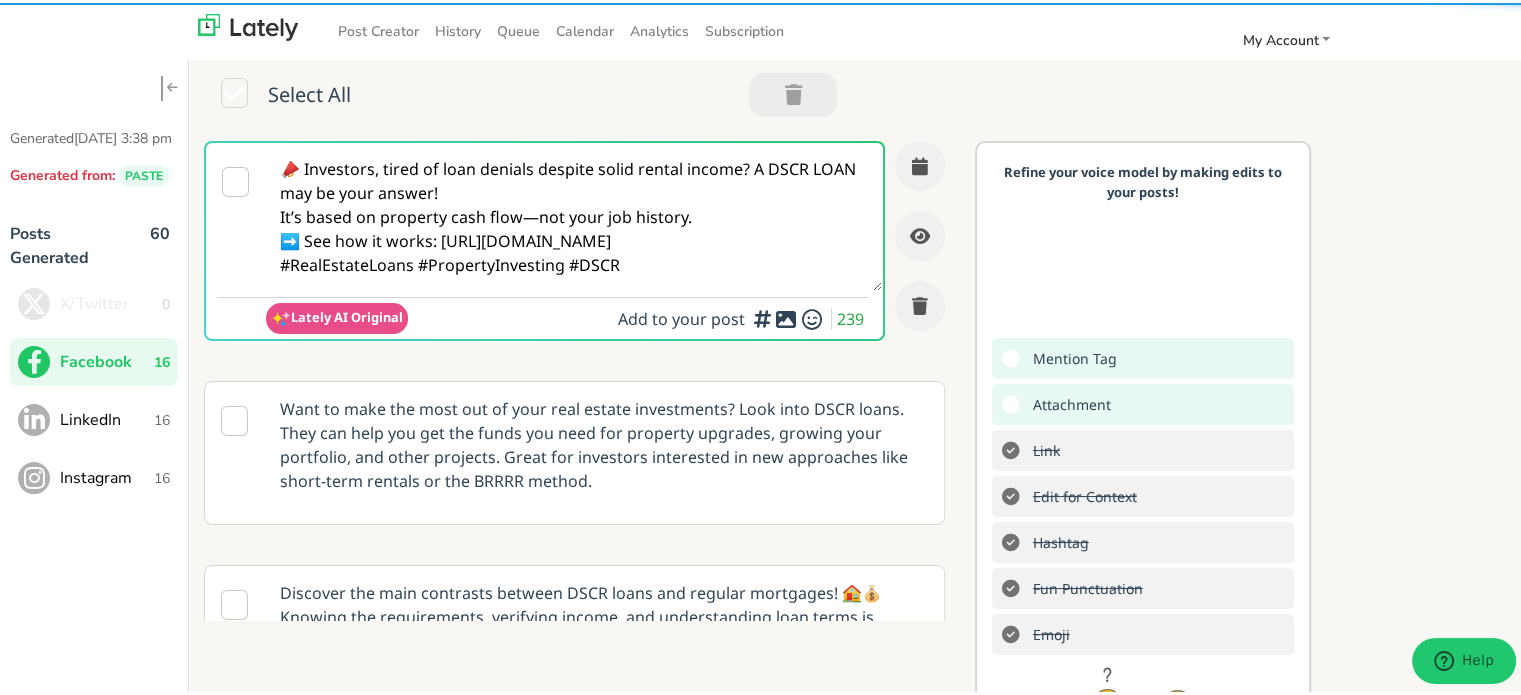 click on "📣 Investors, tired of loan denials despite solid rental income? A DSCR LOAN may be your answer!
It’s based on property cash flow—not your job history.
➡️ See how it works: [URL][DOMAIN_NAME]
#RealEstateLoans #PropertyInvesting #DSCR" at bounding box center (574, 214) 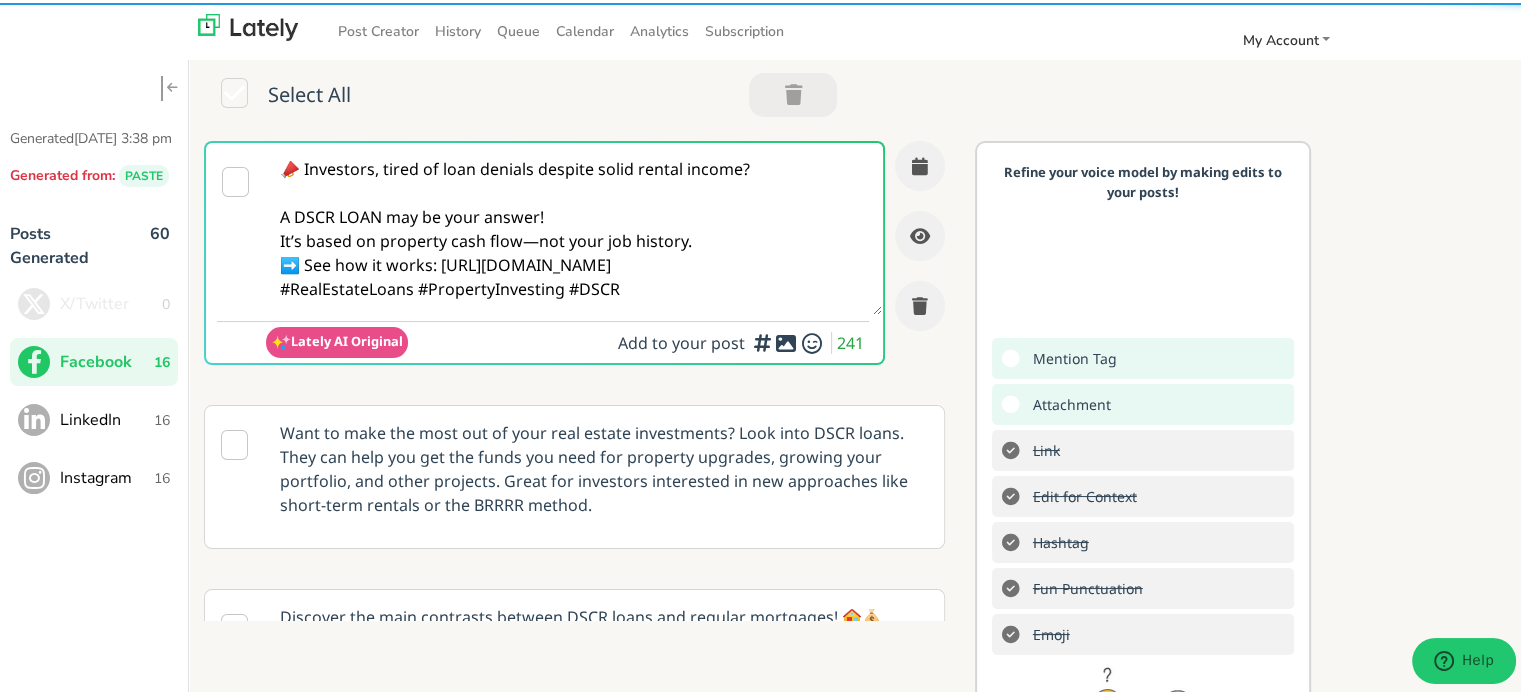 click on "📣 Investors, tired of loan denials despite solid rental income?
A DSCR LOAN may be your answer!
It’s based on property cash flow—not your job history.
➡️ See how it works: [URL][DOMAIN_NAME]
#RealEstateLoans #PropertyInvesting #DSCR" at bounding box center (574, 226) 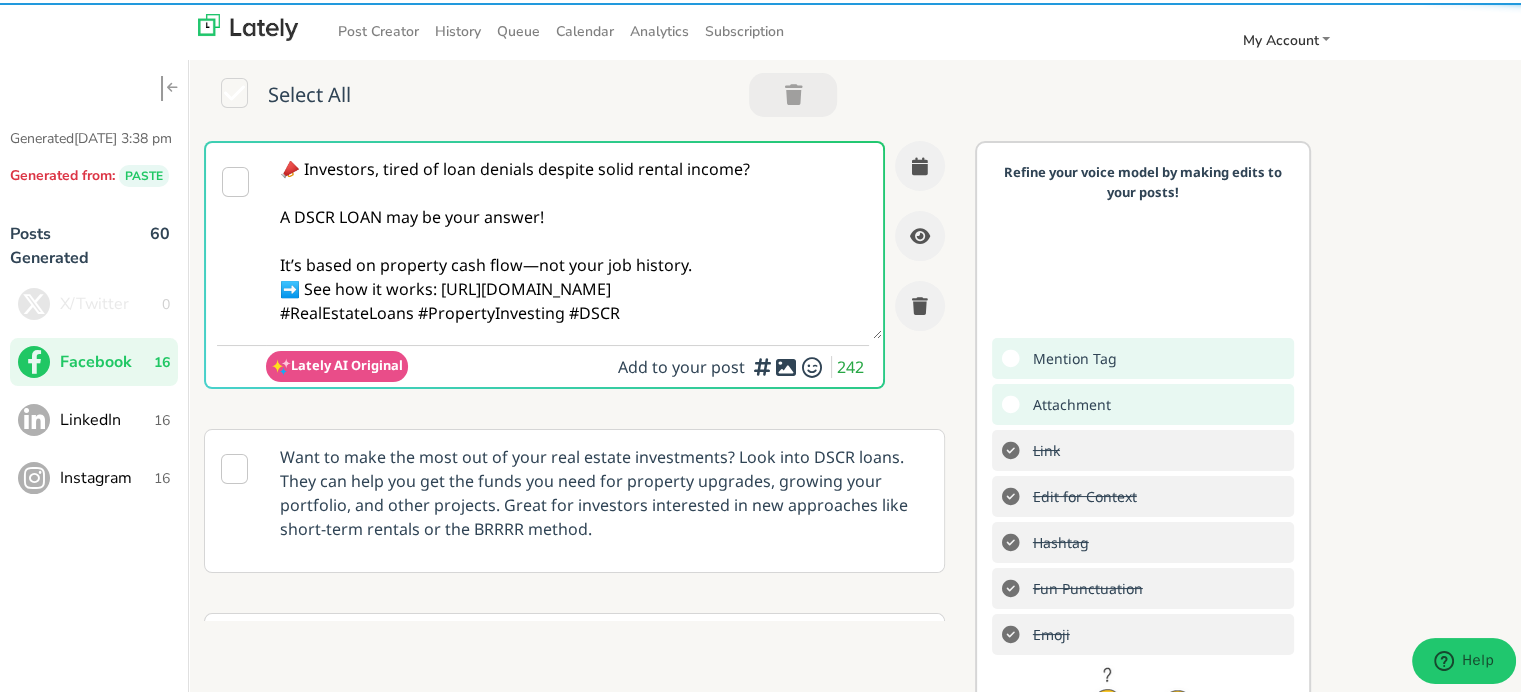 click on "📣 Investors, tired of loan denials despite solid rental income?
A DSCR LOAN may be your answer!
It’s based on property cash flow—not your job history.
➡️ See how it works: [URL][DOMAIN_NAME]
#RealEstateLoans #PropertyInvesting #DSCR" at bounding box center [574, 238] 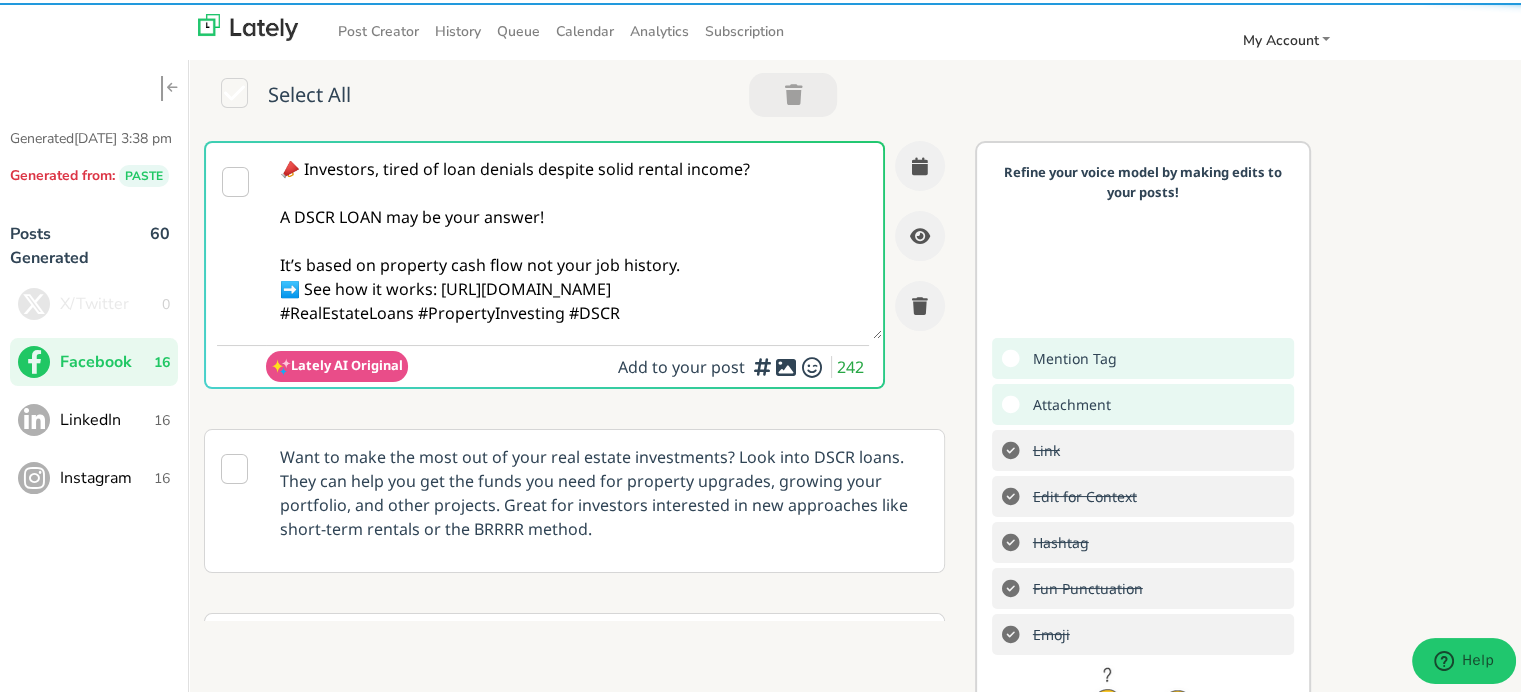 click on "📣 Investors, tired of loan denials despite solid rental income?
A DSCR LOAN may be your answer!
It’s based on property cash flow not your job history.
➡️ See how it works: [URL][DOMAIN_NAME]
#RealEstateLoans #PropertyInvesting #DSCR" at bounding box center (574, 238) 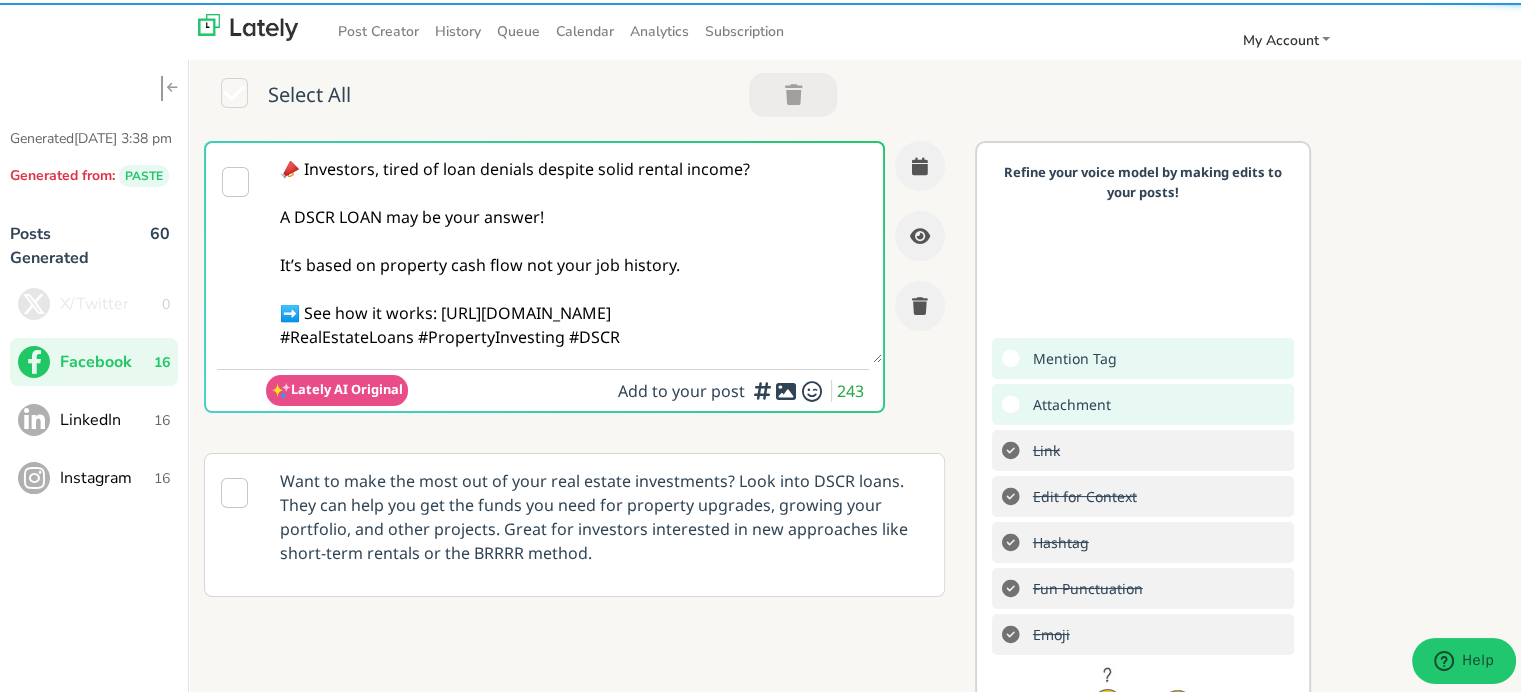 click on "📣 Investors, tired of loan denials despite solid rental income?
A DSCR LOAN may be your answer!
It’s based on property cash flow not your job history.
➡️ See how it works: [URL][DOMAIN_NAME]
#RealEstateLoans #PropertyInvesting #DSCR" at bounding box center [574, 250] 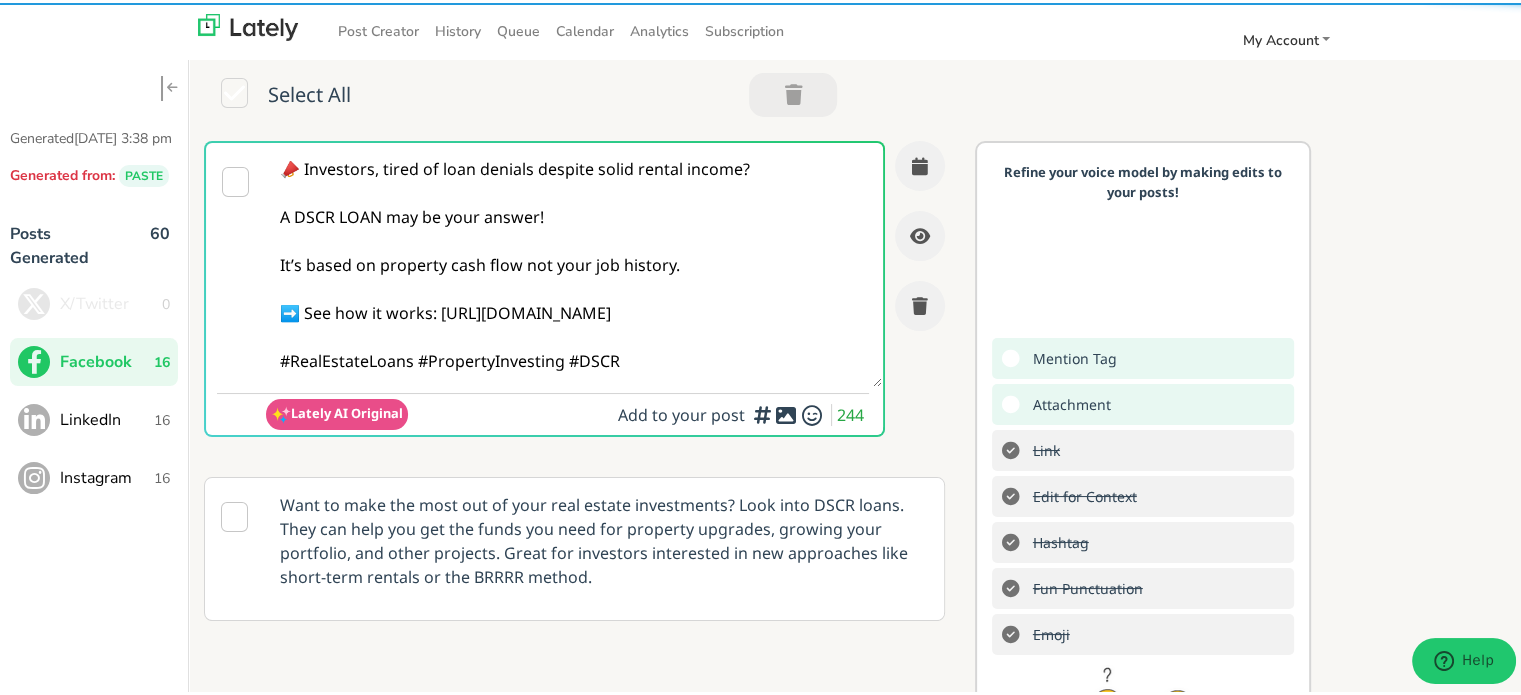 click on "📣 Investors, tired of loan denials despite solid rental income?
A DSCR LOAN may be your answer!
It’s based on property cash flow not your job history.
➡️ See how it works: [URL][DOMAIN_NAME]
#RealEstateLoans #PropertyInvesting #DSCR" at bounding box center (574, 262) 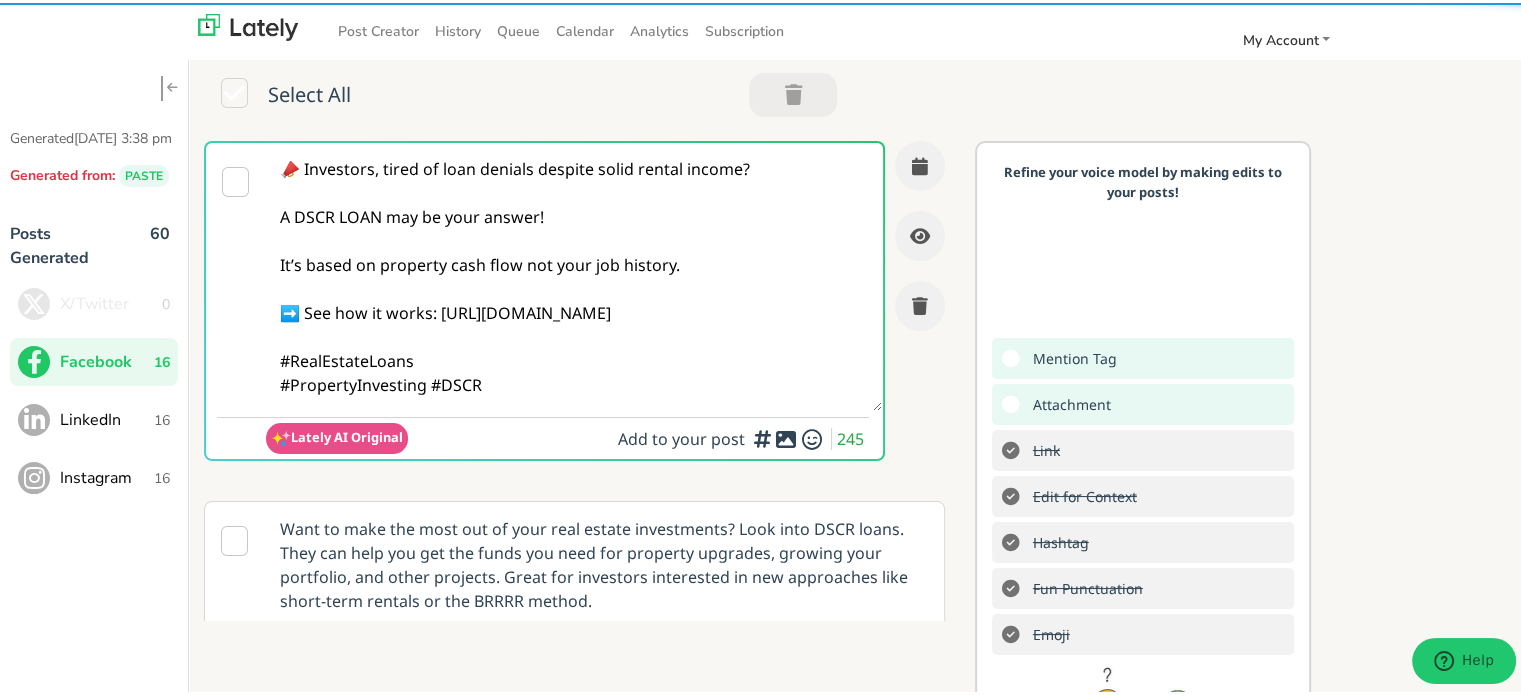 click on "📣 Investors, tired of loan denials despite solid rental income?
A DSCR LOAN may be your answer!
It’s based on property cash flow not your job history.
➡️ See how it works: [URL][DOMAIN_NAME]
#RealEstateLoans
#PropertyInvesting #DSCR" at bounding box center (574, 274) 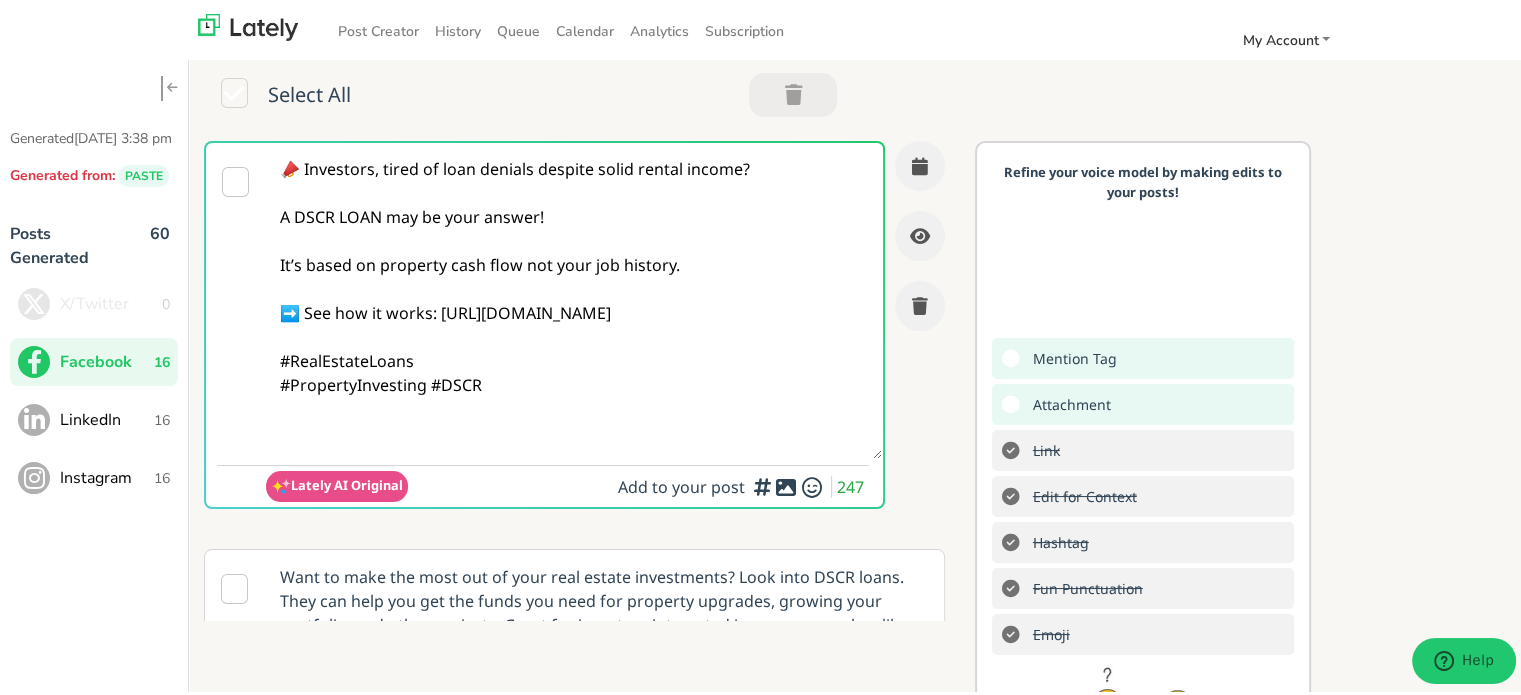 paste on "Follow Us On Our Social Media Platforms!
Facebook: [URL][DOMAIN_NAME]
LinkedIn: [URL][DOMAIN_NAME]
Instagram: [URL][DOMAIN_NAME][DOMAIN_NAME]" 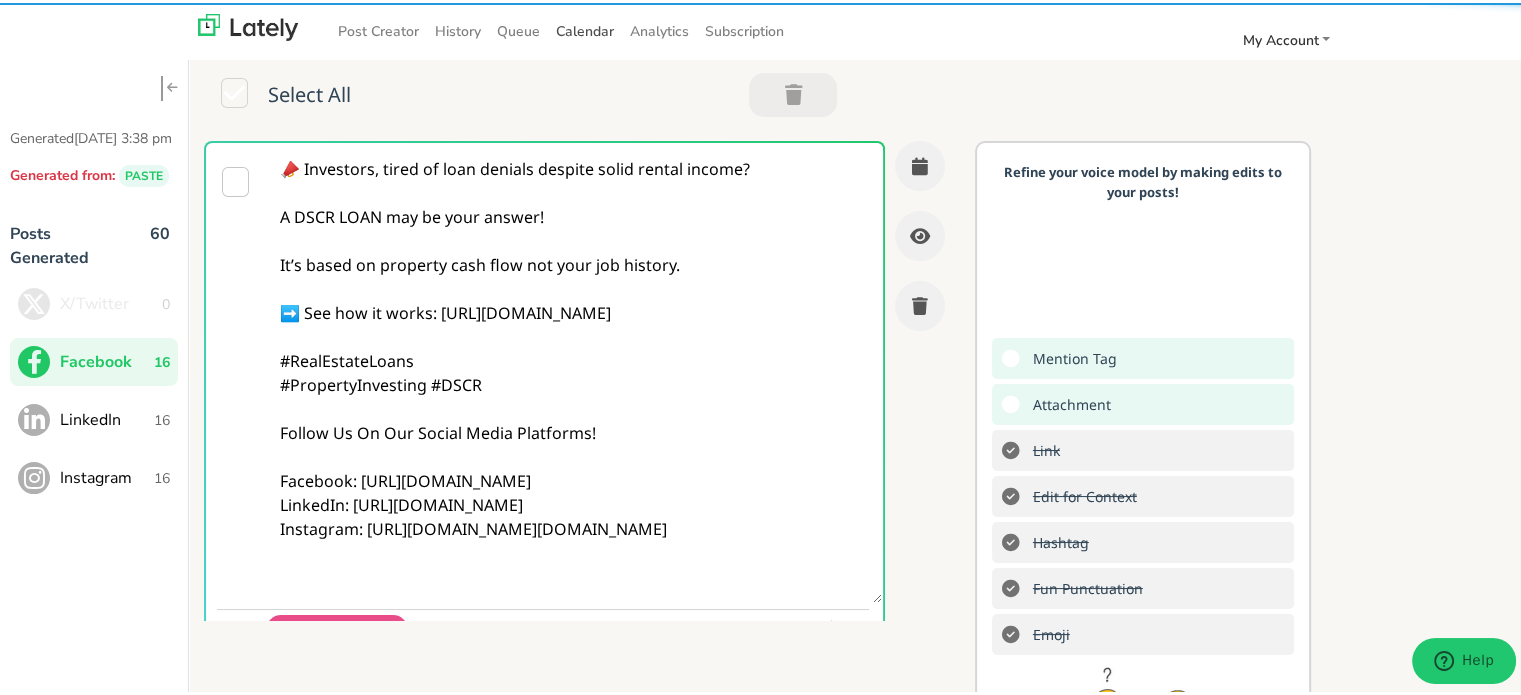 type on "📣 Investors, tired of loan denials despite solid rental income?
A DSCR LOAN may be your answer!
It’s based on property cash flow not your job history.
➡️ See how it works: [URL][DOMAIN_NAME]
#RealEstateLoans
#PropertyInvesting #DSCR
Follow Us On Our Social Media Platforms!
Facebook: [URL][DOMAIN_NAME]
LinkedIn: [URL][DOMAIN_NAME]
Instagram: [URL][DOMAIN_NAME][DOMAIN_NAME]" 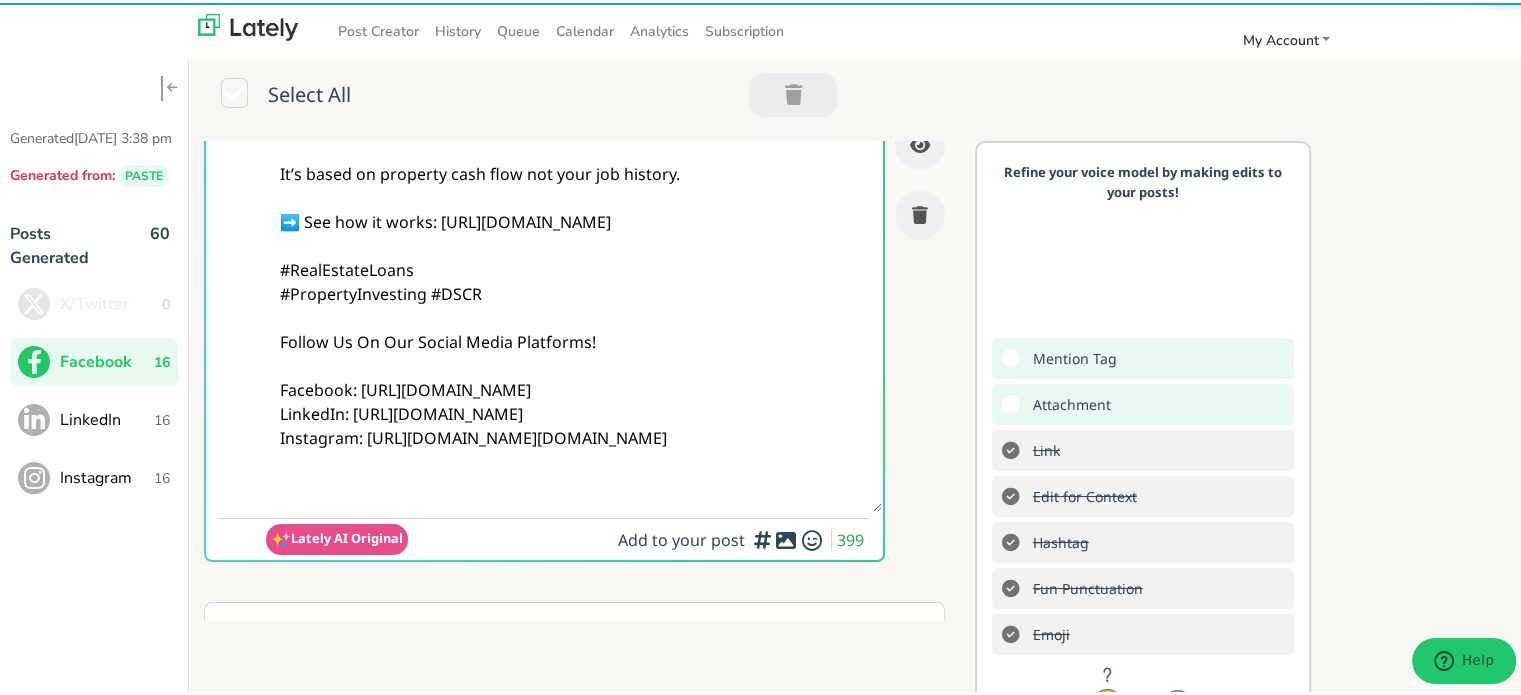 scroll, scrollTop: 200, scrollLeft: 0, axis: vertical 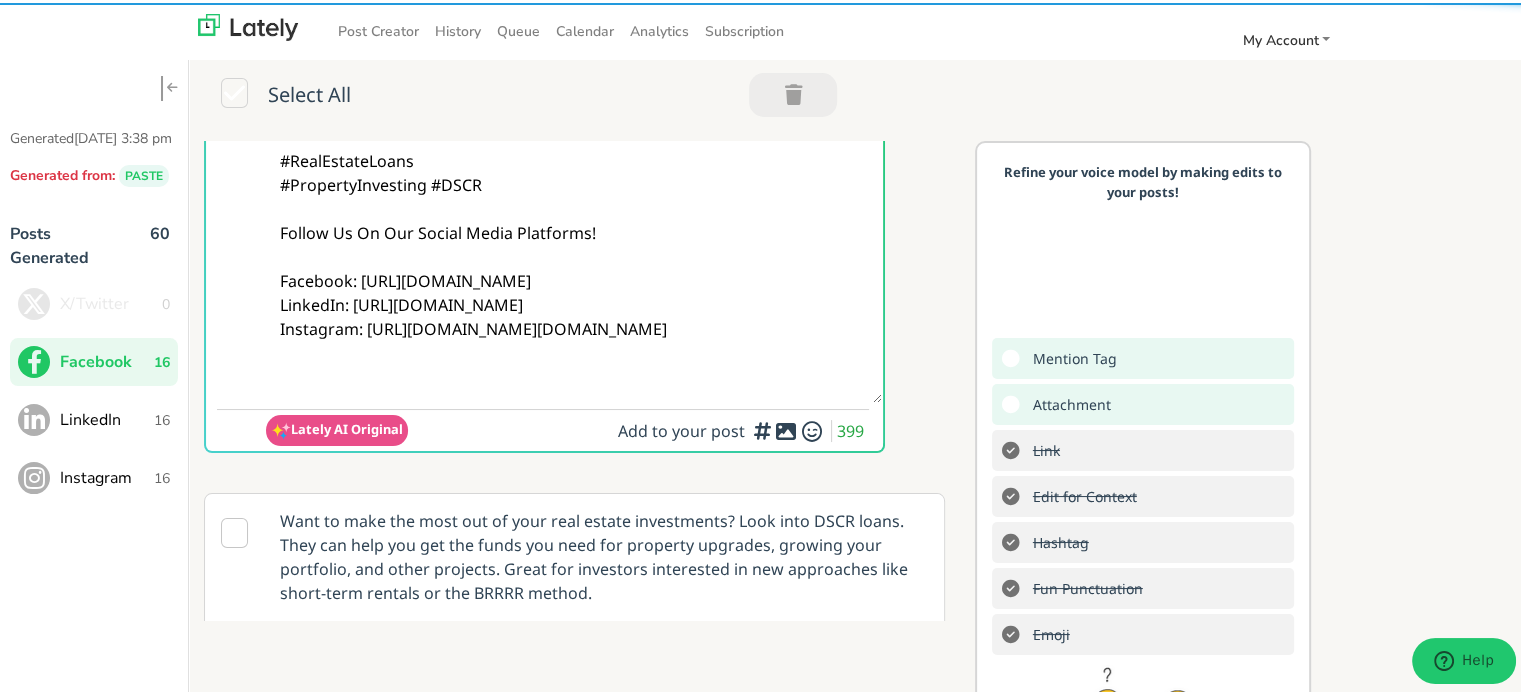click at bounding box center [786, 428] 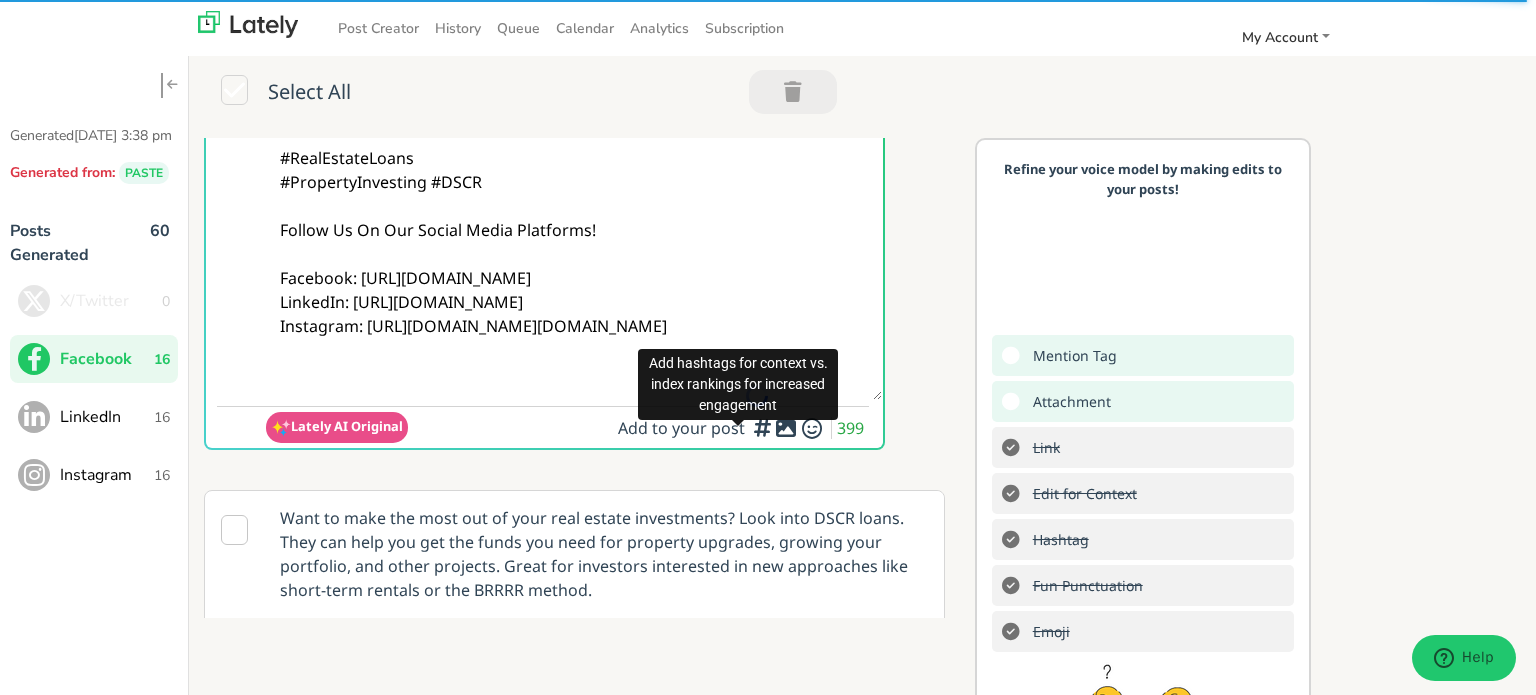 click at bounding box center (762, 427) 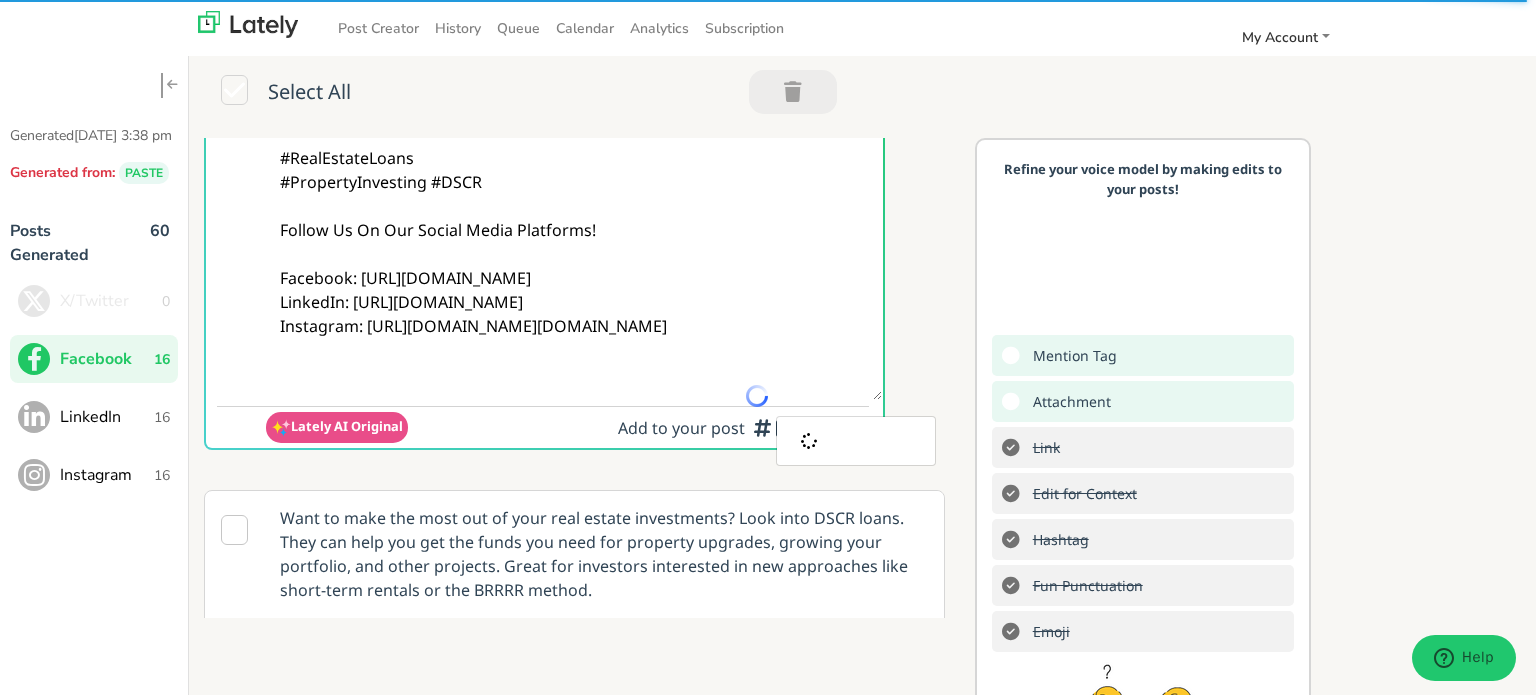 click on "Post Creator History  Queue Calendar  Analytics  Subscription My Account Settings Publisher Subscription Help Center Support Logout Generated  [DATE] 3:38 pm Generated from: PASTE Posts Generated 60 X/Twitter 0 Facebook 16 LinkedIn 16 Instagram 16 Select All 📣 Investors, tired of loan denials despite solid rental income?
A DSCR LOAN may be your answer!
It’s based on property cash flow not your job history.
➡️ See how it works: [URL][DOMAIN_NAME]
#RealEstateLoans
#PropertyInvesting #DSCR
Follow Us On Our Social Media Platforms!
Facebook: [URL][DOMAIN_NAME]
LinkedIn: [URL][DOMAIN_NAME]
Instagram: [URL][DOMAIN_NAME][DOMAIN_NAME]  Lately AI Original Add to your post    399 #RealEstateInvesting   #InvestingTips   #PropertyInvesting   #FinancialGrowth #RealEstate   #DSCR  ... Refine your voice model by making edits to your posts! Mention Tag Attachment Link Edit for Context Hashtag" at bounding box center (768, 355) 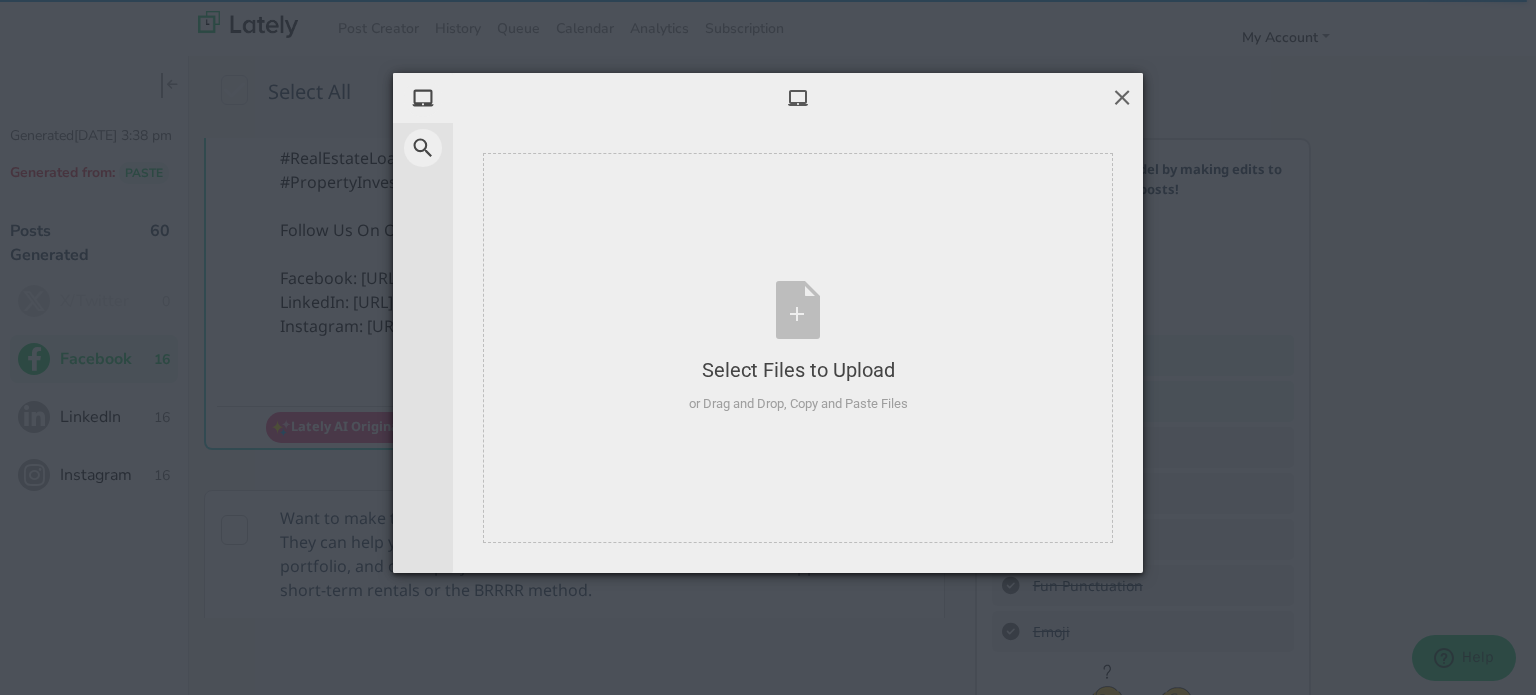click at bounding box center [1122, 97] 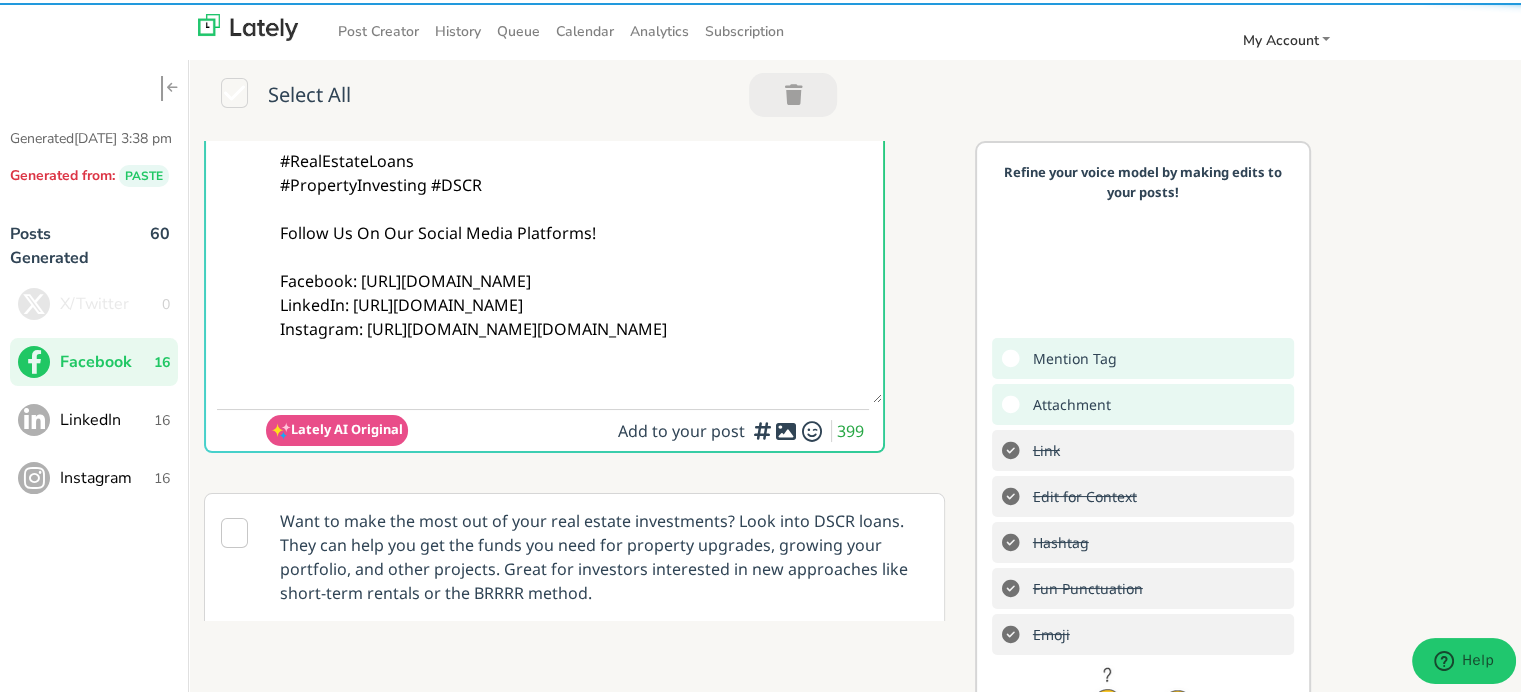 click at bounding box center [786, 428] 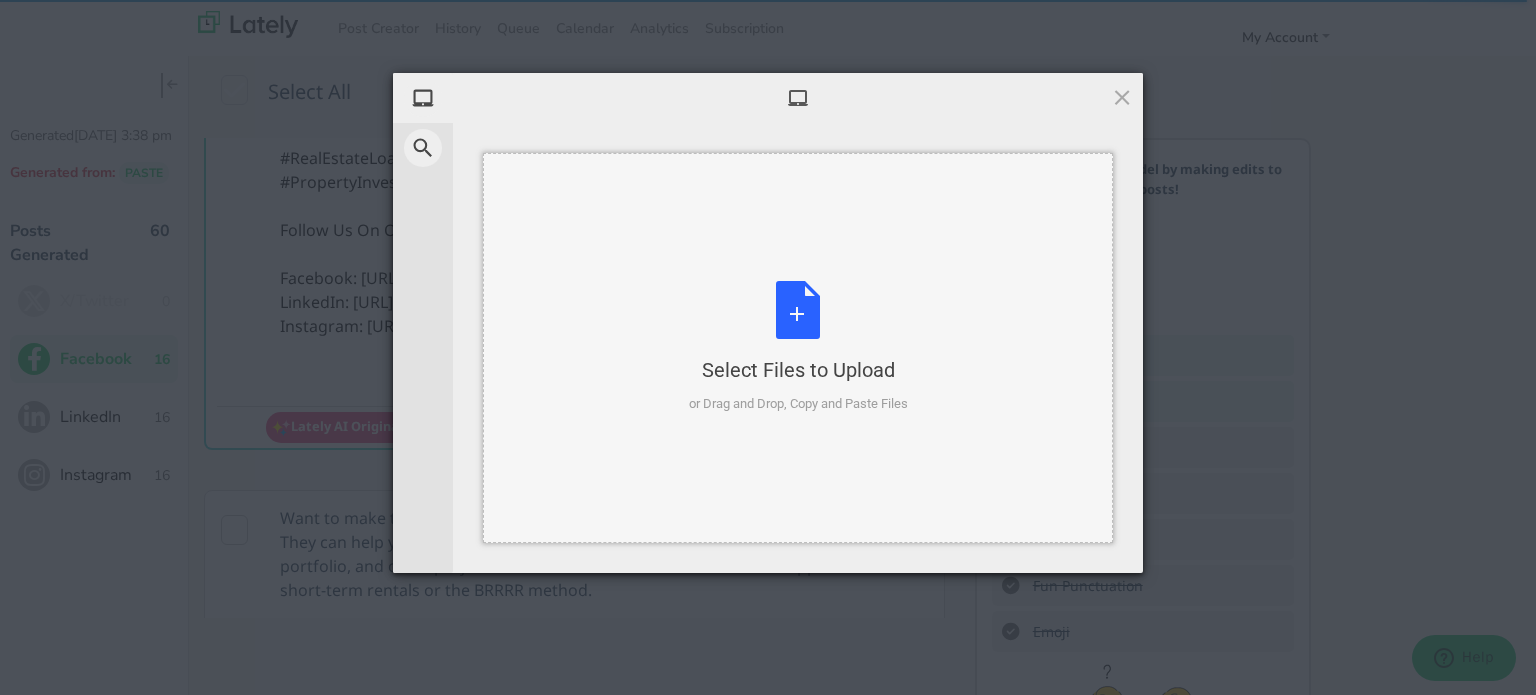 click on "Select Files to Upload
or Drag and Drop, Copy and Paste Files" at bounding box center [798, 347] 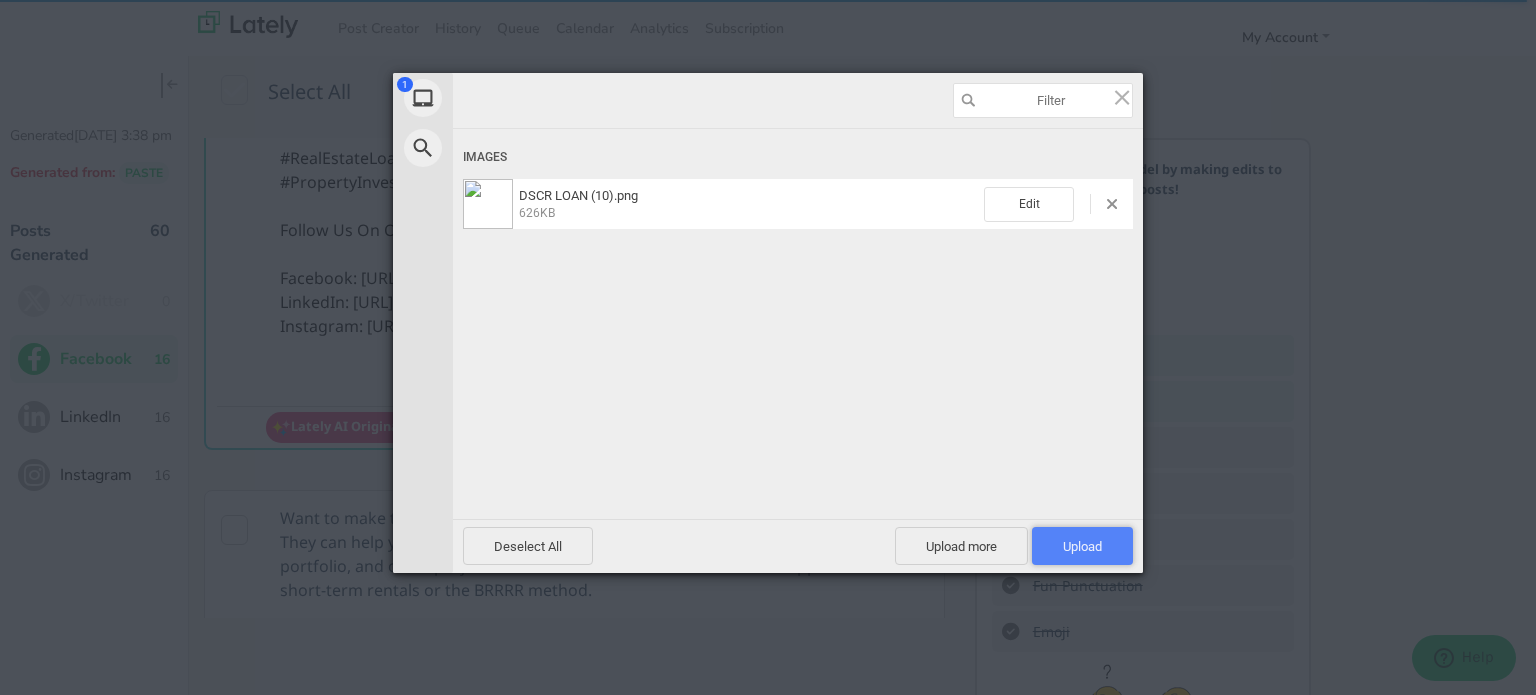 click on "Upload
1" at bounding box center [1082, 546] 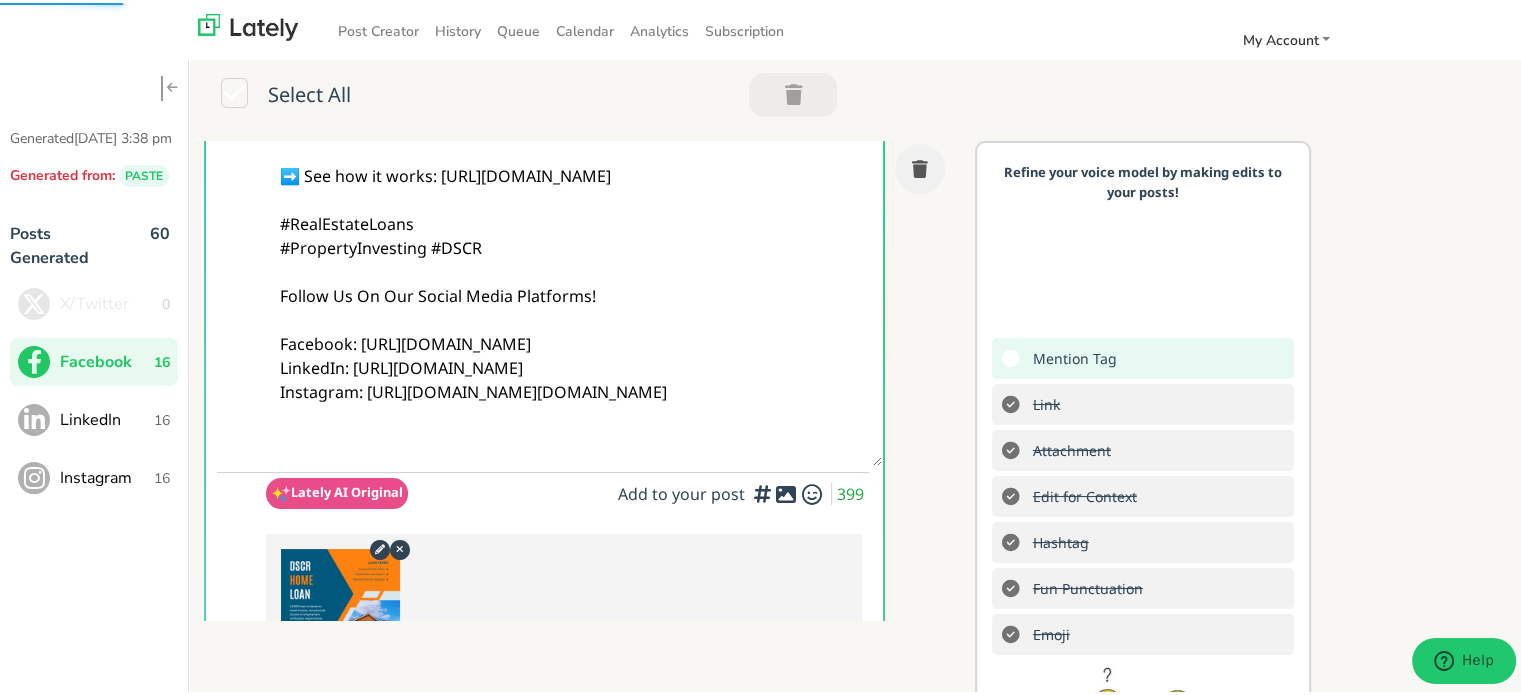 scroll, scrollTop: 0, scrollLeft: 0, axis: both 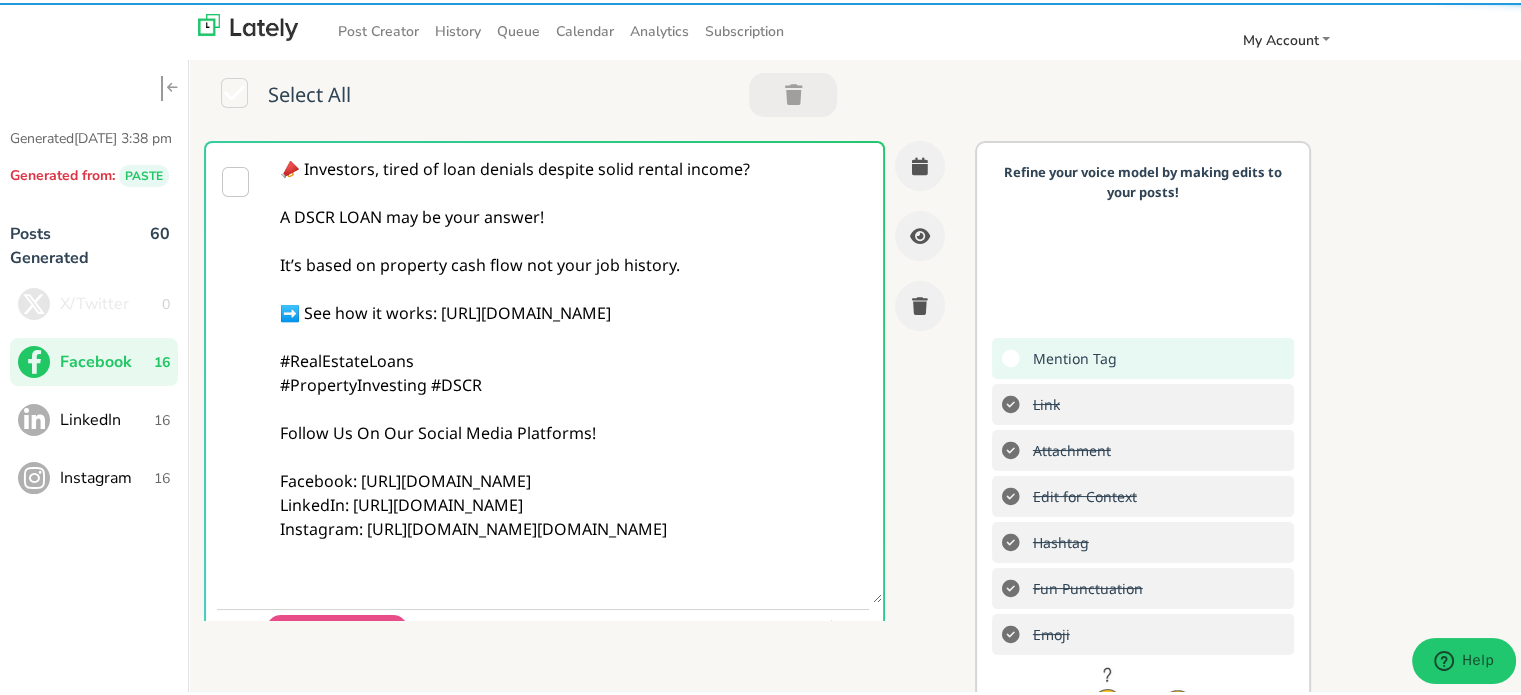 click on "📣 Investors, tired of loan denials despite solid rental income?
A DSCR LOAN may be your answer!
It’s based on property cash flow not your job history.
➡️ See how it works: [URL][DOMAIN_NAME]
#RealEstateLoans
#PropertyInvesting #DSCR
Follow Us On Our Social Media Platforms!
Facebook: [URL][DOMAIN_NAME]
LinkedIn: [URL][DOMAIN_NAME]
Instagram: [URL][DOMAIN_NAME][DOMAIN_NAME]" at bounding box center [574, 370] 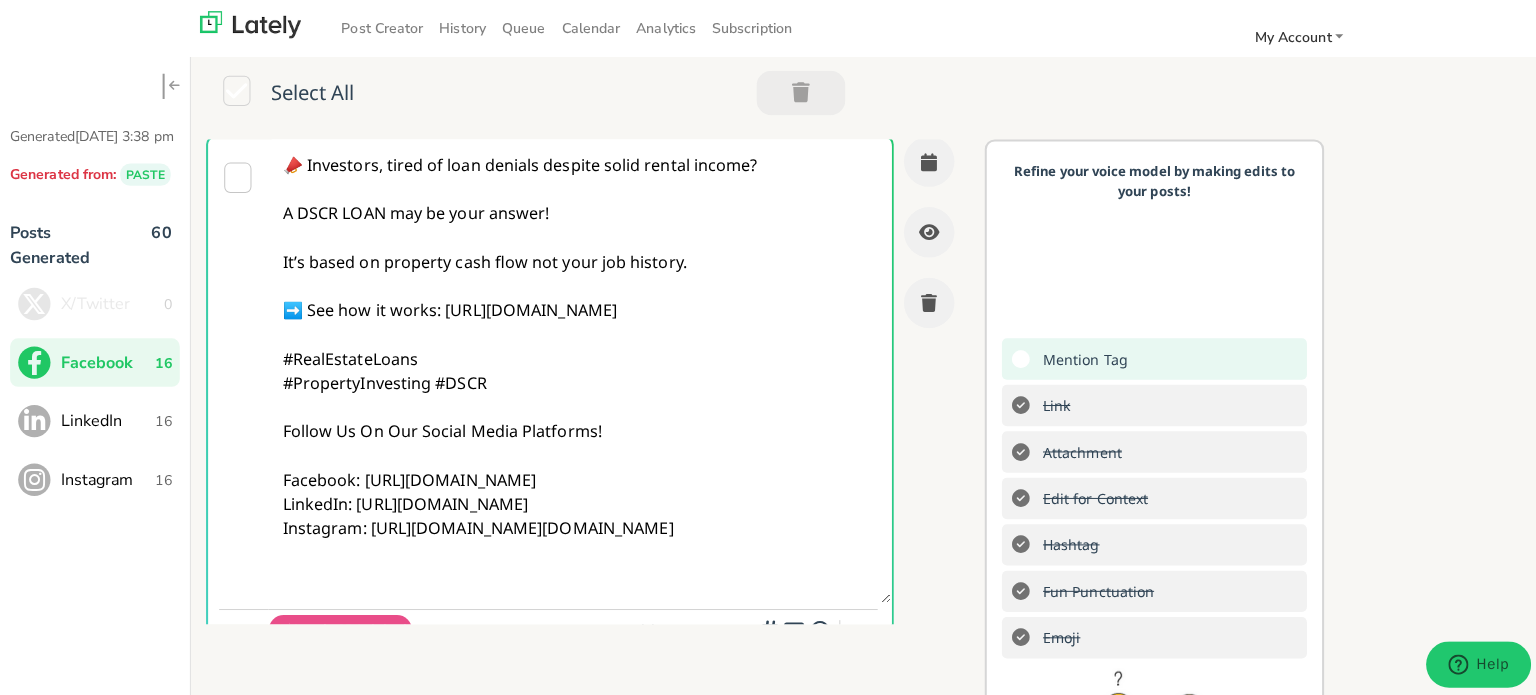 scroll, scrollTop: 0, scrollLeft: 0, axis: both 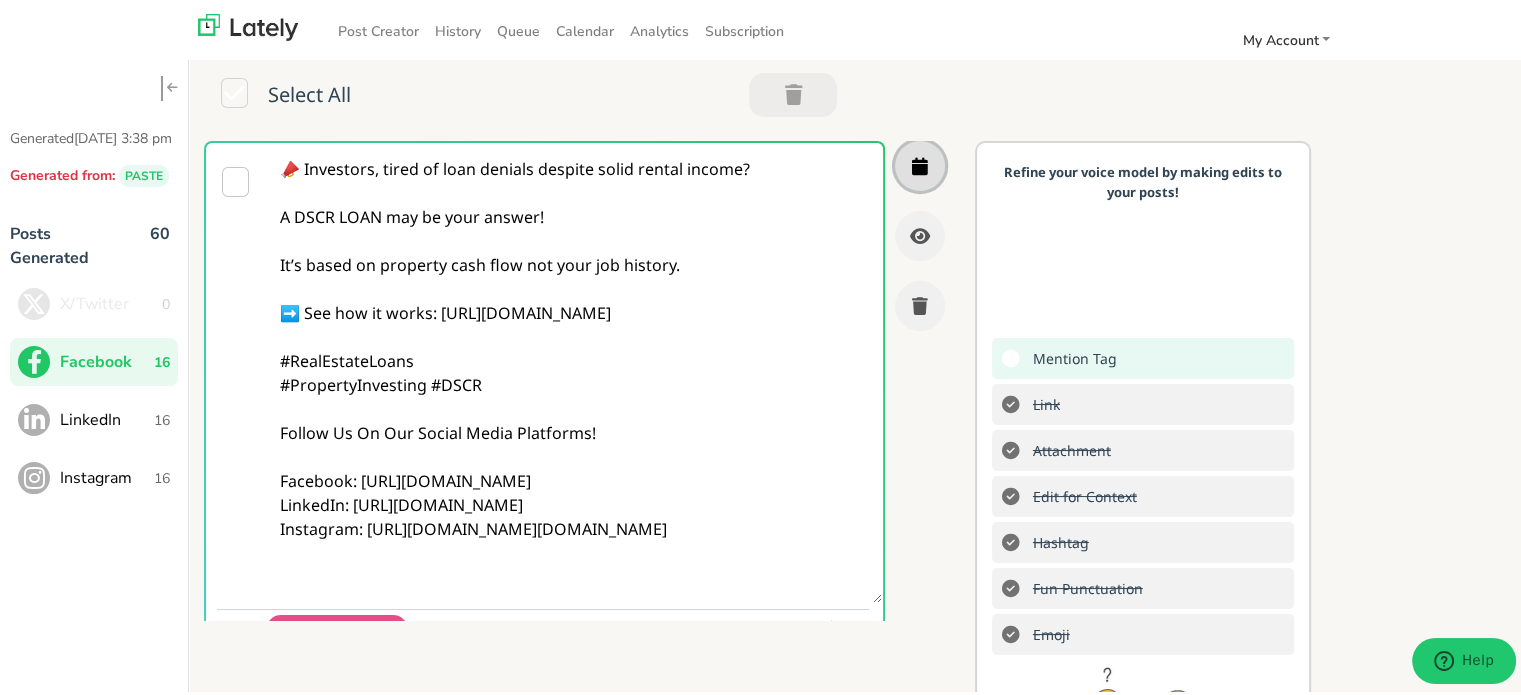 click at bounding box center [920, 163] 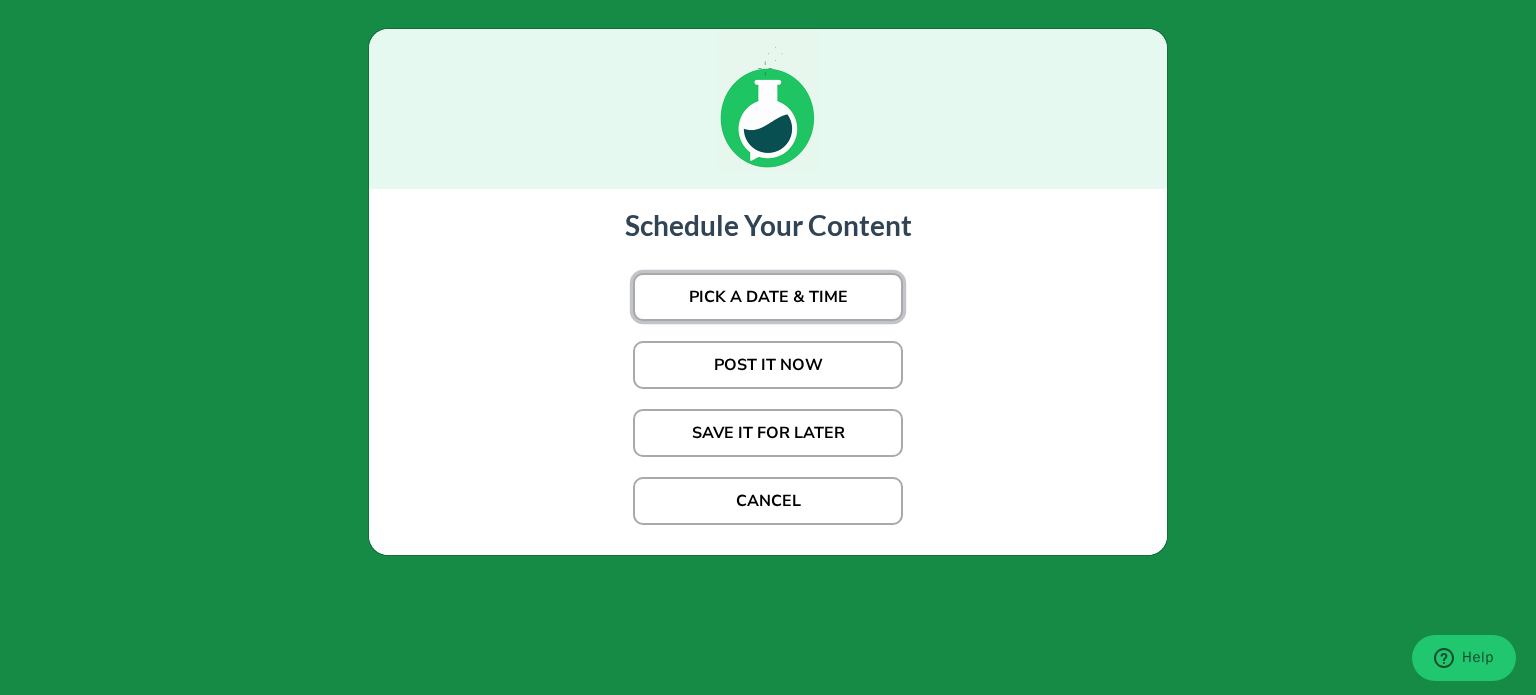 click on "PICK A DATE & TIME" at bounding box center (768, 297) 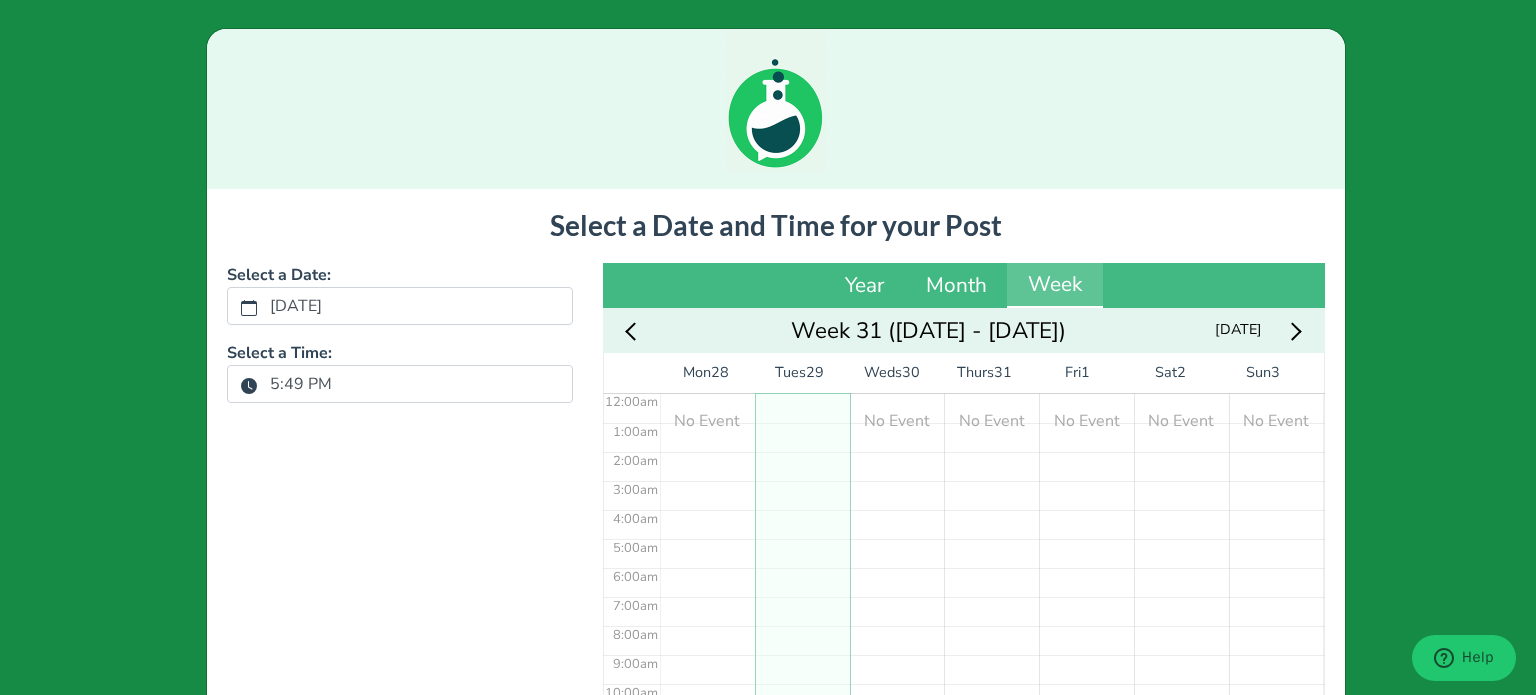 click 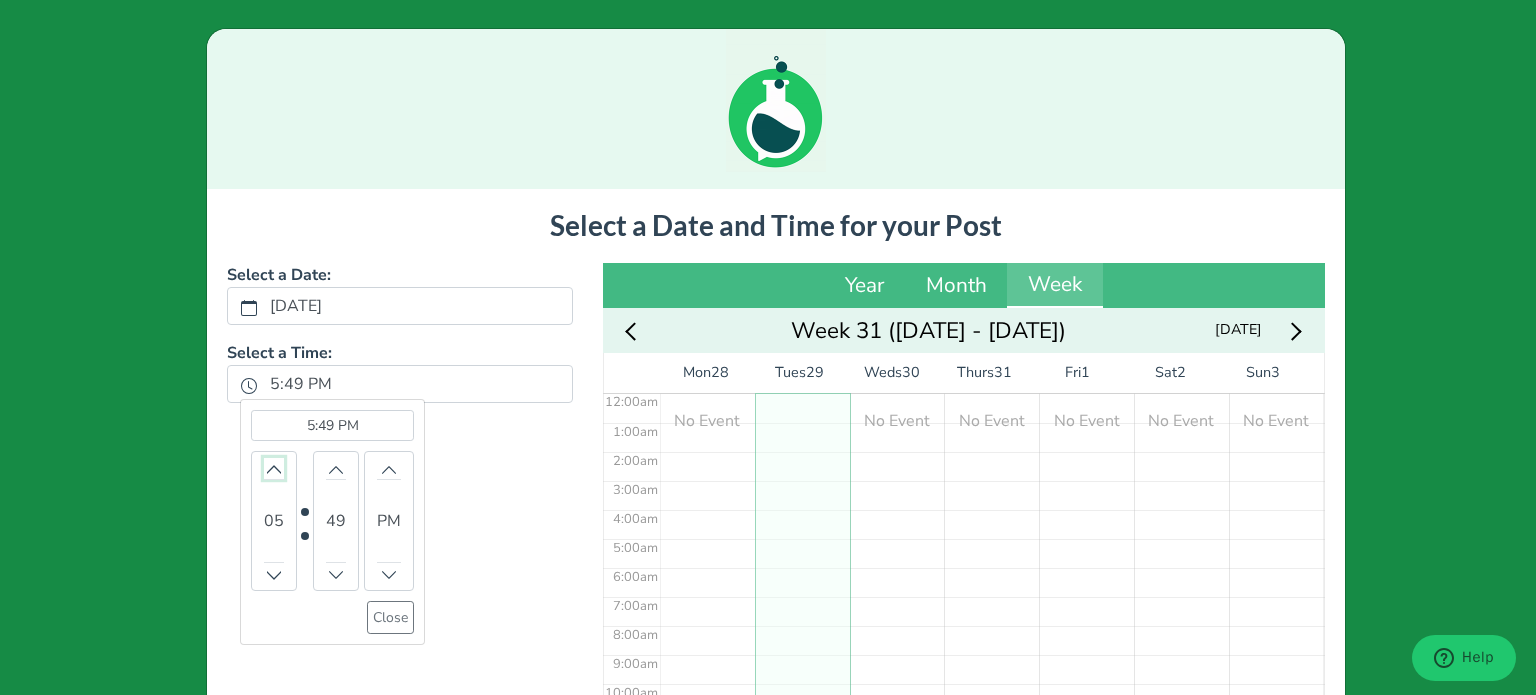 click at bounding box center (274, 468) 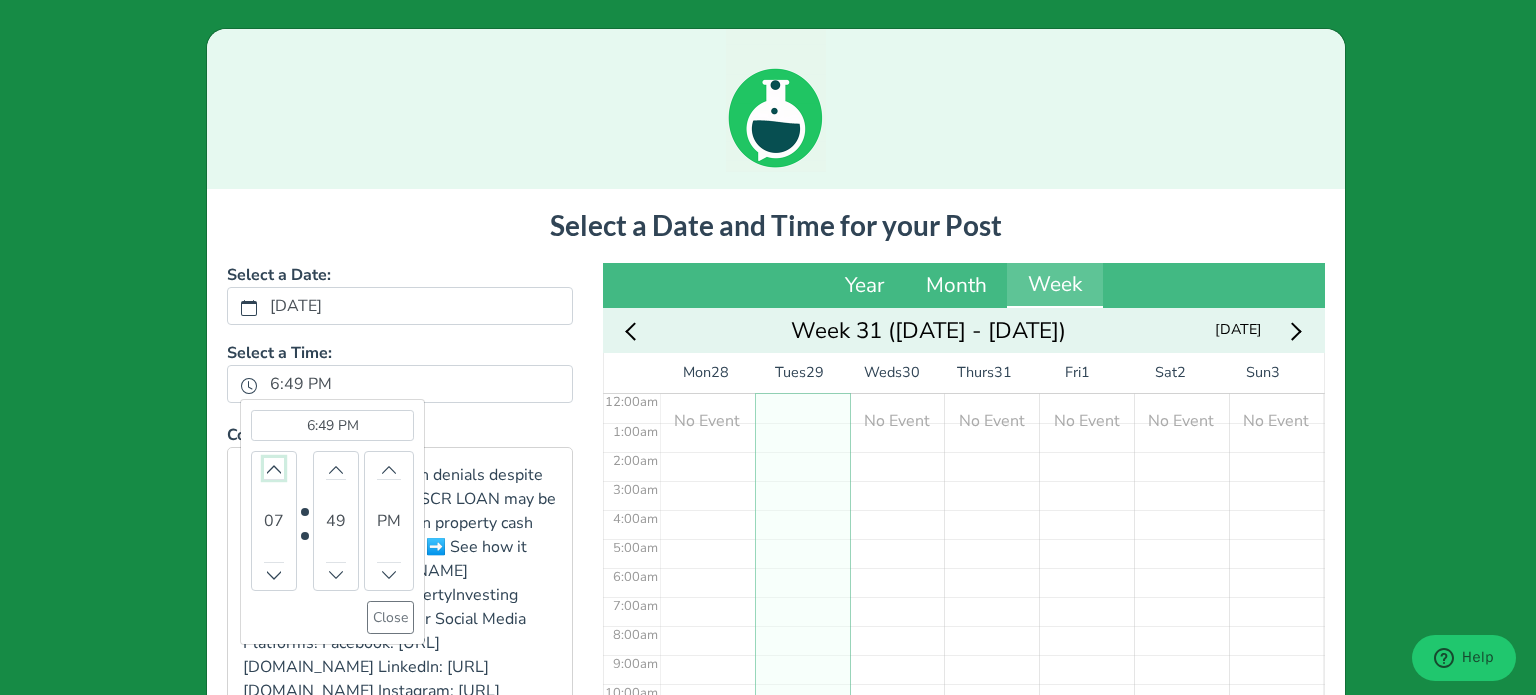 click at bounding box center [274, 468] 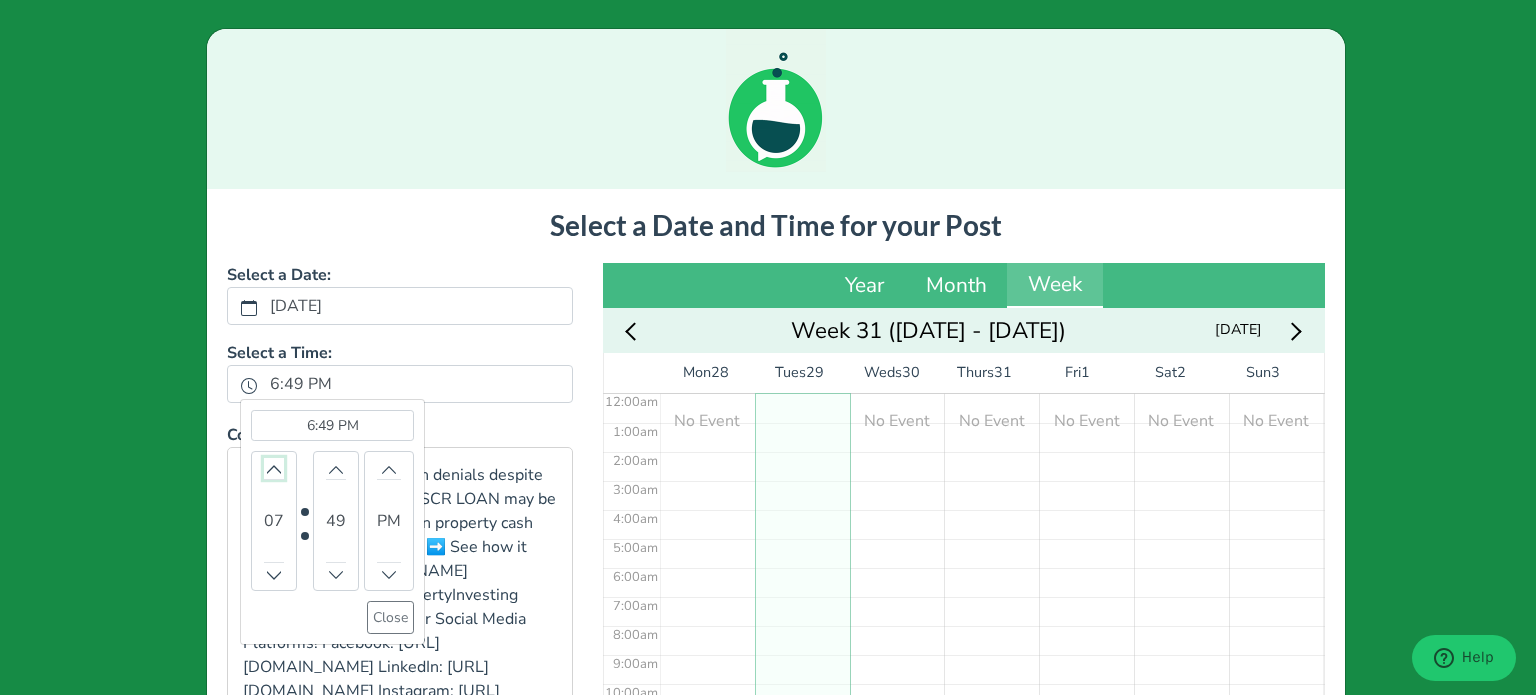 click at bounding box center (274, 468) 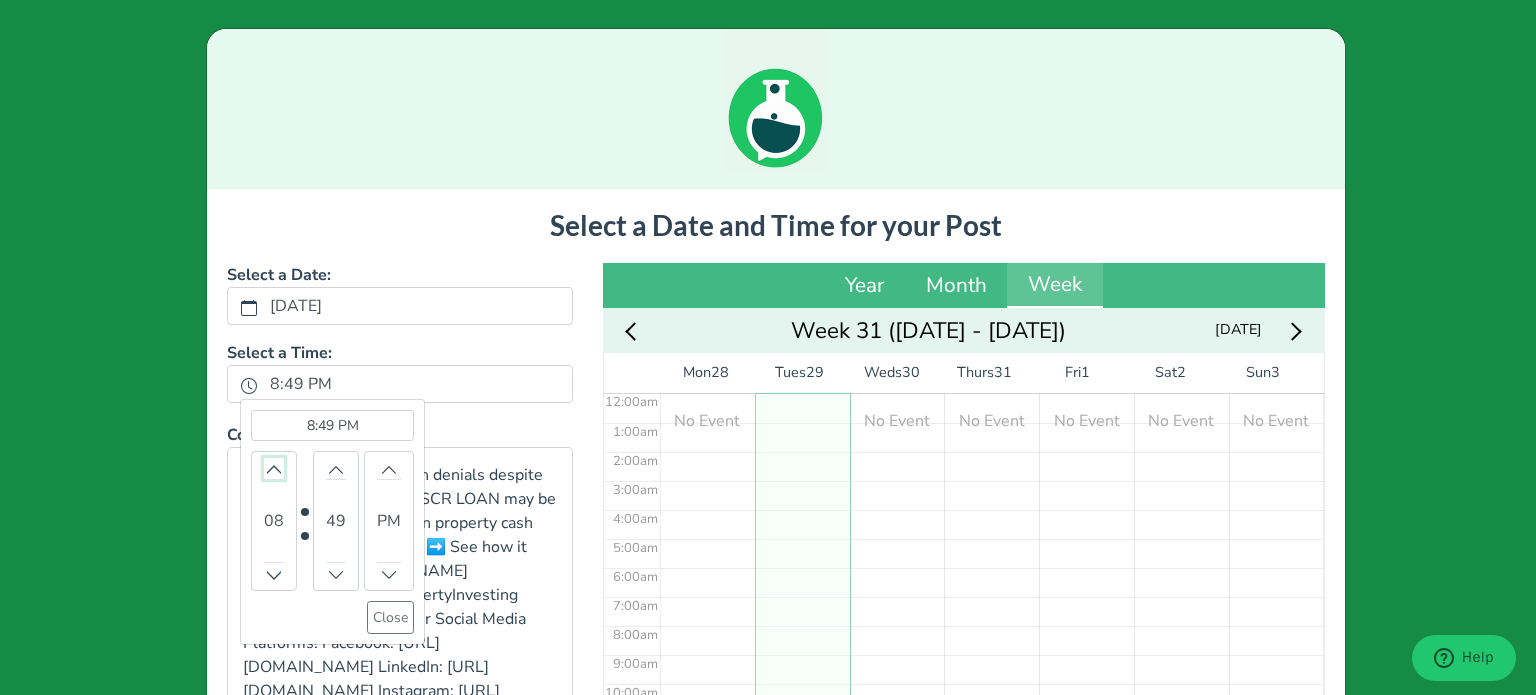 click at bounding box center (274, 468) 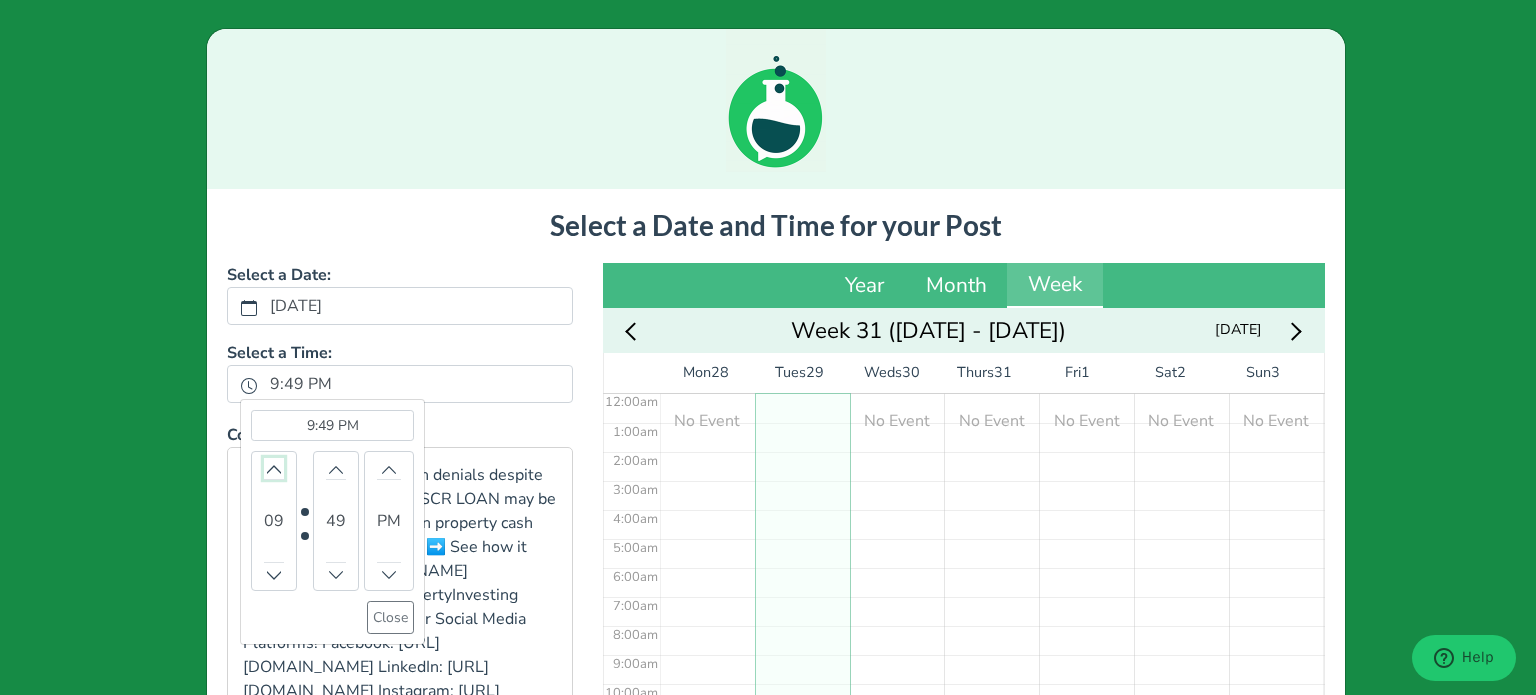 click at bounding box center (274, 468) 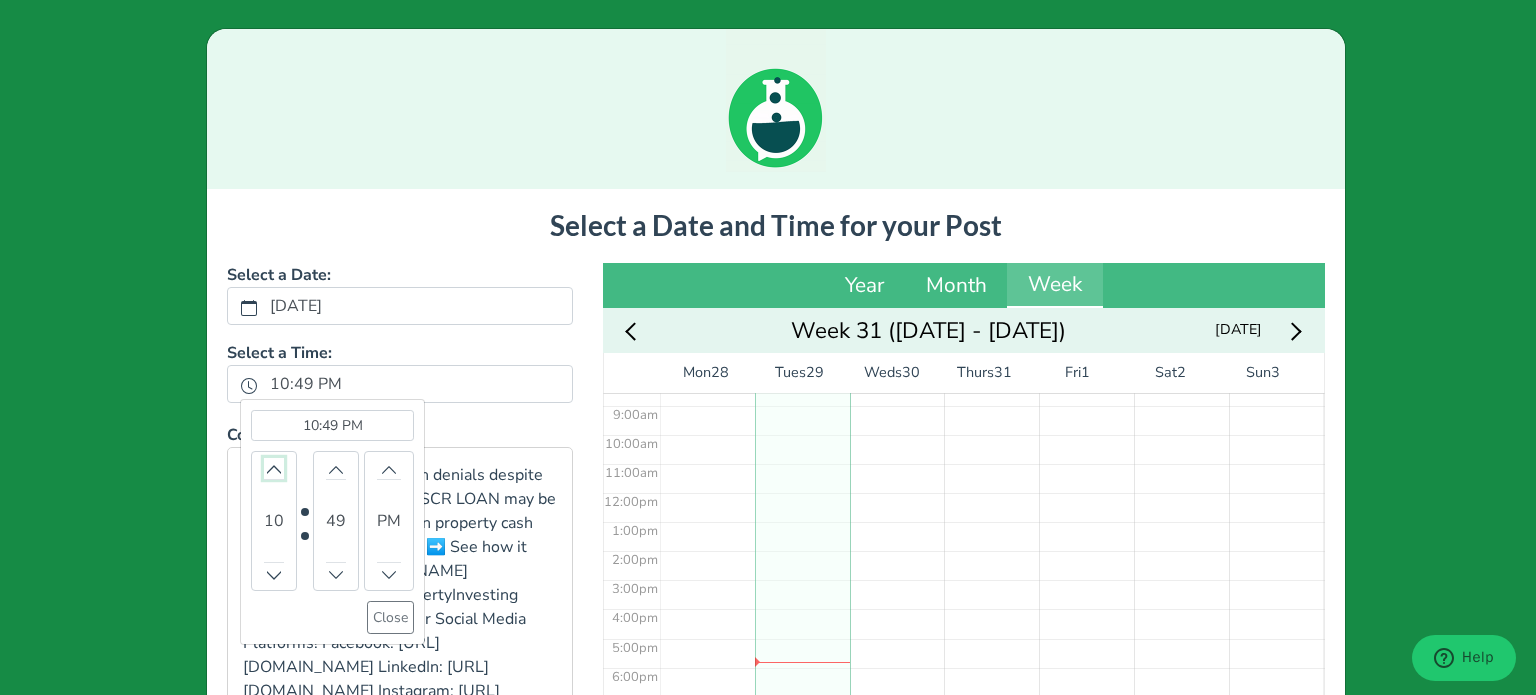 scroll, scrollTop: 292, scrollLeft: 0, axis: vertical 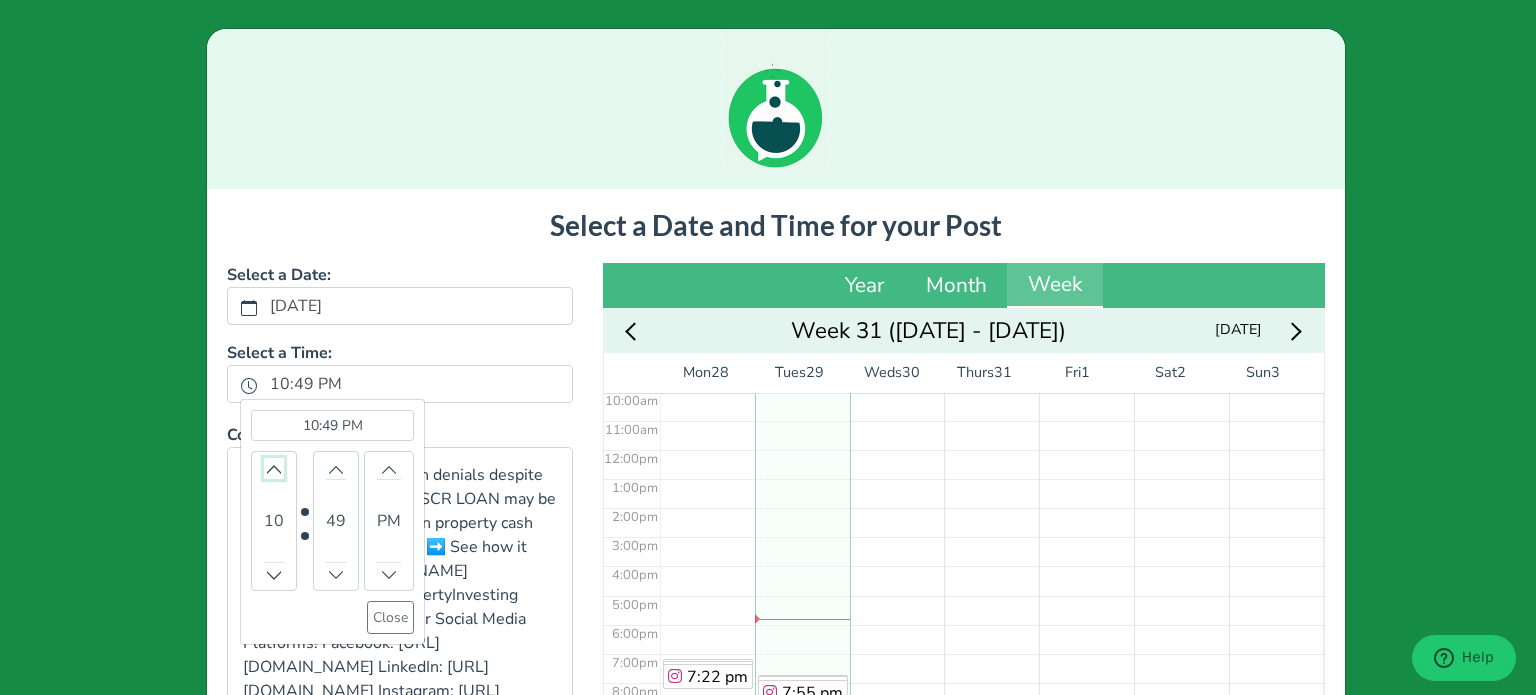 click at bounding box center [274, 468] 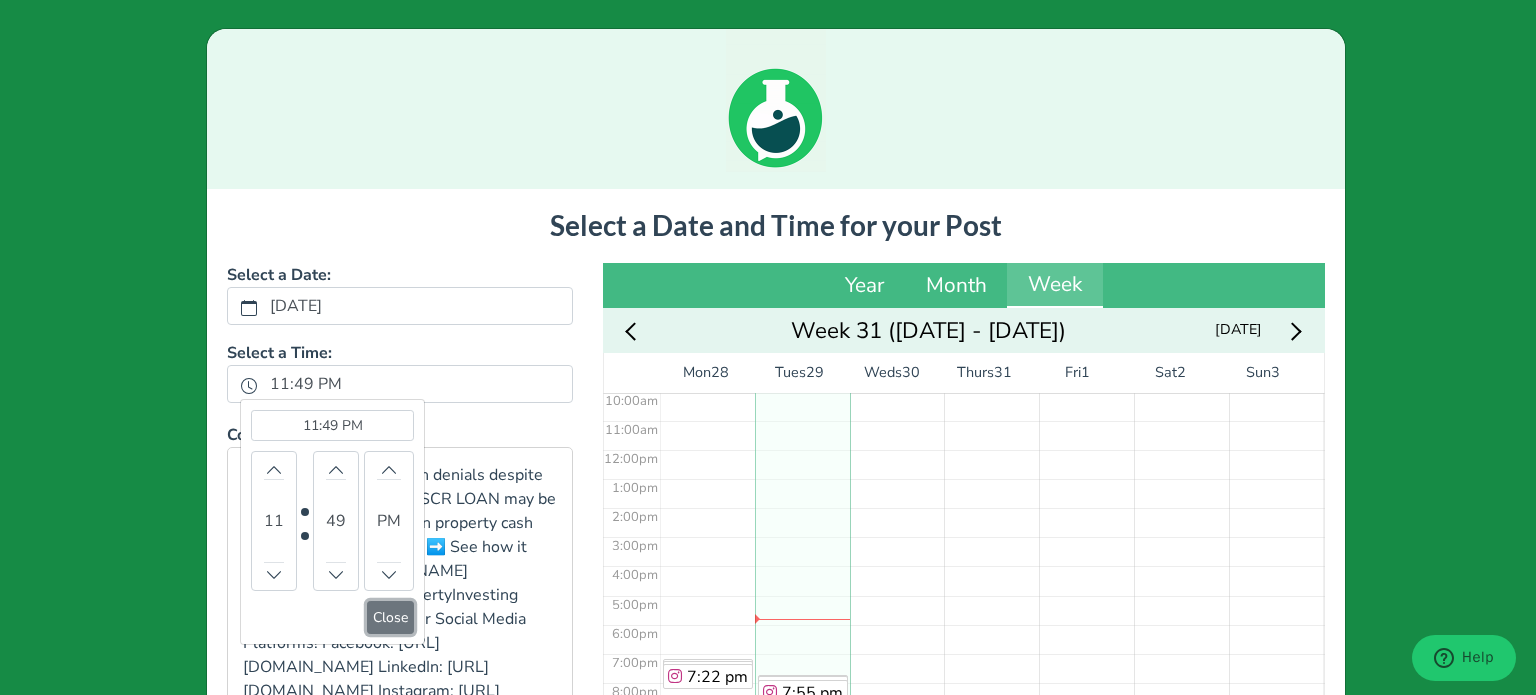 click on "Close" at bounding box center [390, 617] 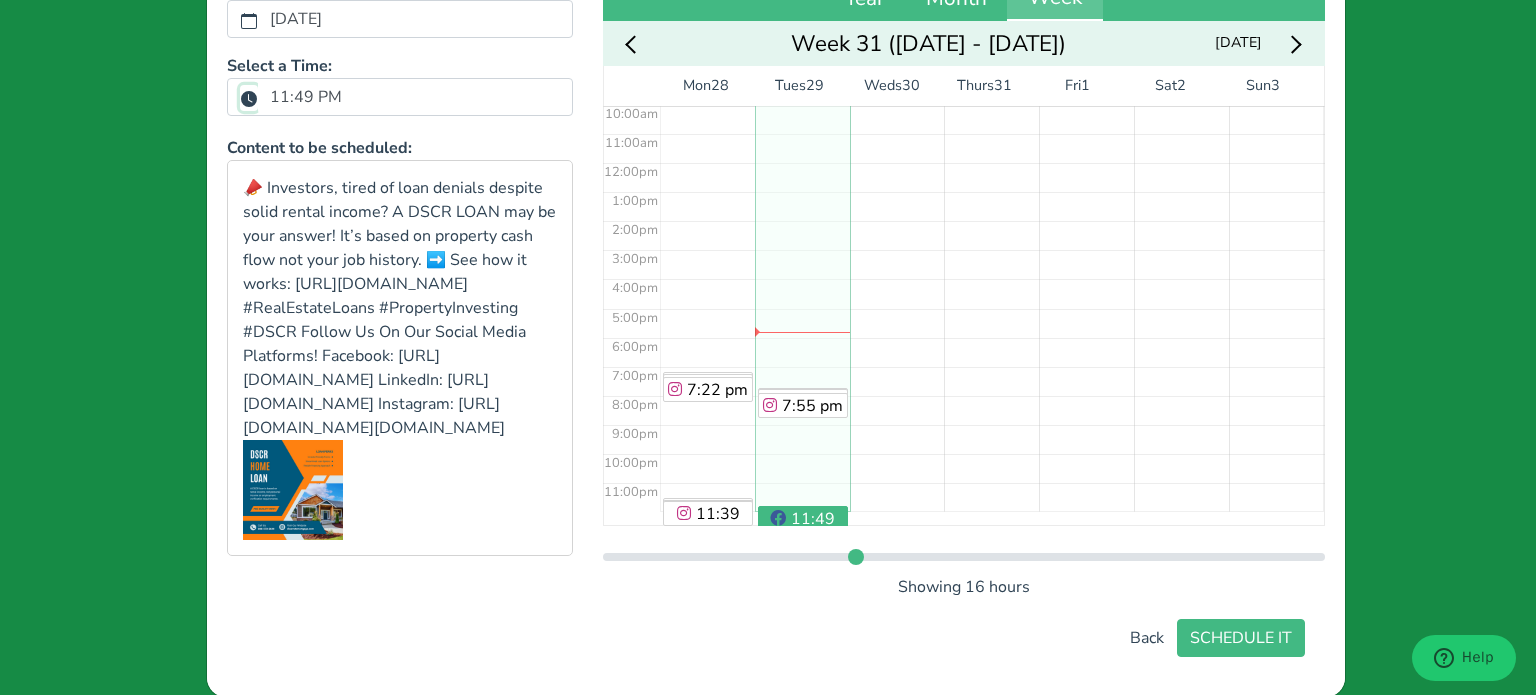 scroll, scrollTop: 369, scrollLeft: 0, axis: vertical 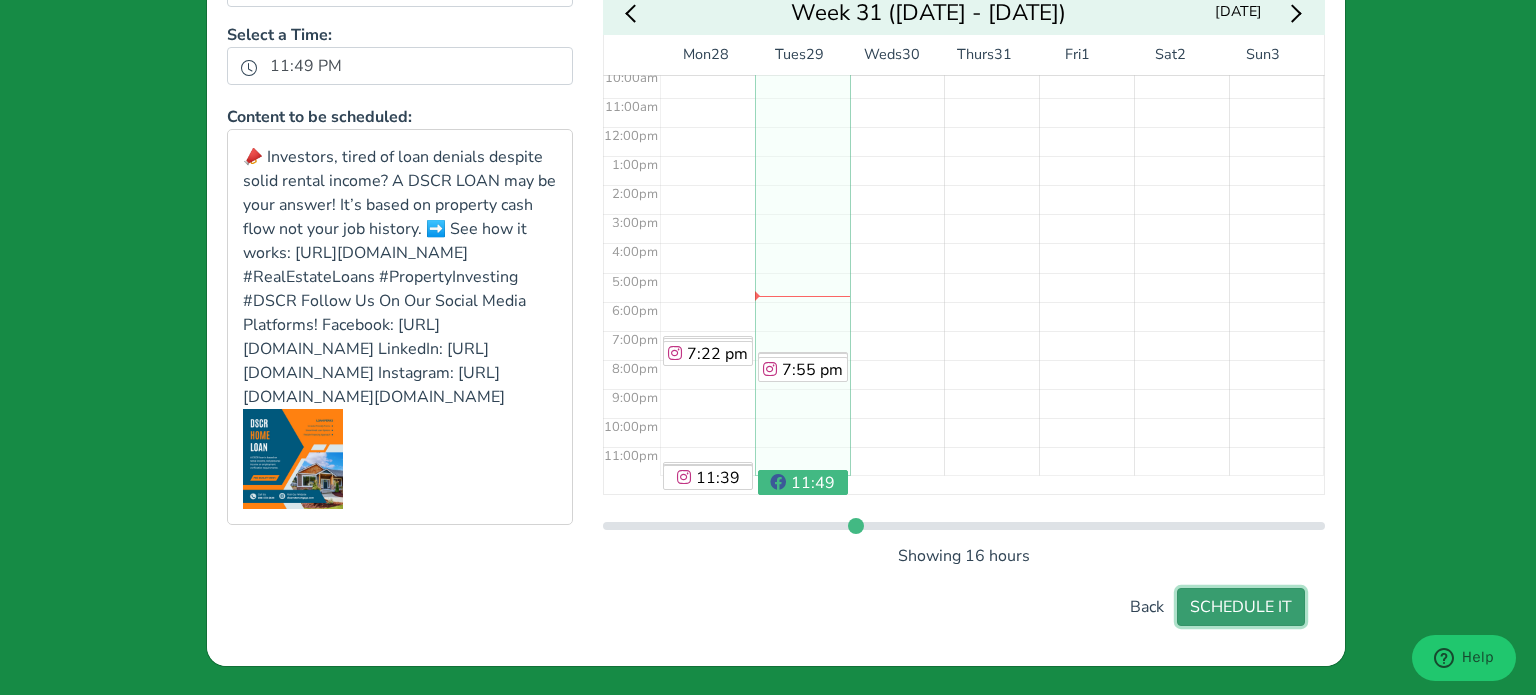 click on "SCHEDULE IT" at bounding box center [1241, 607] 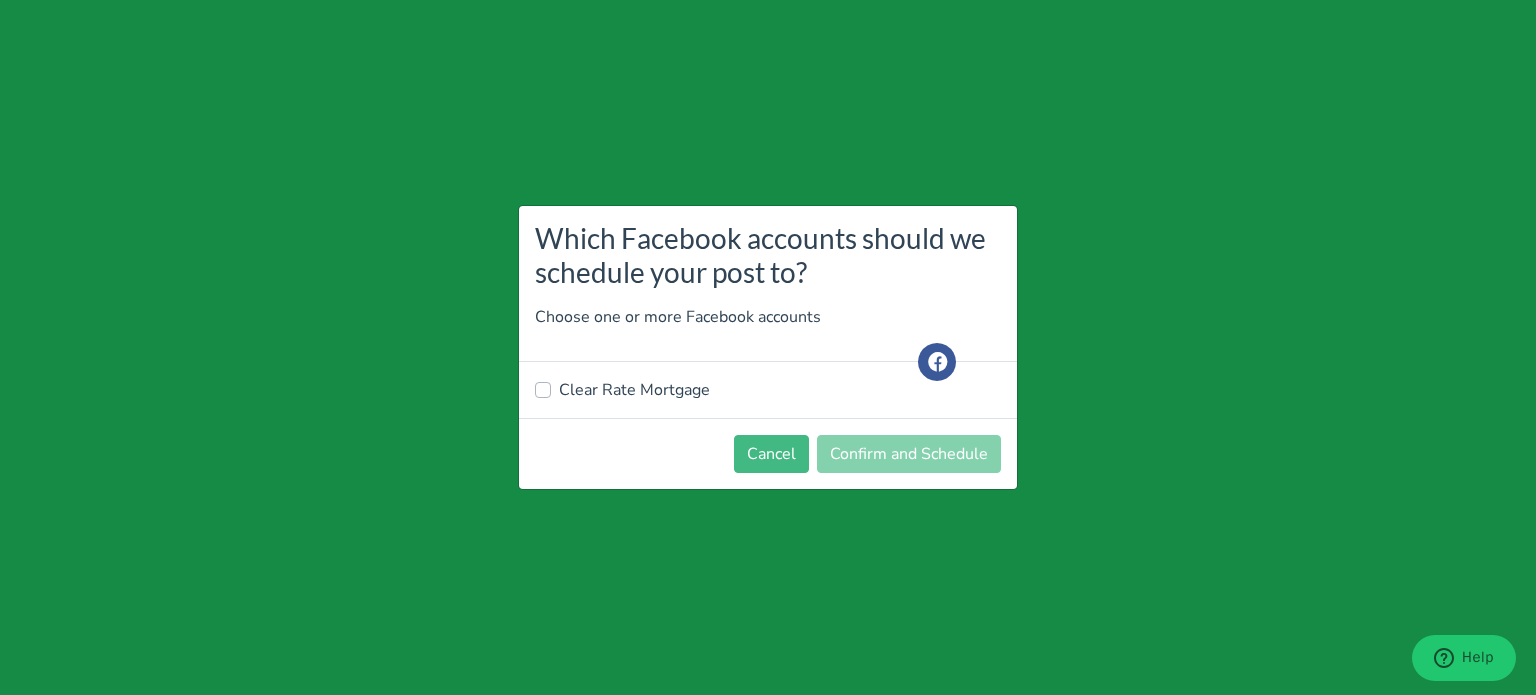 click on "Clear Rate Mortgage" at bounding box center (634, 390) 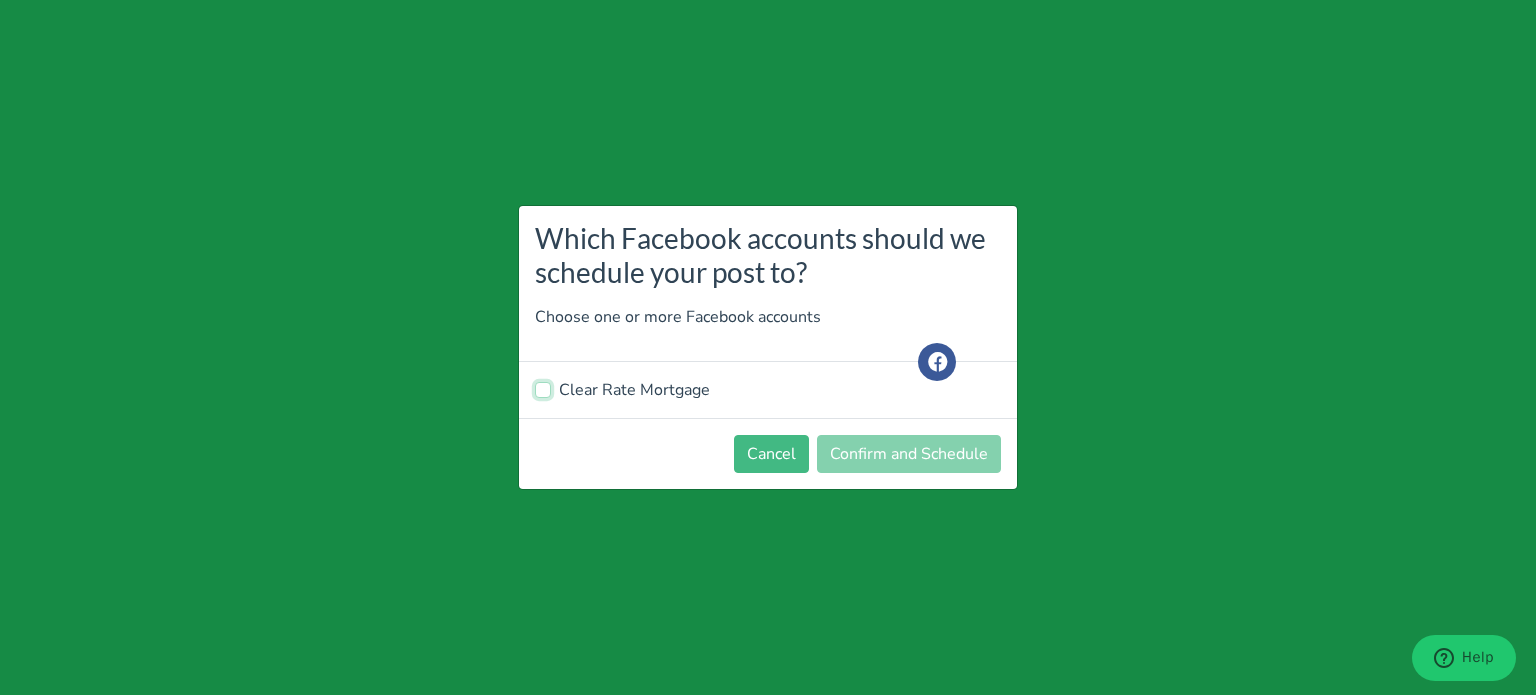 click on "Clear Rate Mortgage" at bounding box center (543, 388) 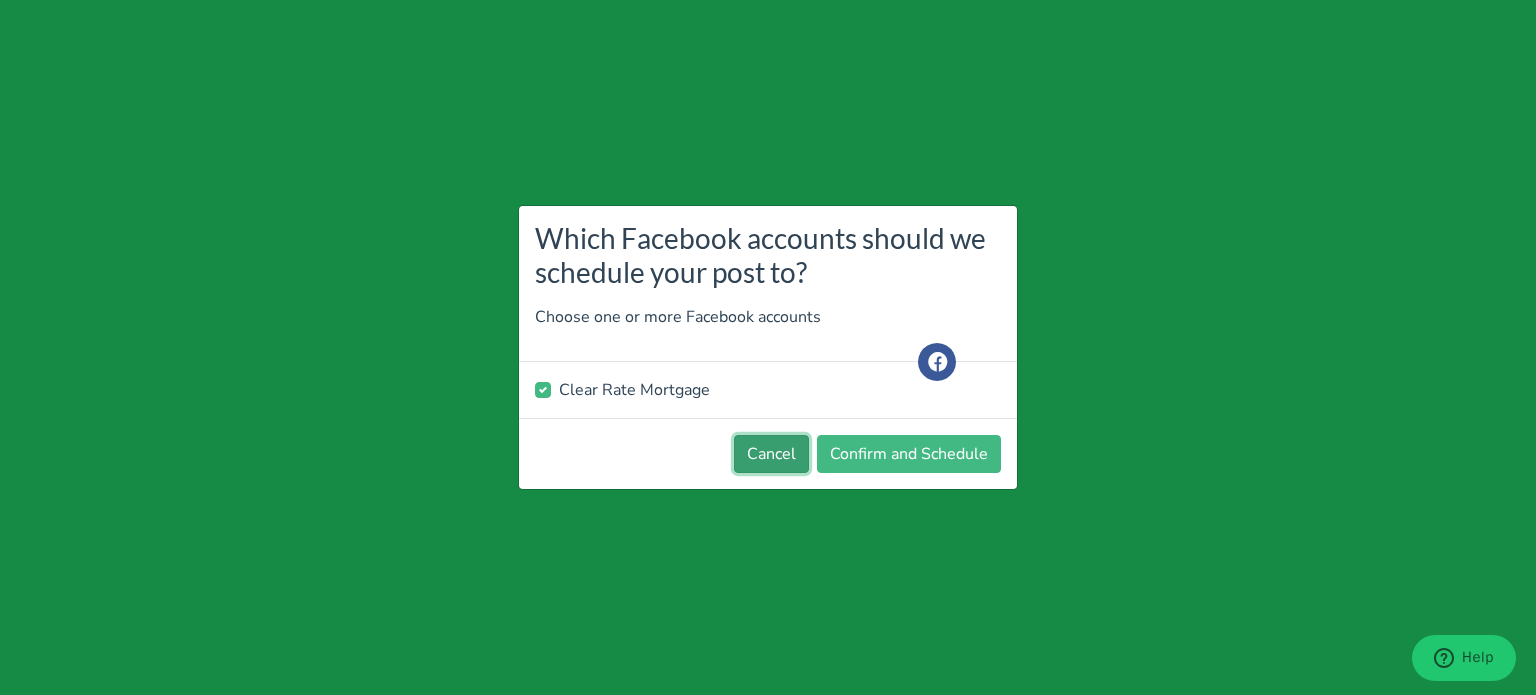 click on "Cancel" at bounding box center [771, 454] 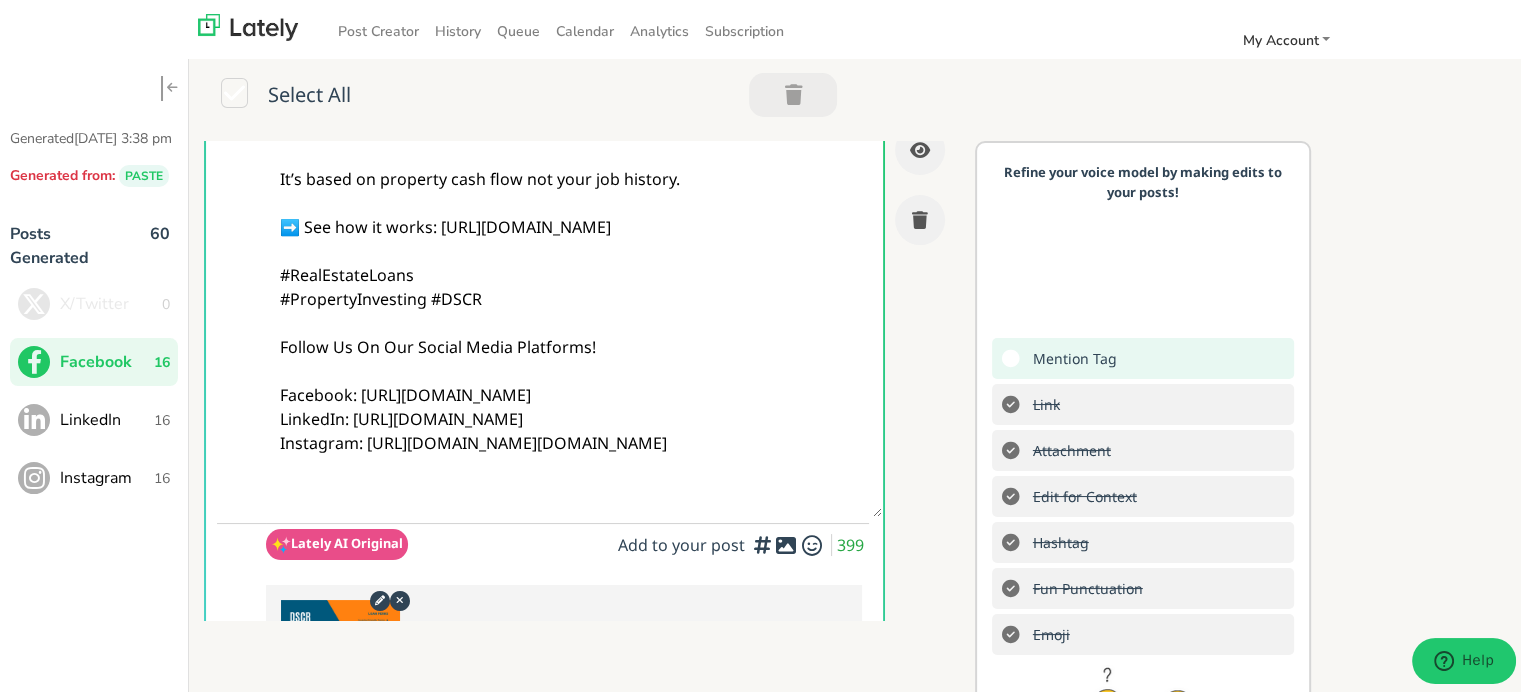 scroll, scrollTop: 0, scrollLeft: 0, axis: both 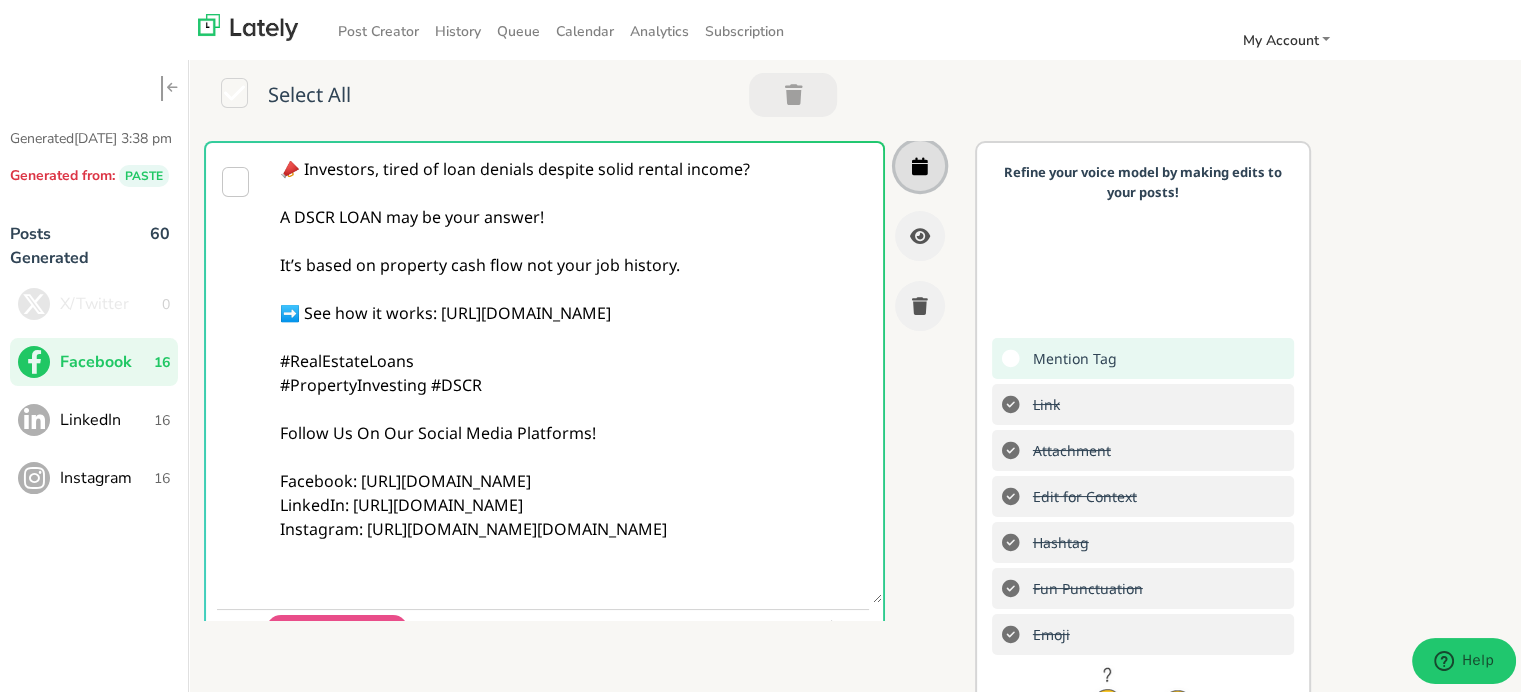 click at bounding box center [920, 163] 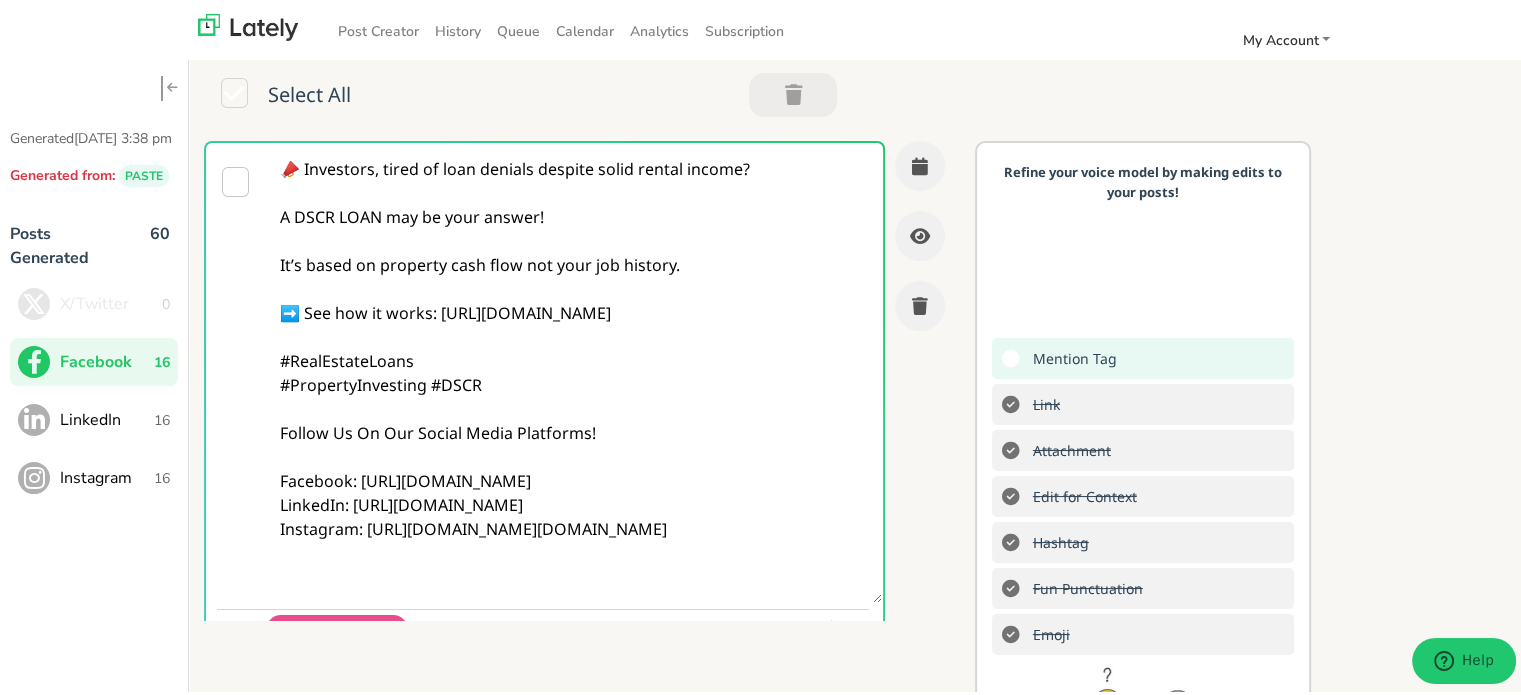 click on "📣 Investors, tired of loan denials despite solid rental income?
A DSCR LOAN may be your answer!
It’s based on property cash flow not your job history.
➡️ See how it works: [URL][DOMAIN_NAME]
#RealEstateLoans
#PropertyInvesting #DSCR
Follow Us On Our Social Media Platforms!
Facebook: [URL][DOMAIN_NAME]
LinkedIn: [URL][DOMAIN_NAME]
Instagram: [URL][DOMAIN_NAME][DOMAIN_NAME]  Lately AI Original Add to your post  Recommended Hashtags  #instahistory #rentalincome #investors #loan #denial #income #answer #properties #propertydevelopment #quickcash #hustle #flow #job #historylover #historylessons #base #work #cashflow #propertyinvesting 399" at bounding box center [544, 485] 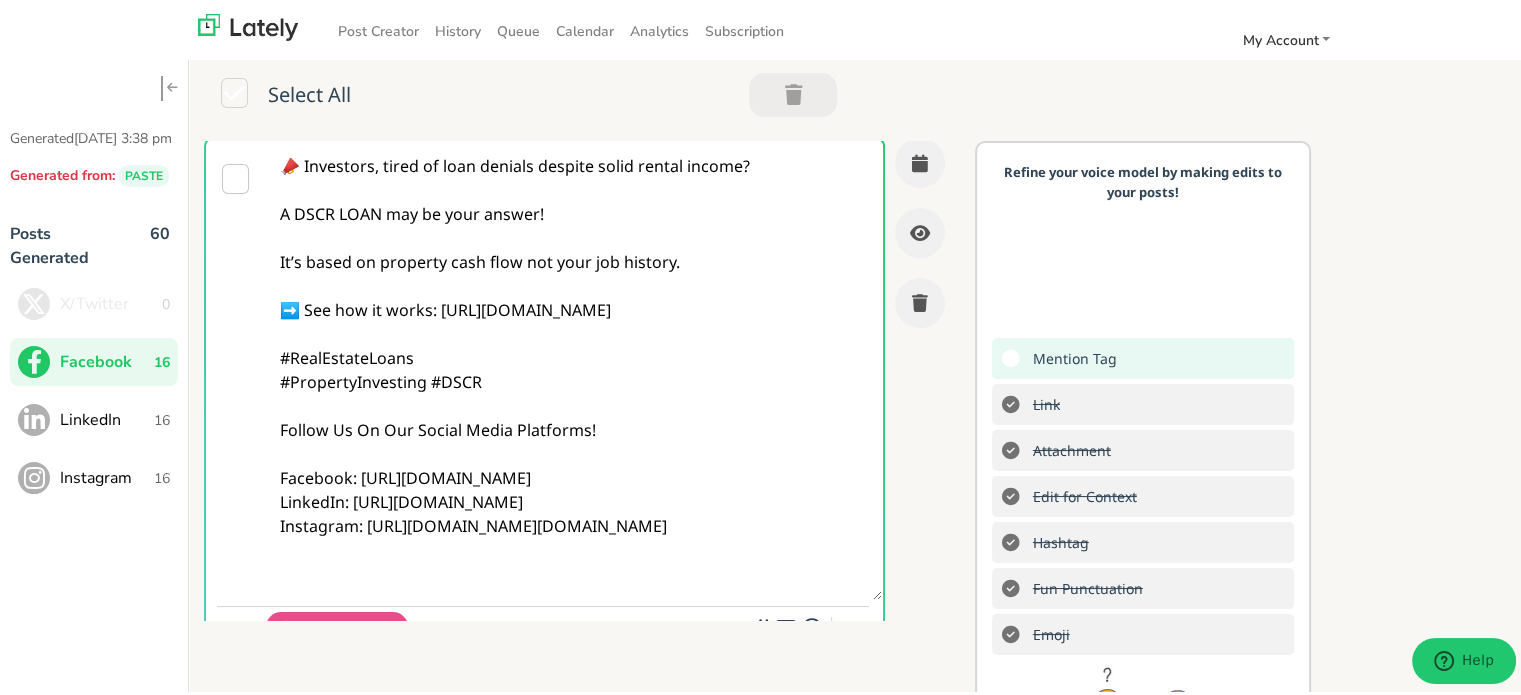 scroll, scrollTop: 0, scrollLeft: 0, axis: both 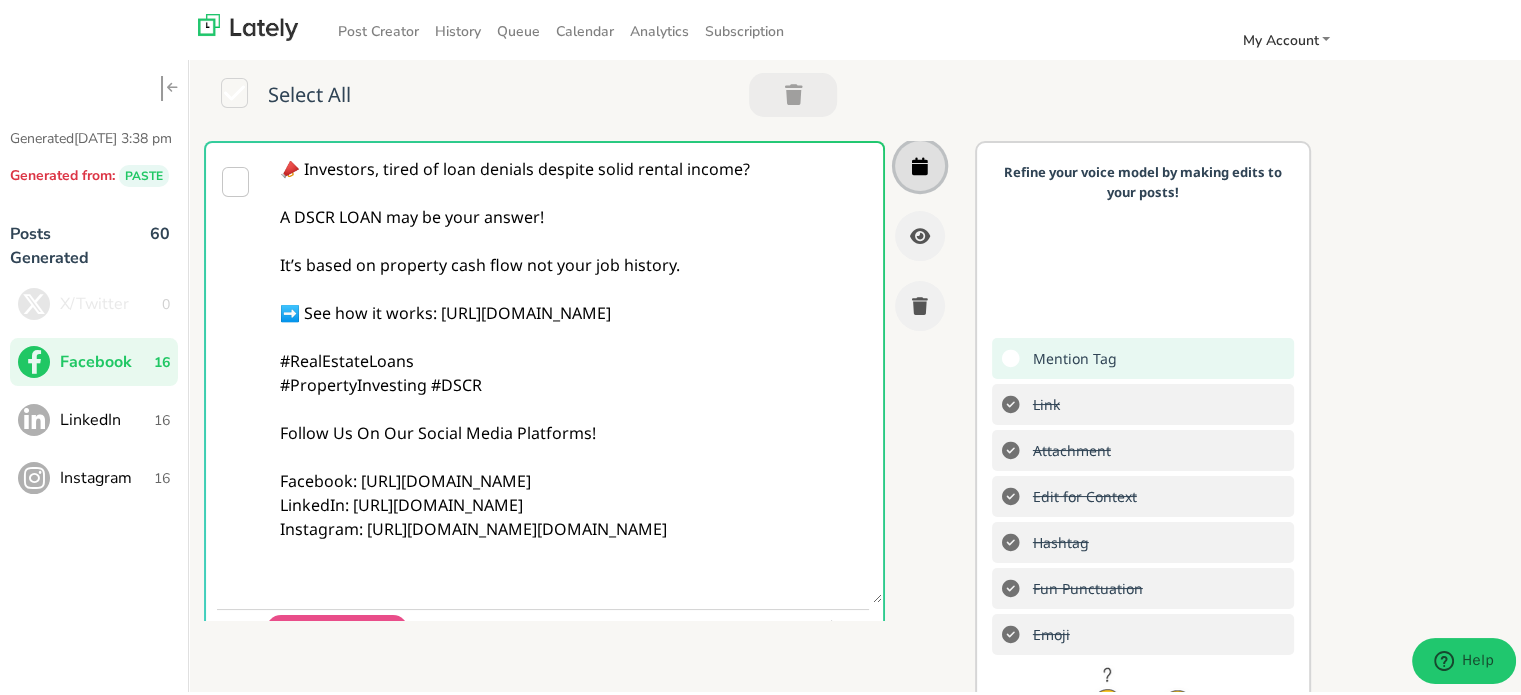 click at bounding box center [920, 163] 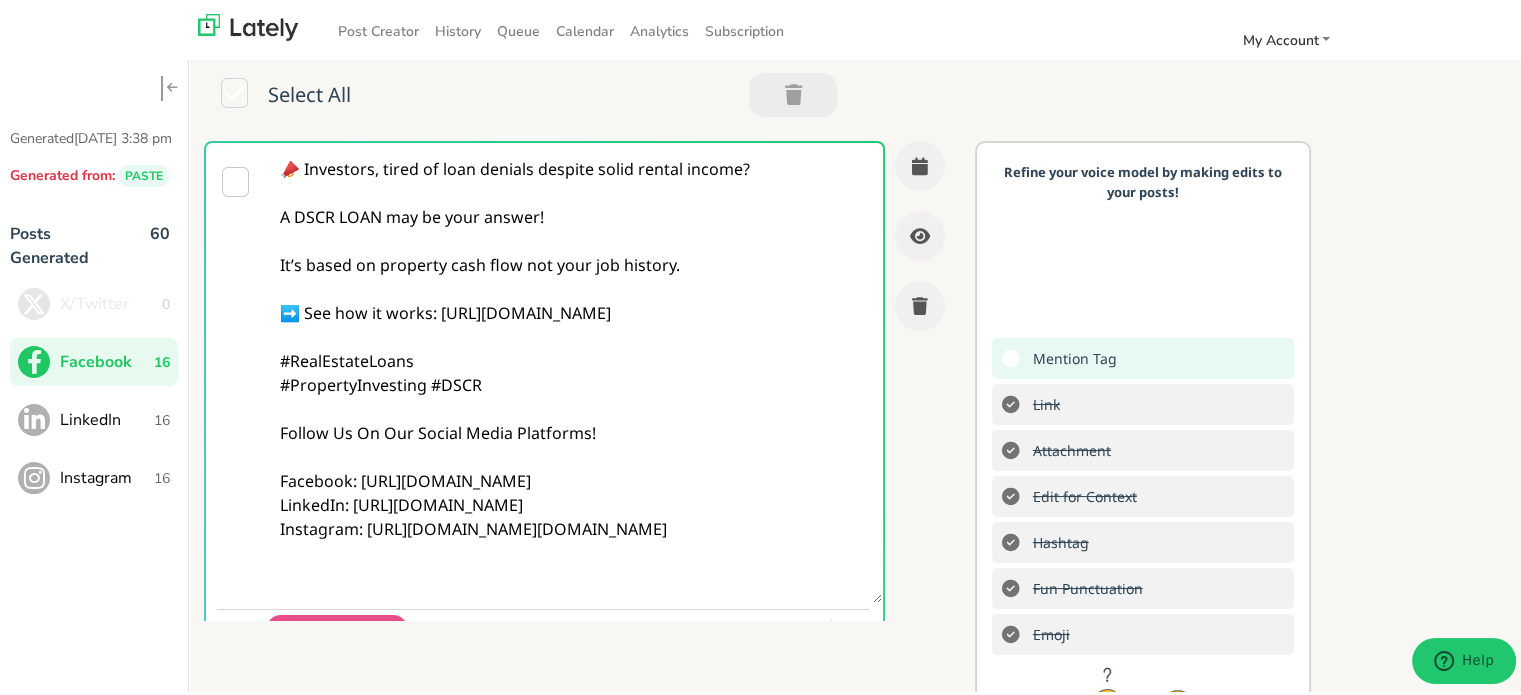 click on "X/Twitter 0 Facebook 16 LinkedIn 16 Instagram 16" at bounding box center [94, 388] 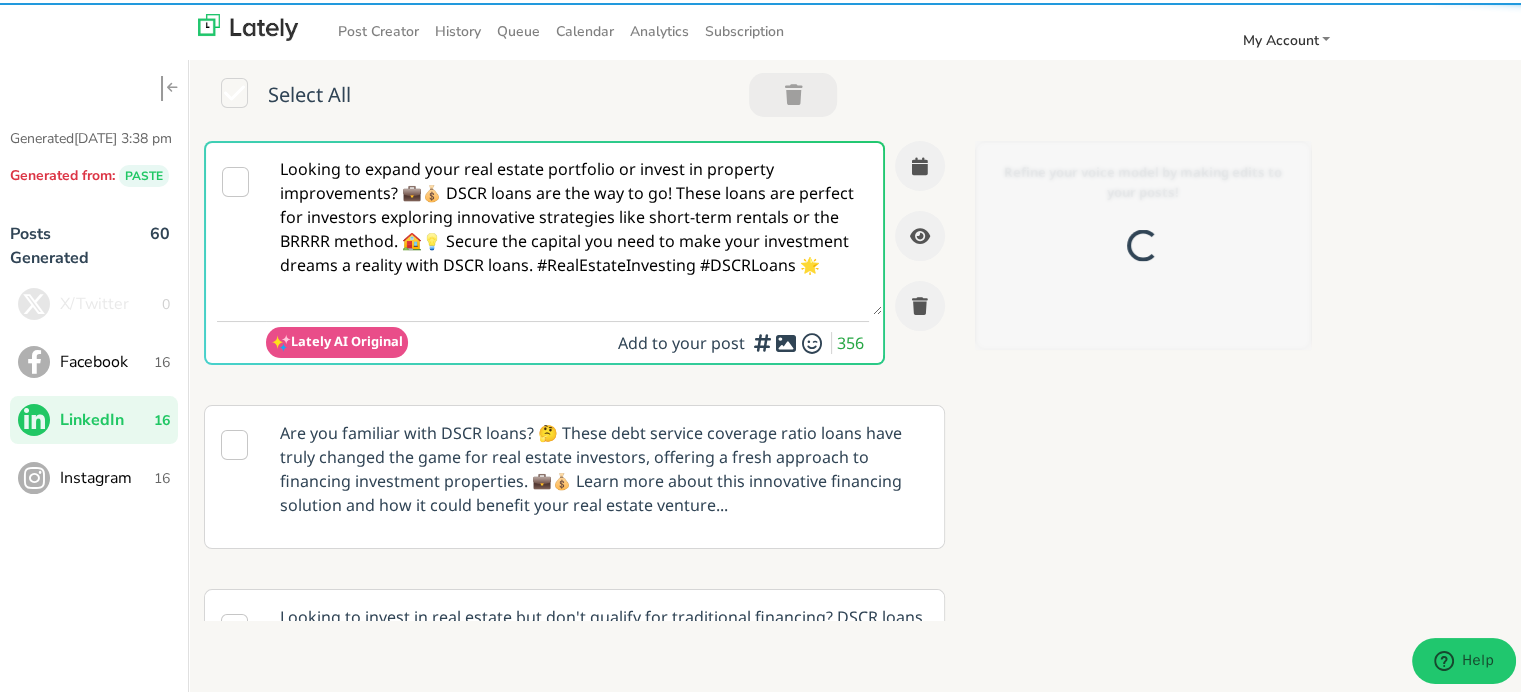scroll, scrollTop: 0, scrollLeft: 0, axis: both 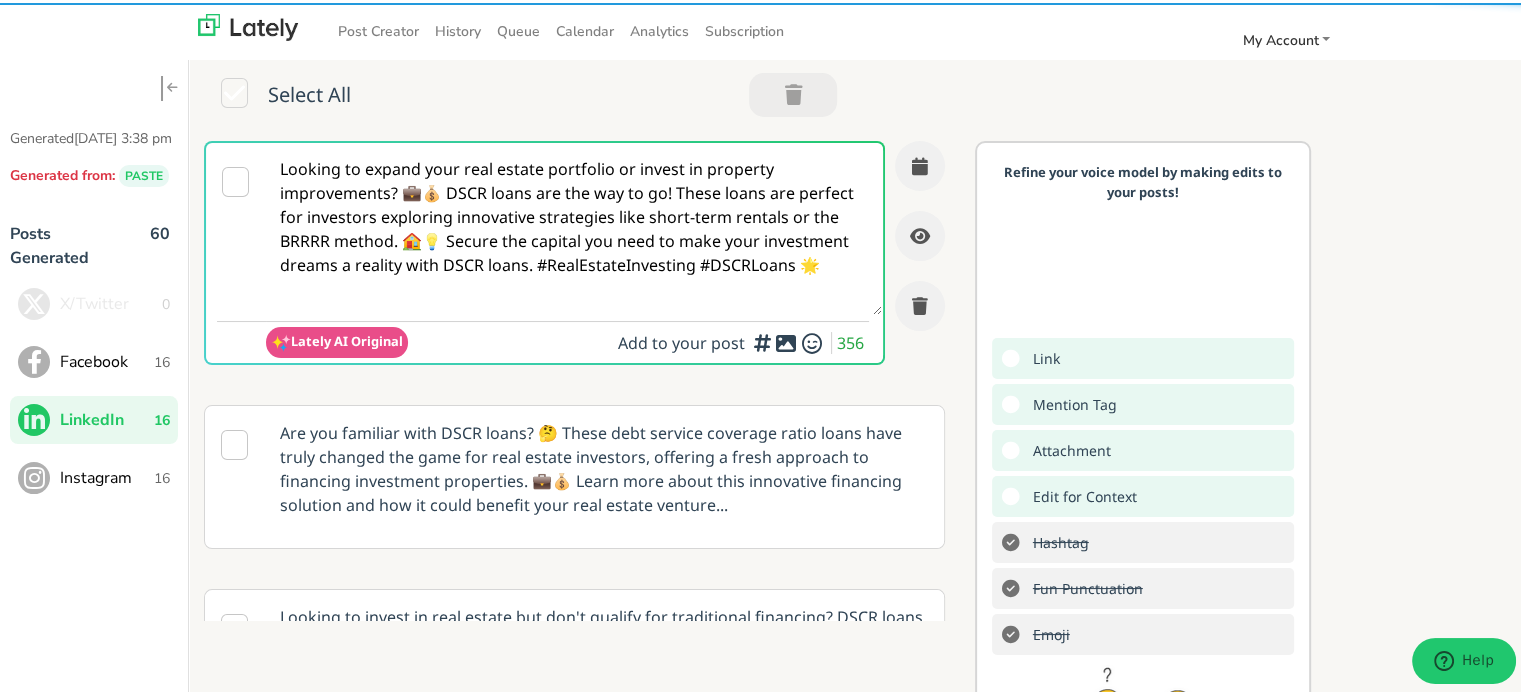 click on "Facebook" at bounding box center [107, 359] 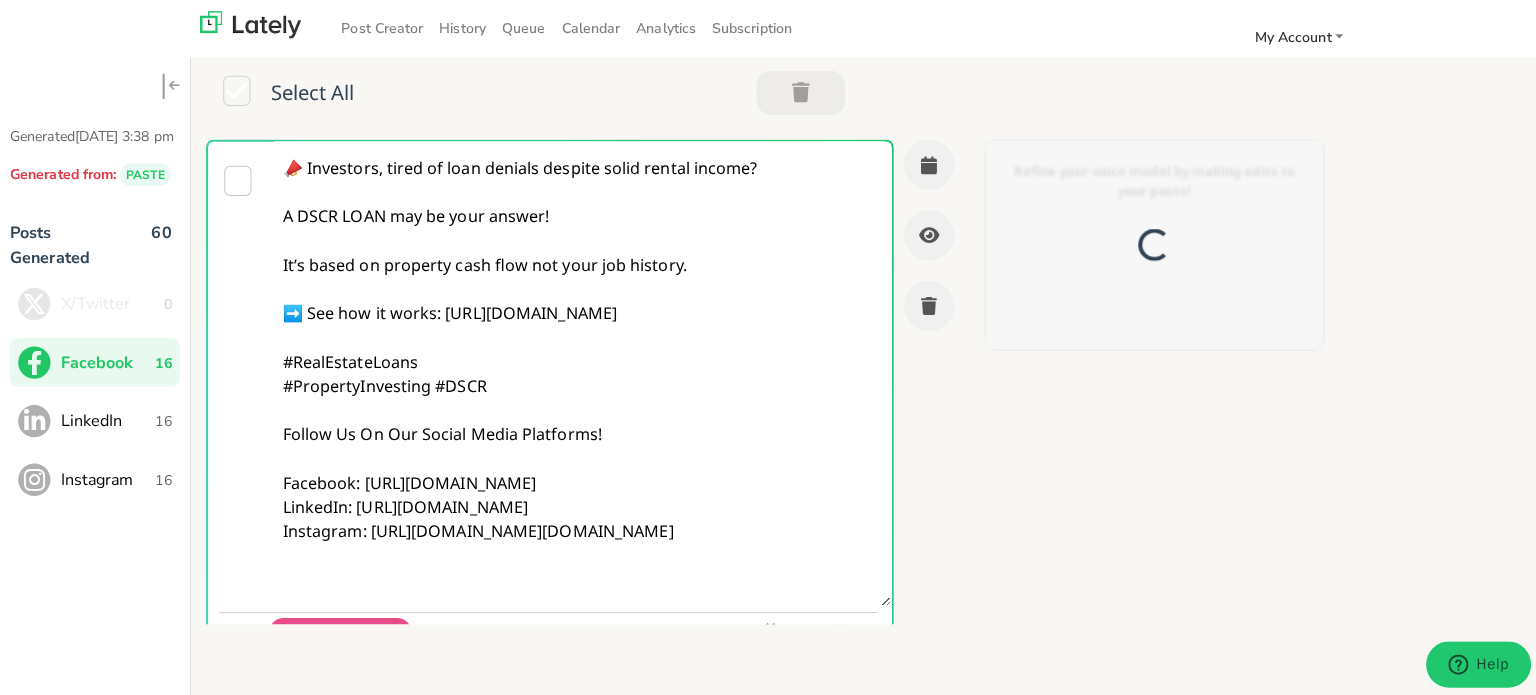scroll, scrollTop: 0, scrollLeft: 0, axis: both 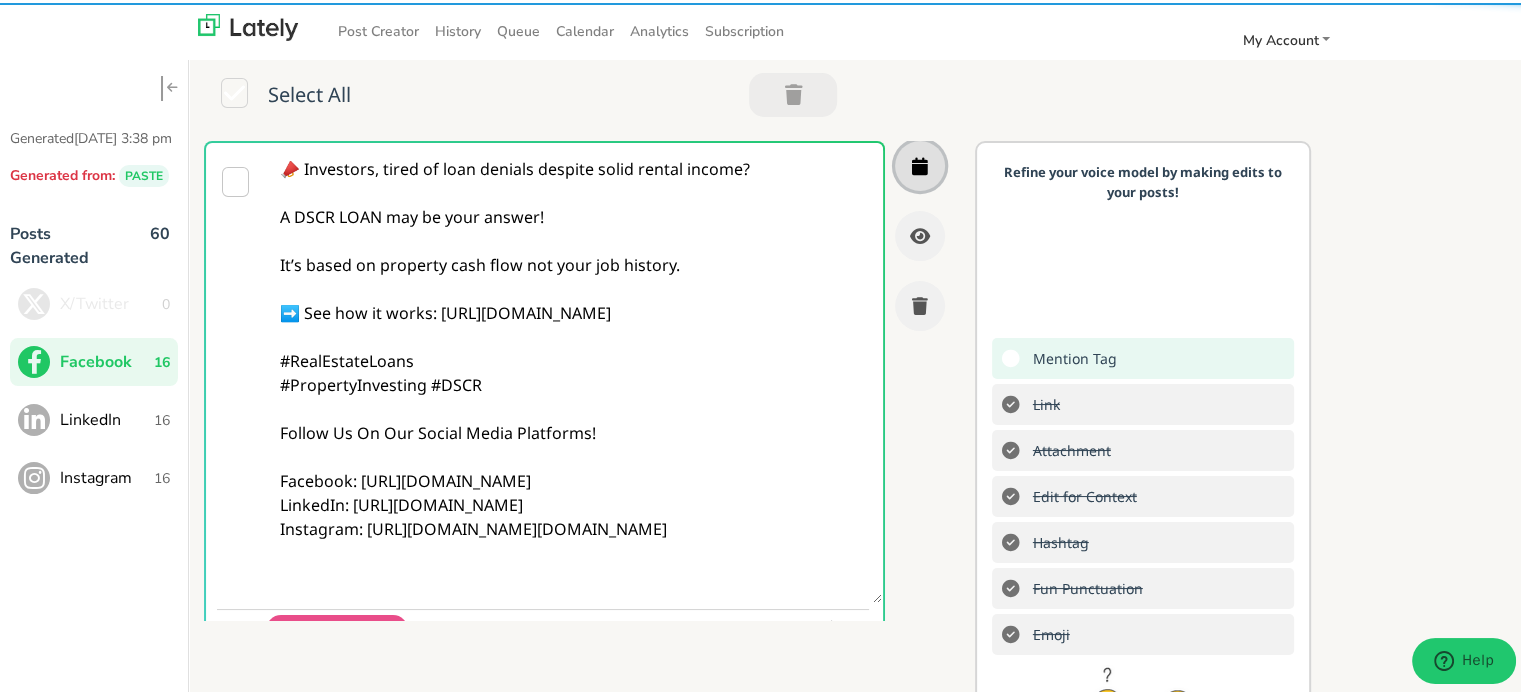 click at bounding box center [920, 163] 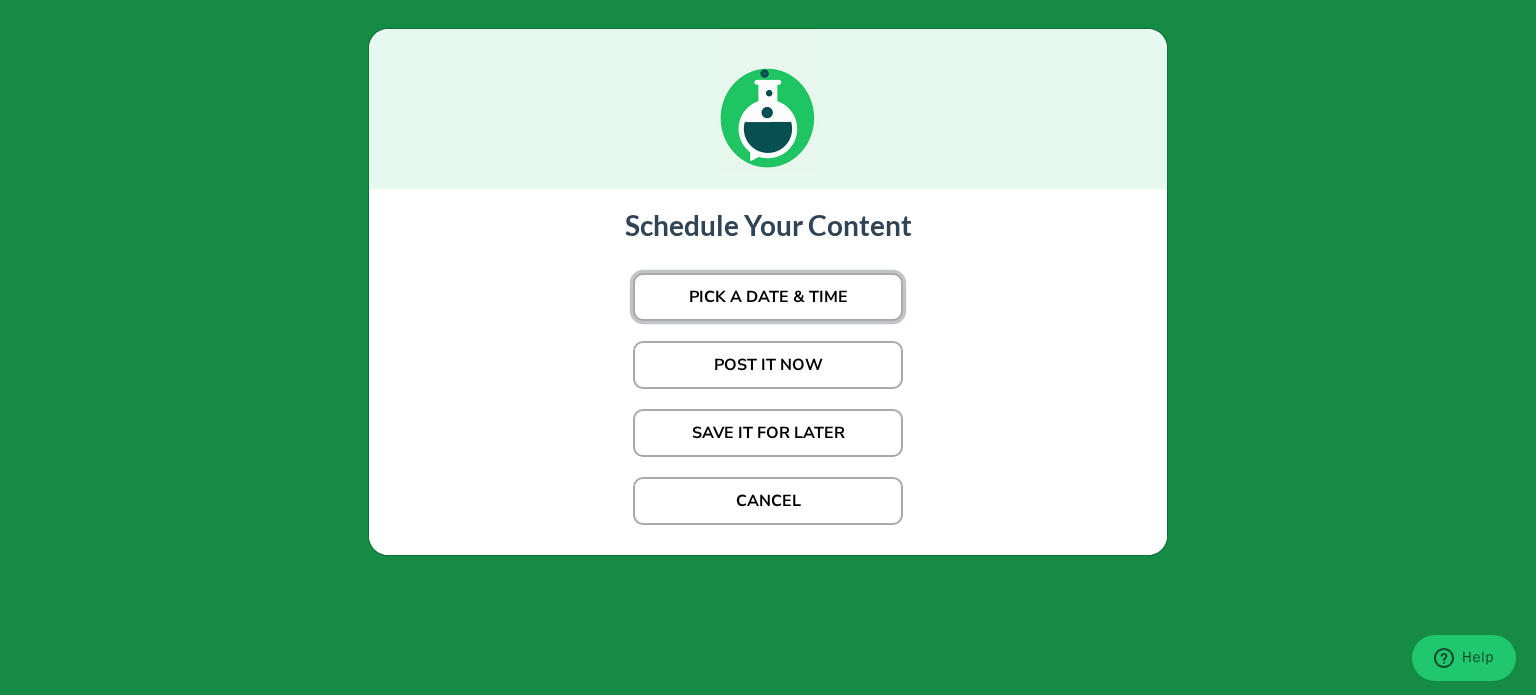 click on "PICK A DATE & TIME" at bounding box center [768, 297] 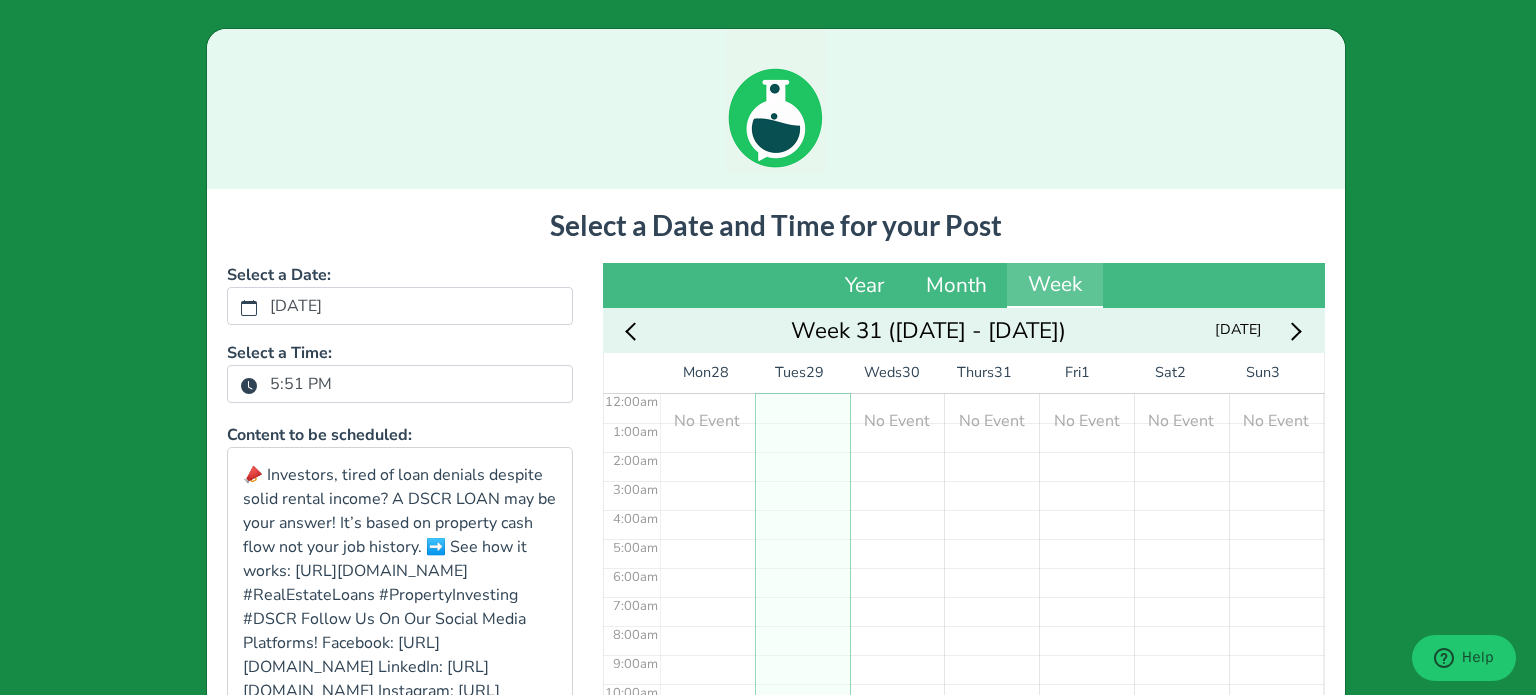 click on "5:51 PM" at bounding box center [301, 384] 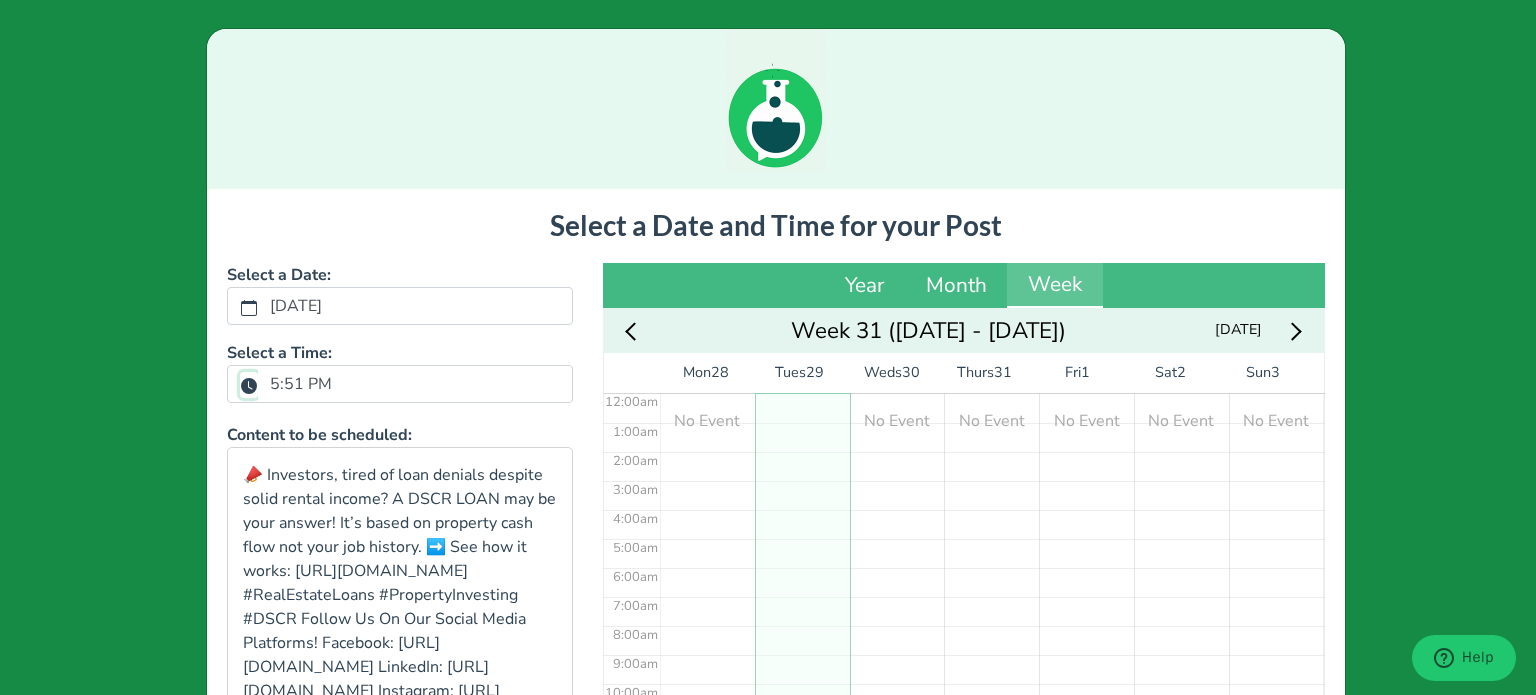 click on "5:51 PM" at bounding box center [249, 385] 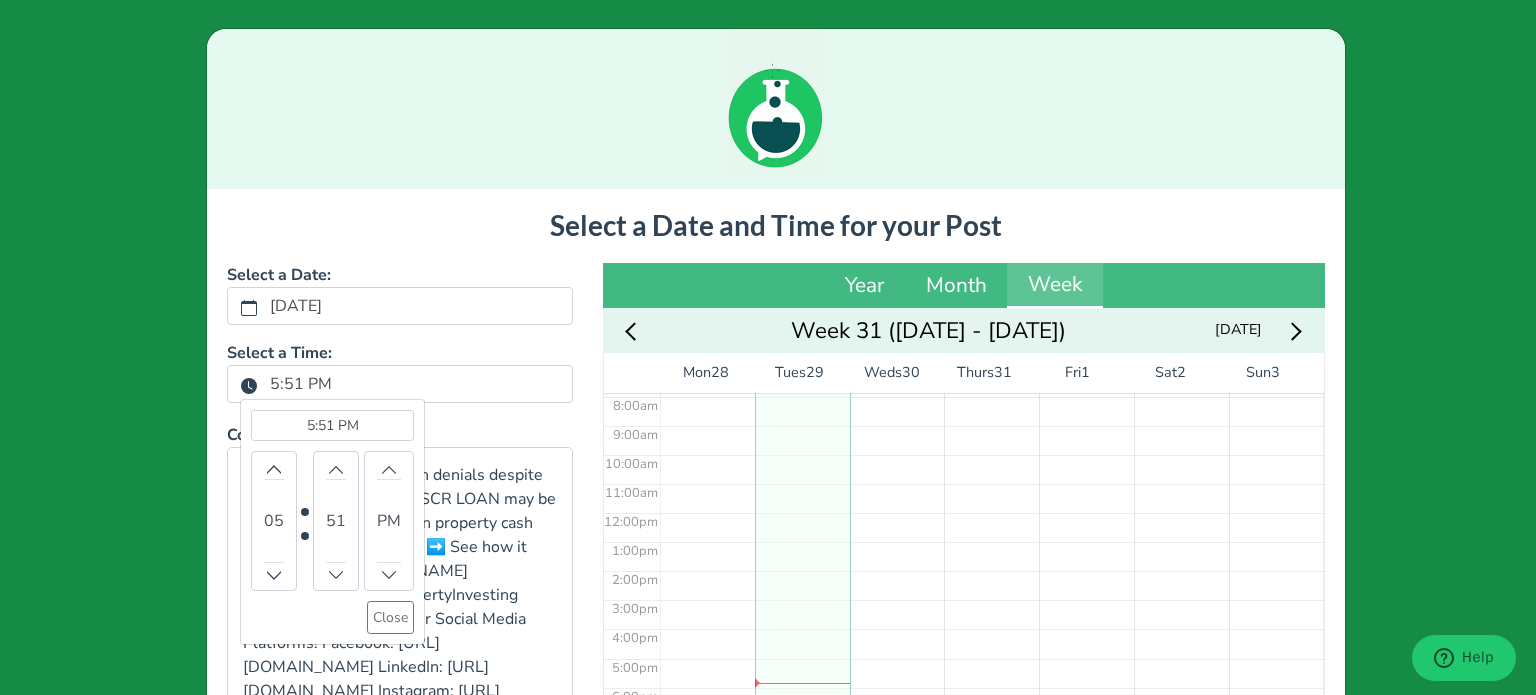 scroll, scrollTop: 292, scrollLeft: 0, axis: vertical 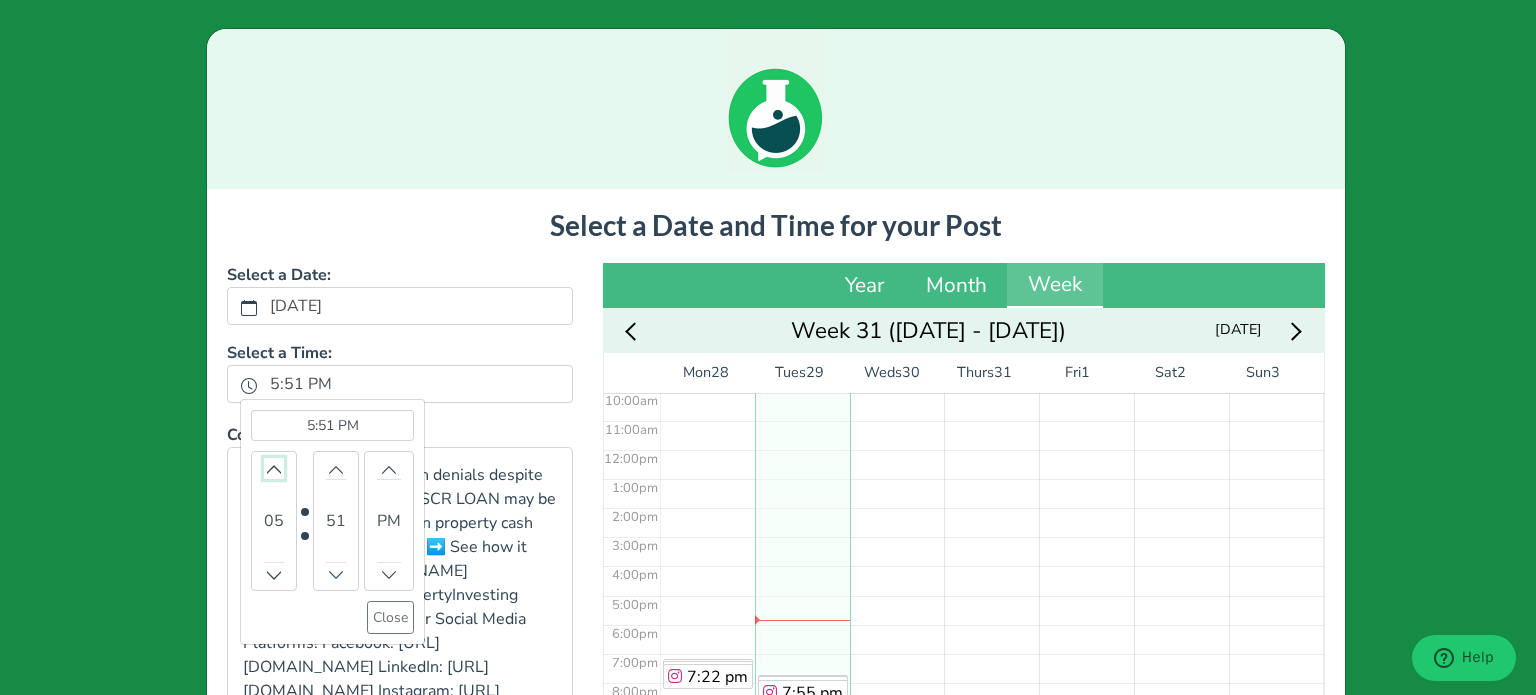 click 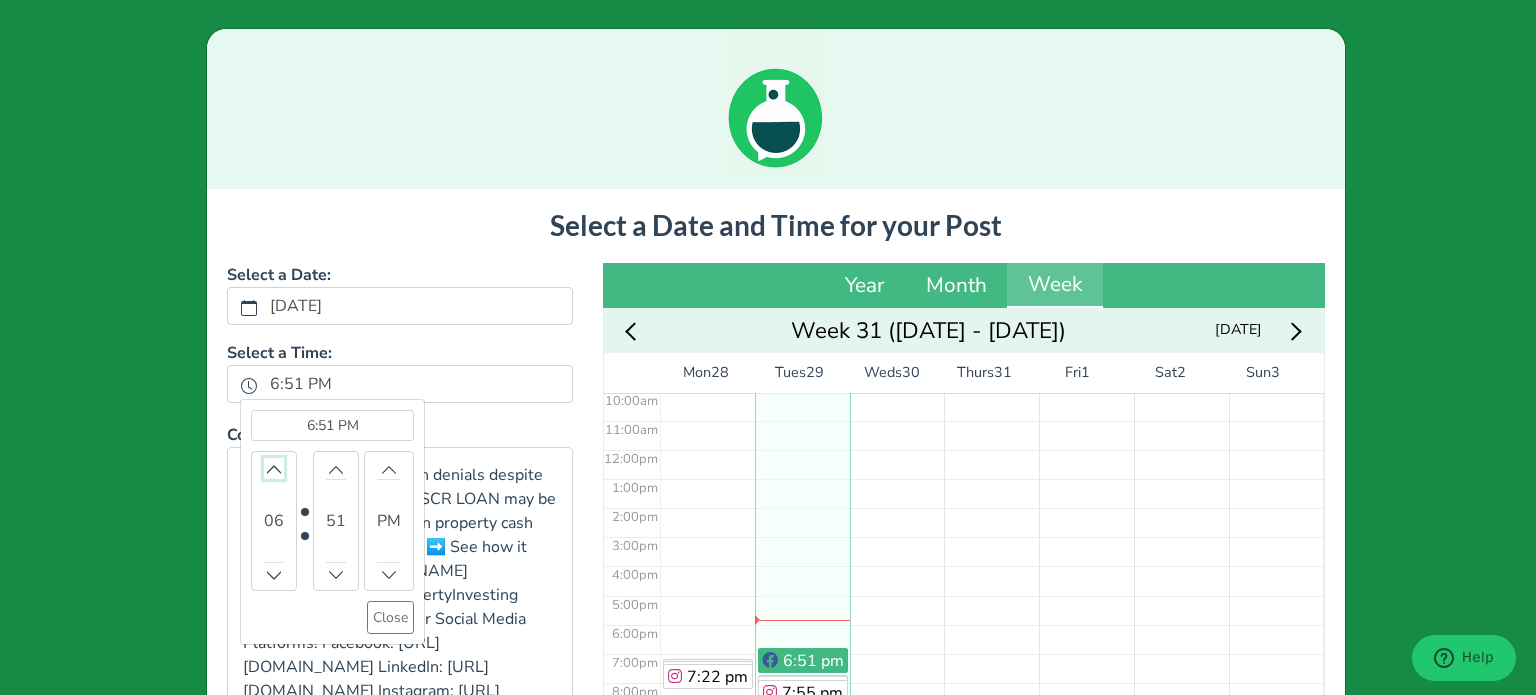 click 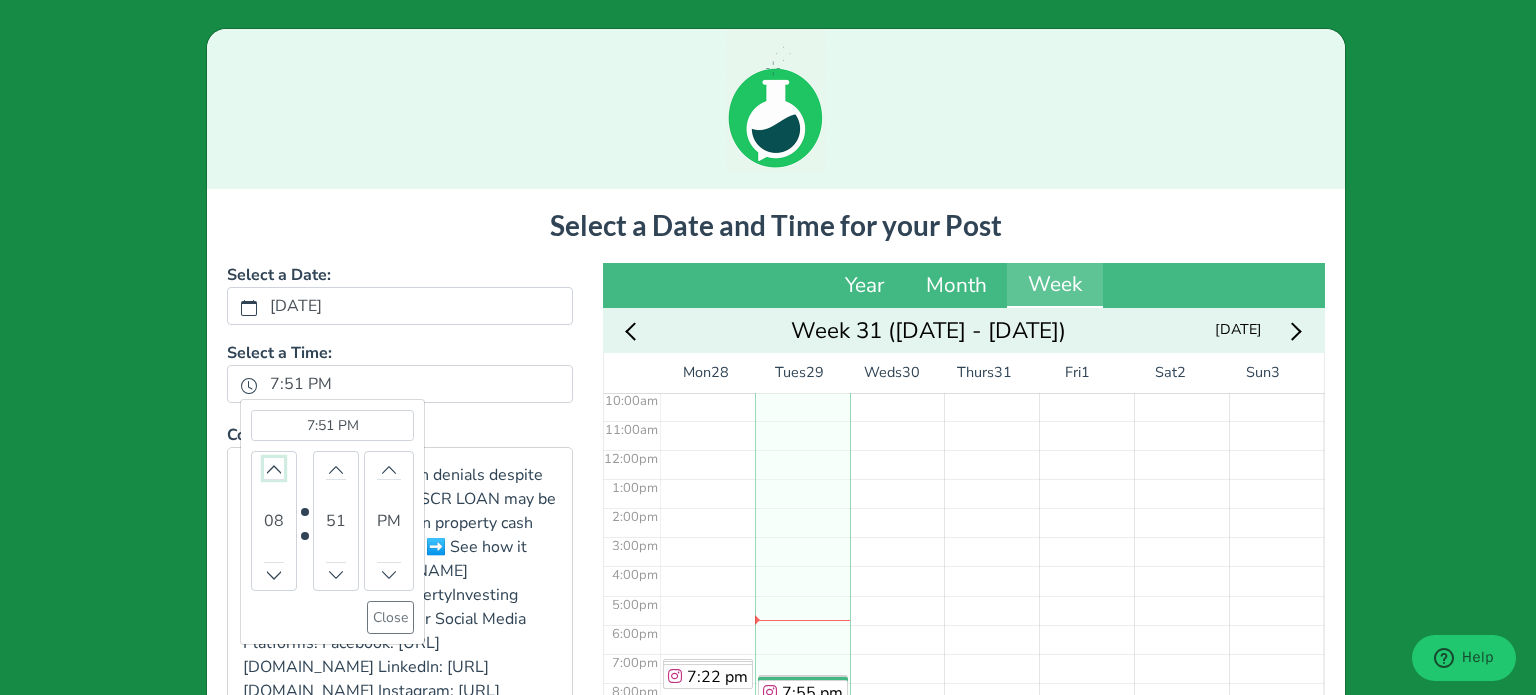 click 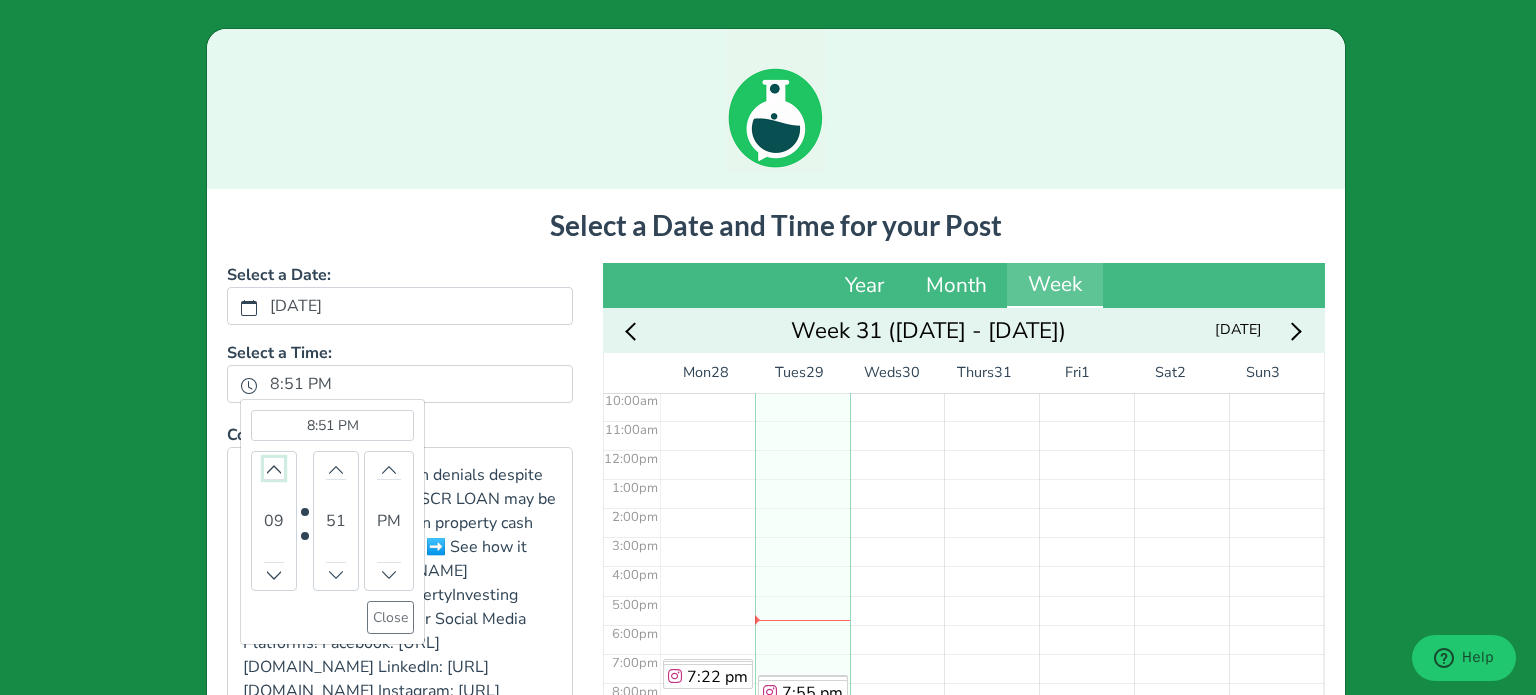 click 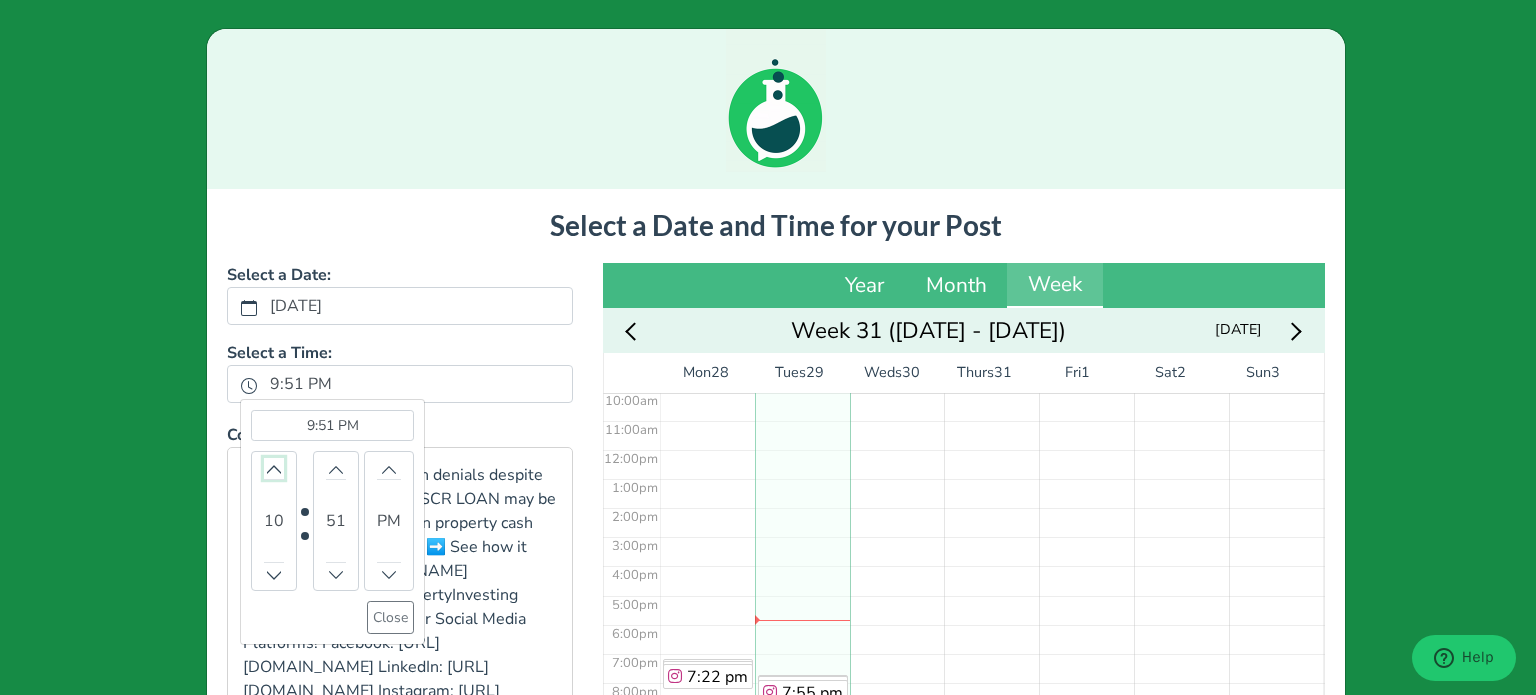 click at bounding box center (274, 468) 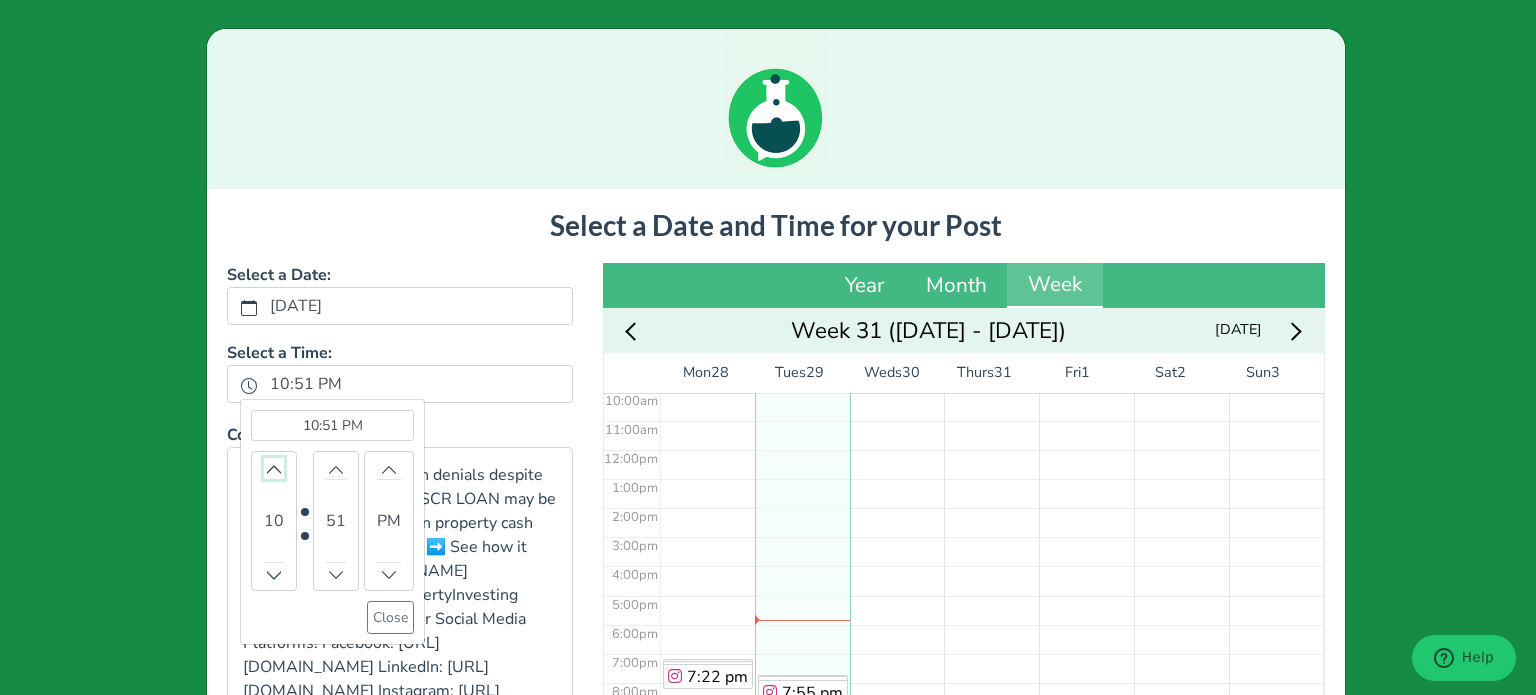 click at bounding box center (274, 468) 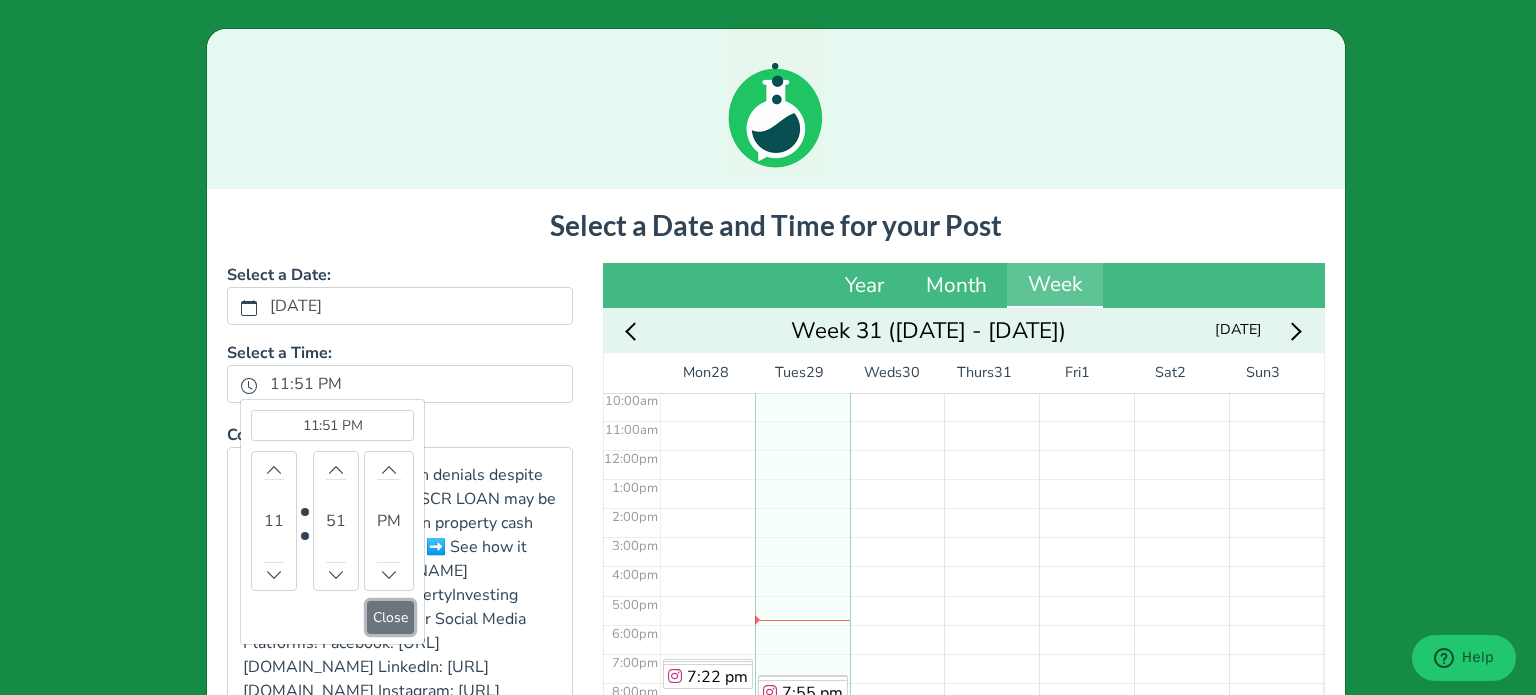 click on "Close" at bounding box center [390, 617] 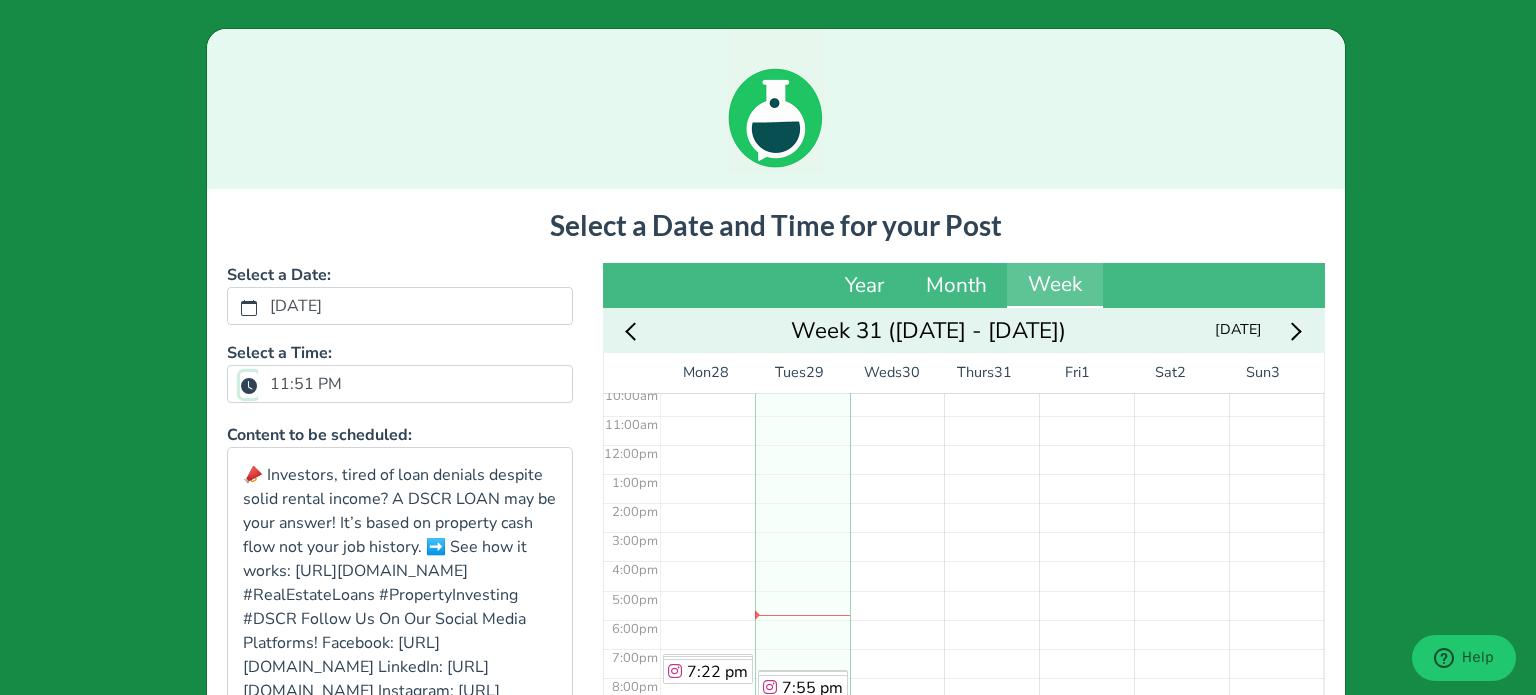 scroll, scrollTop: 298, scrollLeft: 0, axis: vertical 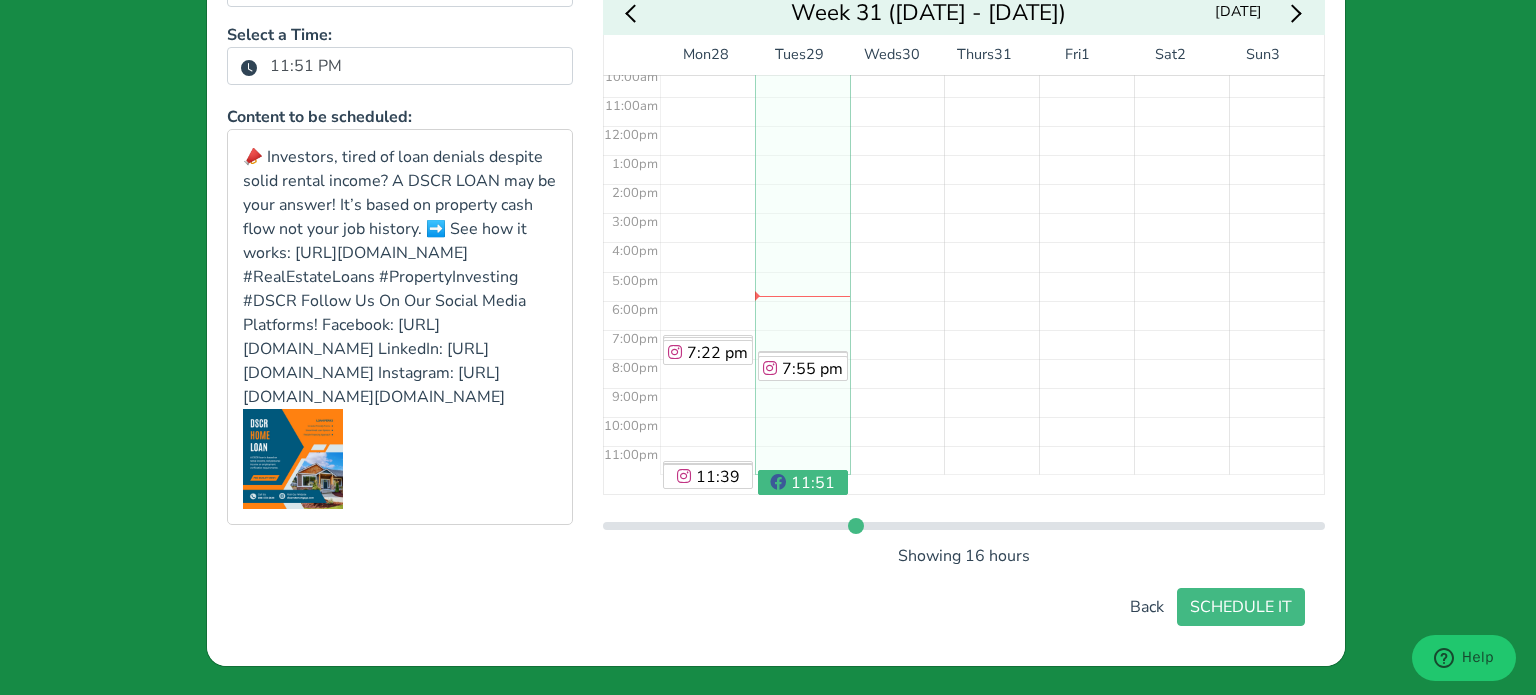 click on "Select a Date and Time for your Post Select a Date: [DATE] Select a Time: 11:51 PM Content to be scheduled: 📣 Investors, tired of loan denials despite solid rental income?
A DSCR LOAN may be your answer!
It’s based on property cash flow not your job history.
➡️ See how it works: [URL][DOMAIN_NAME]
#RealEstateLoans
#PropertyInvesting #DSCR
Follow Us On Our Social Media Platforms!
Facebook: [URL][DOMAIN_NAME]
LinkedIn: [URL][DOMAIN_NAME]
Instagram: [URL][DOMAIN_NAME][DOMAIN_NAME]
Year Month Week     Week 31 ([DATE] - [DATE]) [DATE]     Mon Mon M  28 Tues Tue T  29 Weds Wed W  30 Thurs Thu T  31 Fri Fri F  1 Sat Sat S  2 Sun Sun S  3 12:00am 1:00am 2:00am 3:00am 4:00am 5:00am 6:00am 7:00am 8:00am 9:00am 10:00am 11:00am 12:00pm 1:00pm 2:00pm 3:00pm 4:00pm 5:00pm 6:00pm 7:00pm 8:00pm 9:00pm 10:00pm 11:00pm 7:11 pm 7:16 pm 7:22 pm 11:33 pm 11:36 pm" at bounding box center [776, 258] 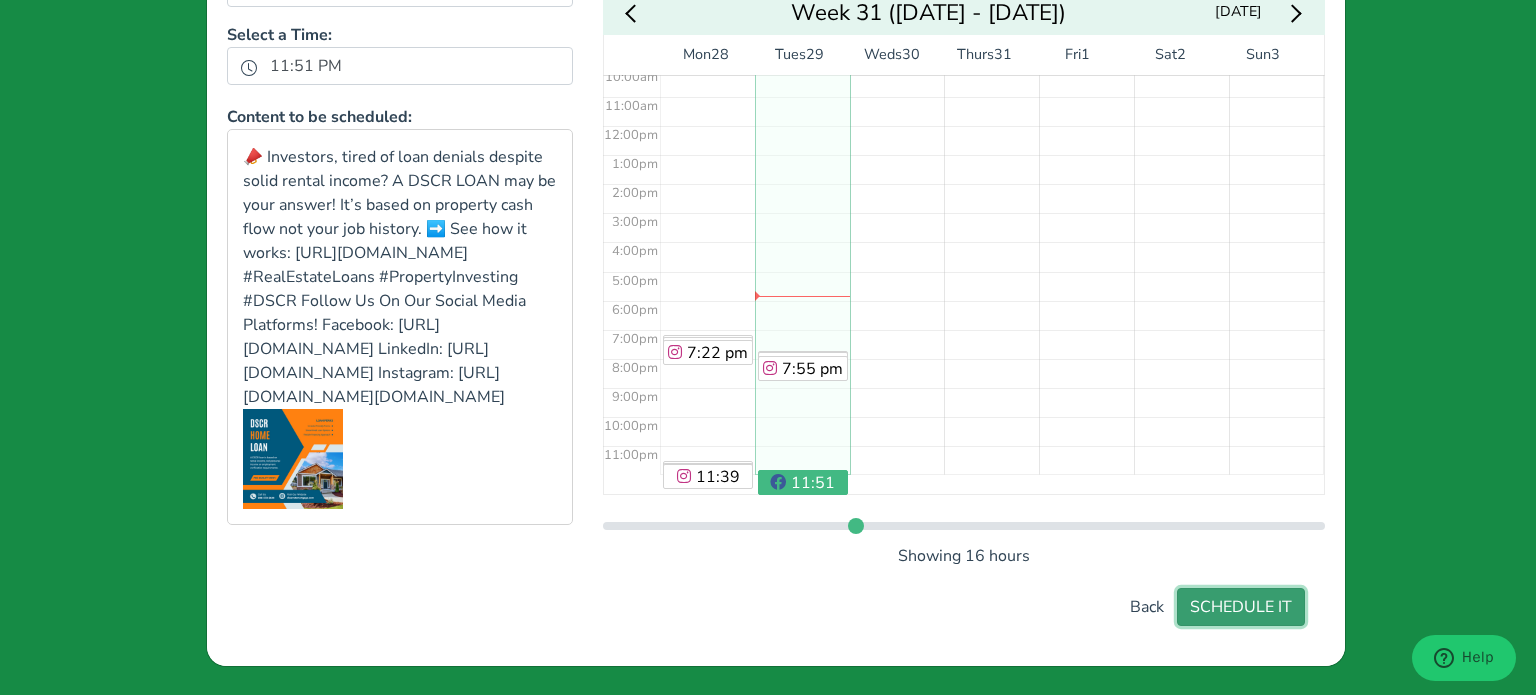 click on "SCHEDULE IT" at bounding box center (1241, 607) 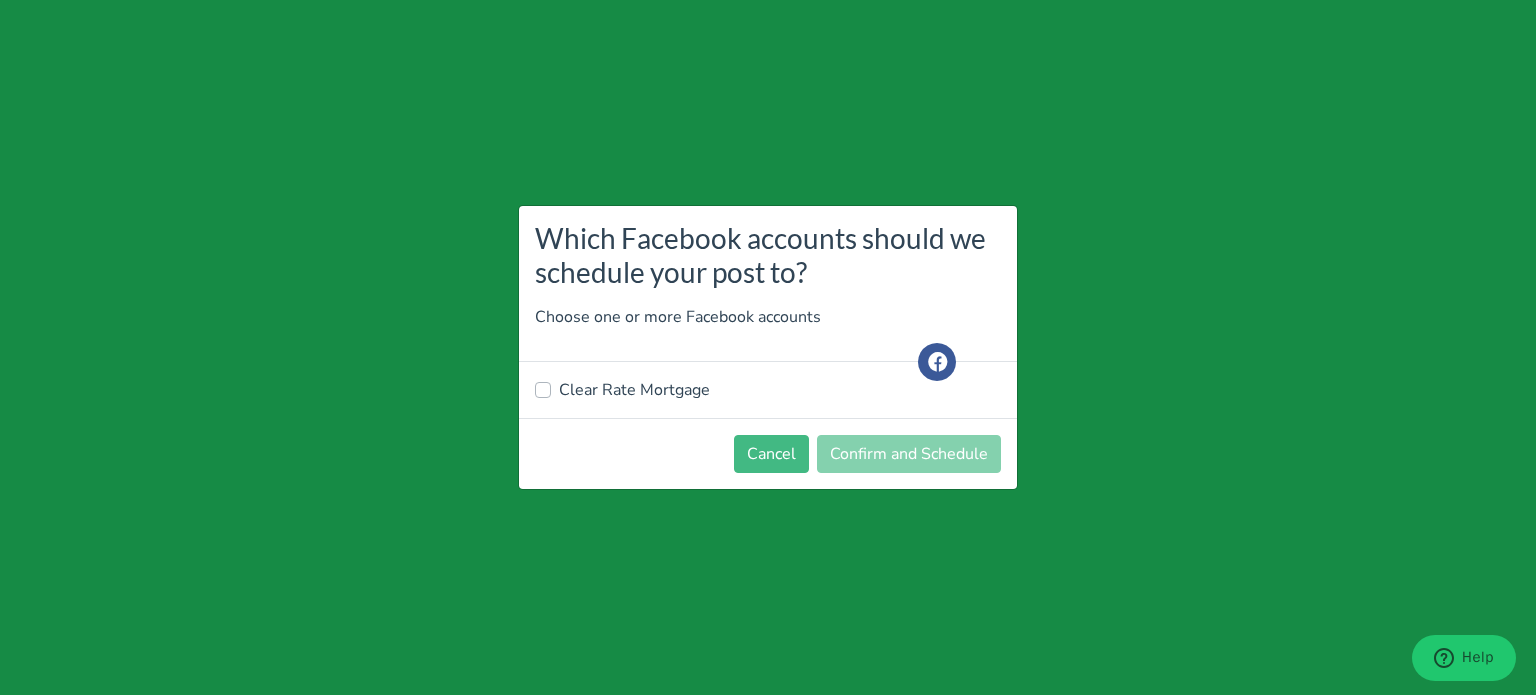 click on "Clear Rate Mortgage" at bounding box center [634, 390] 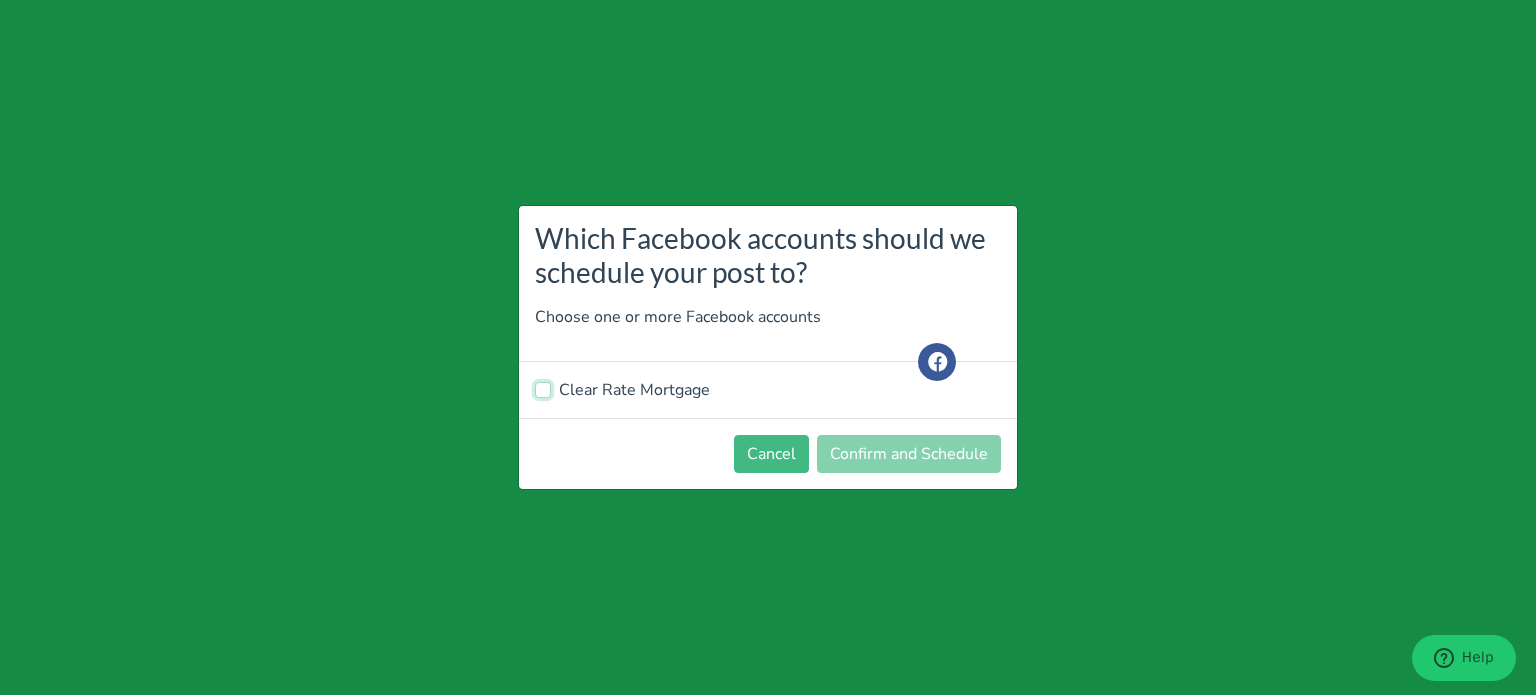 click on "Clear Rate Mortgage" at bounding box center (543, 388) 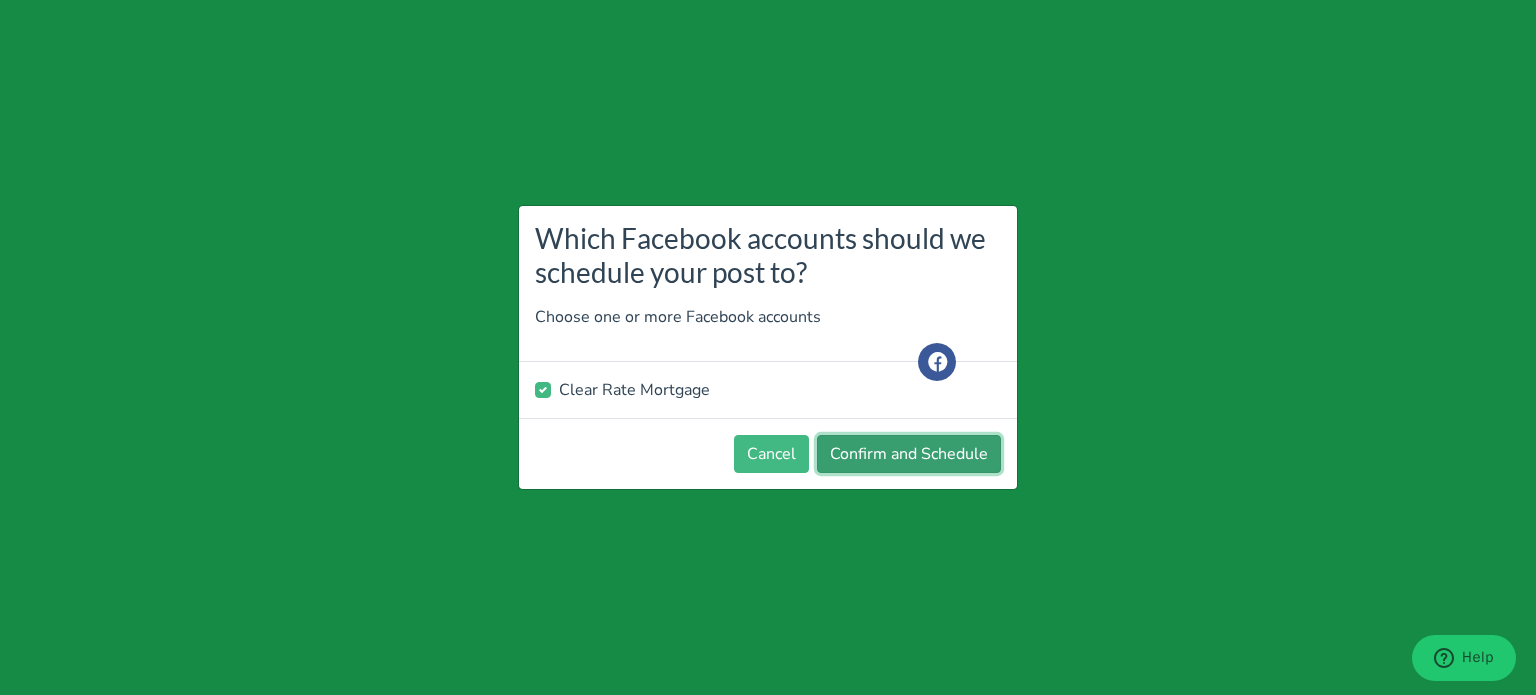 click on "Confirm and Schedule" at bounding box center (909, 454) 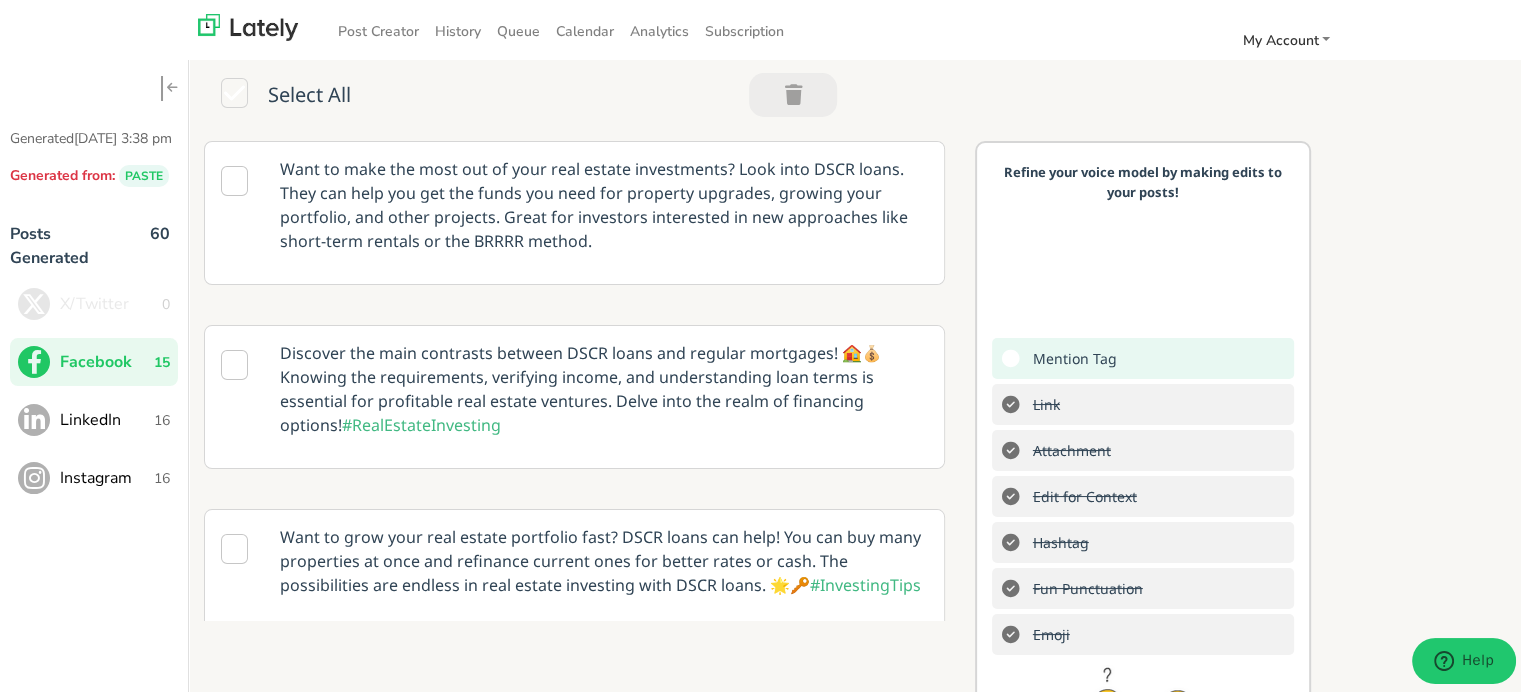 click on "LinkedIn" at bounding box center (107, 417) 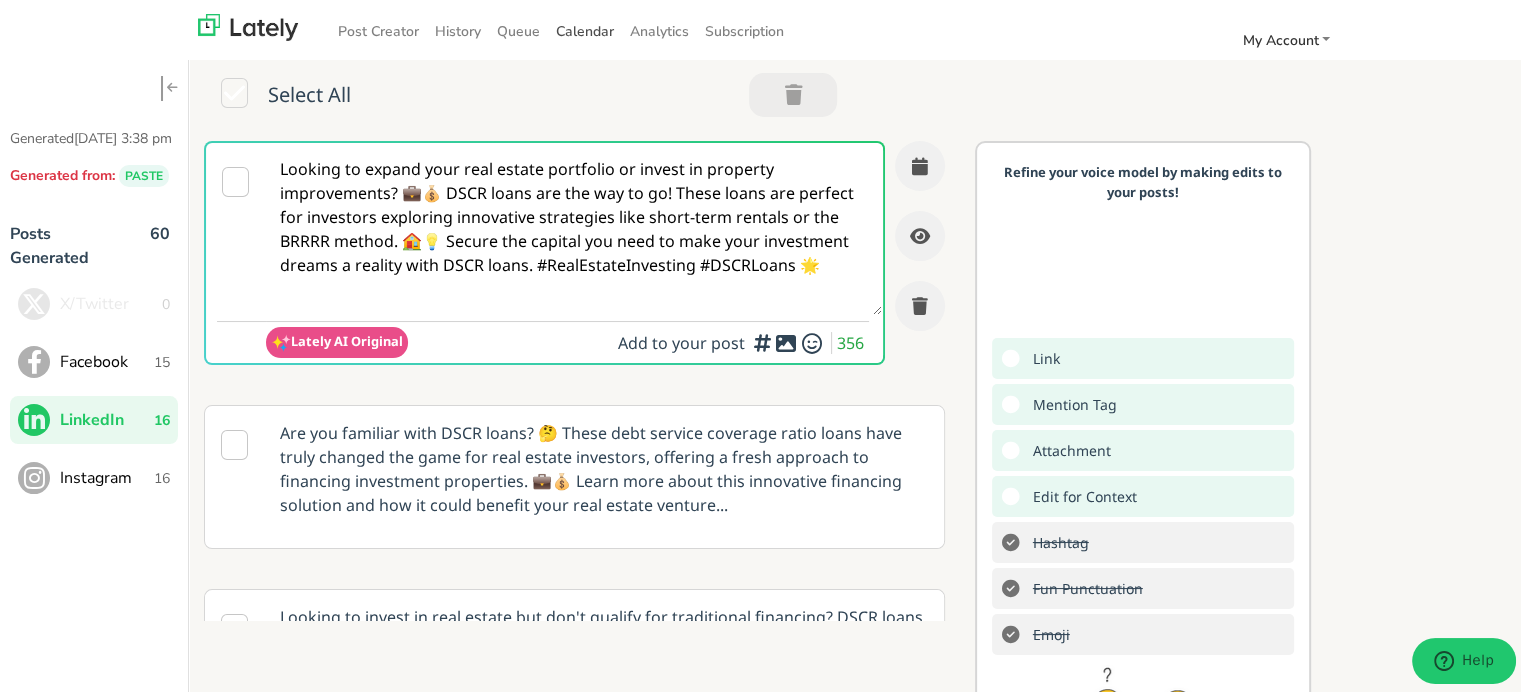 scroll, scrollTop: 0, scrollLeft: 0, axis: both 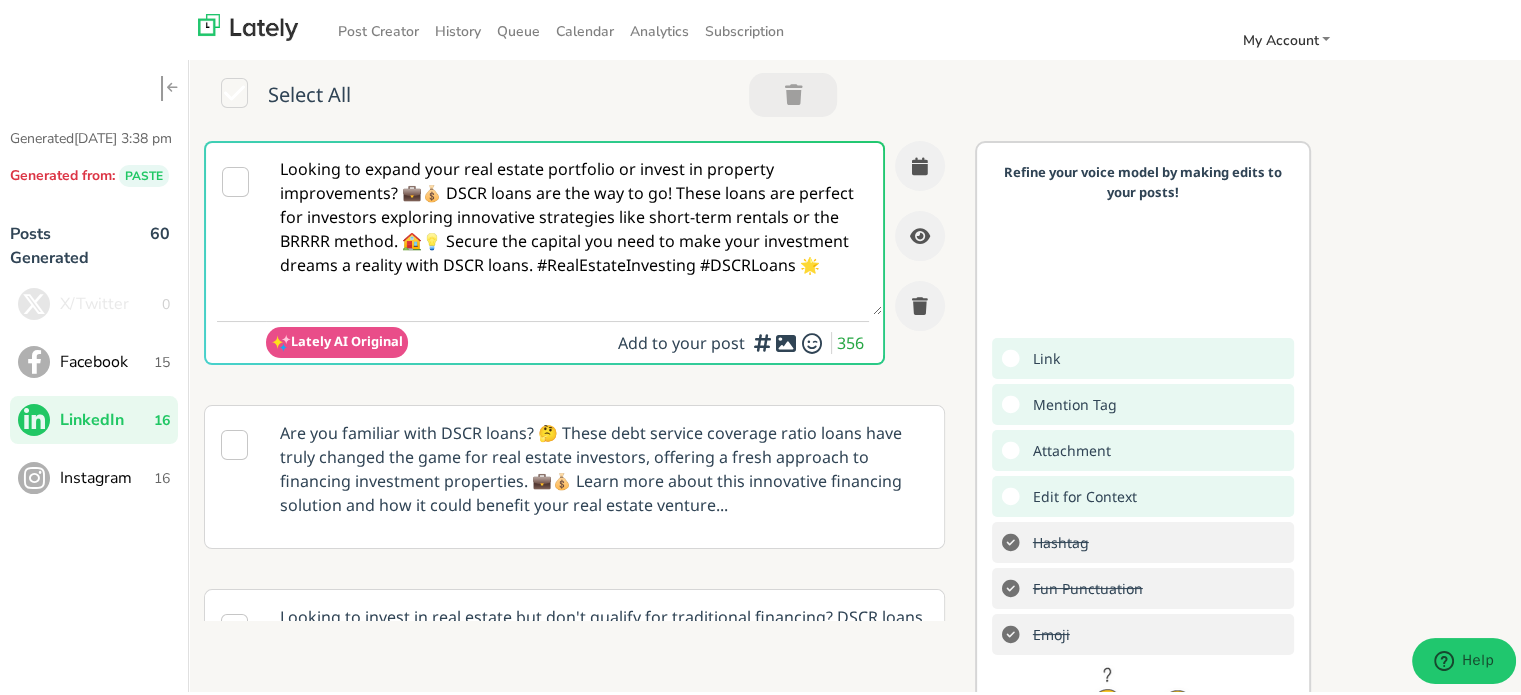 click on "Looking to expand your real estate portfolio or invest in property improvements? 💼💰 DSCR loans are the way to go! These loans are perfect for investors exploring innovative strategies like short-term rentals or the BRRRR method. 🏠💡 Secure the capital you need to make your investment dreams a reality with DSCR loans. #RealEstateInvesting #DSCRLoans 🌟" at bounding box center (574, 226) 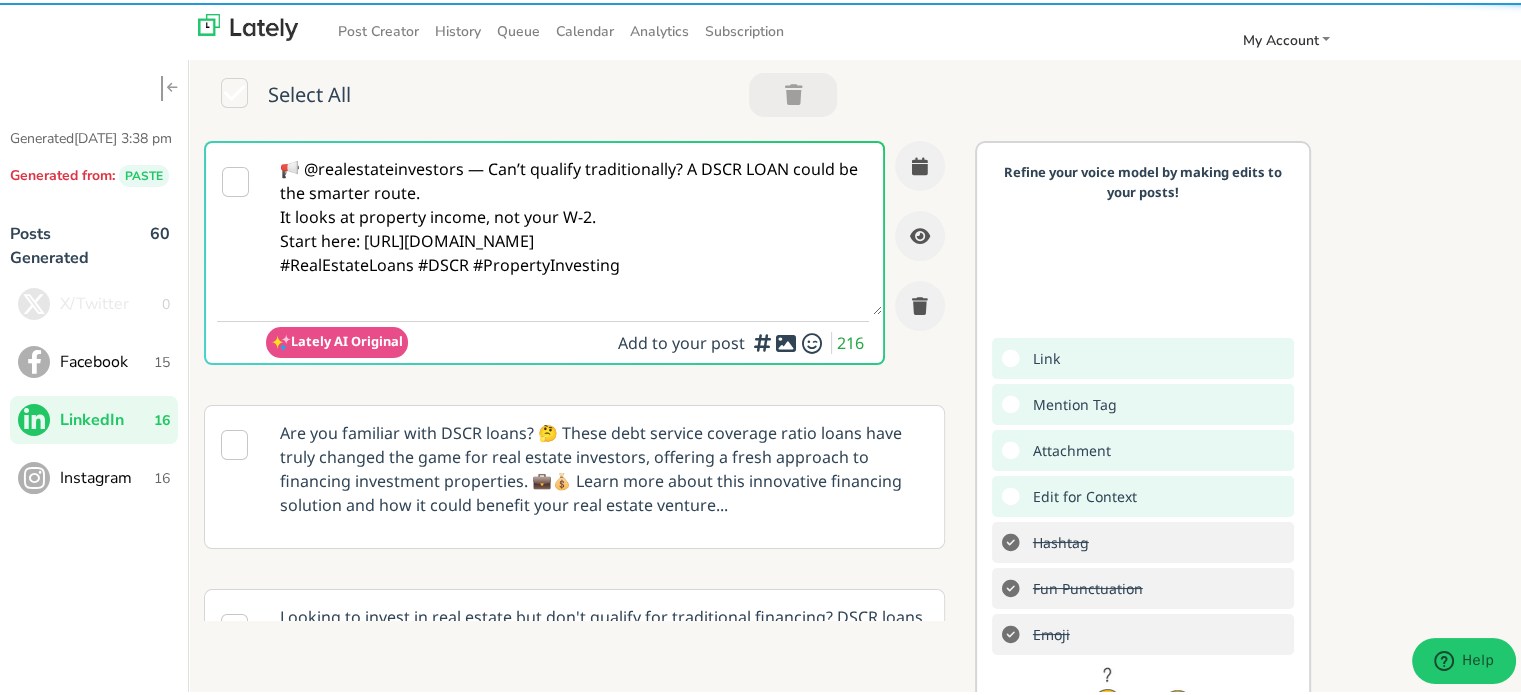 click on "📢 @realestateinvestors — Can’t qualify traditionally? A DSCR LOAN could be the smarter route.
It looks at property income, not your W-2.
Start here: [URL][DOMAIN_NAME]
#RealEstateLoans #DSCR #PropertyInvesting" at bounding box center (574, 226) 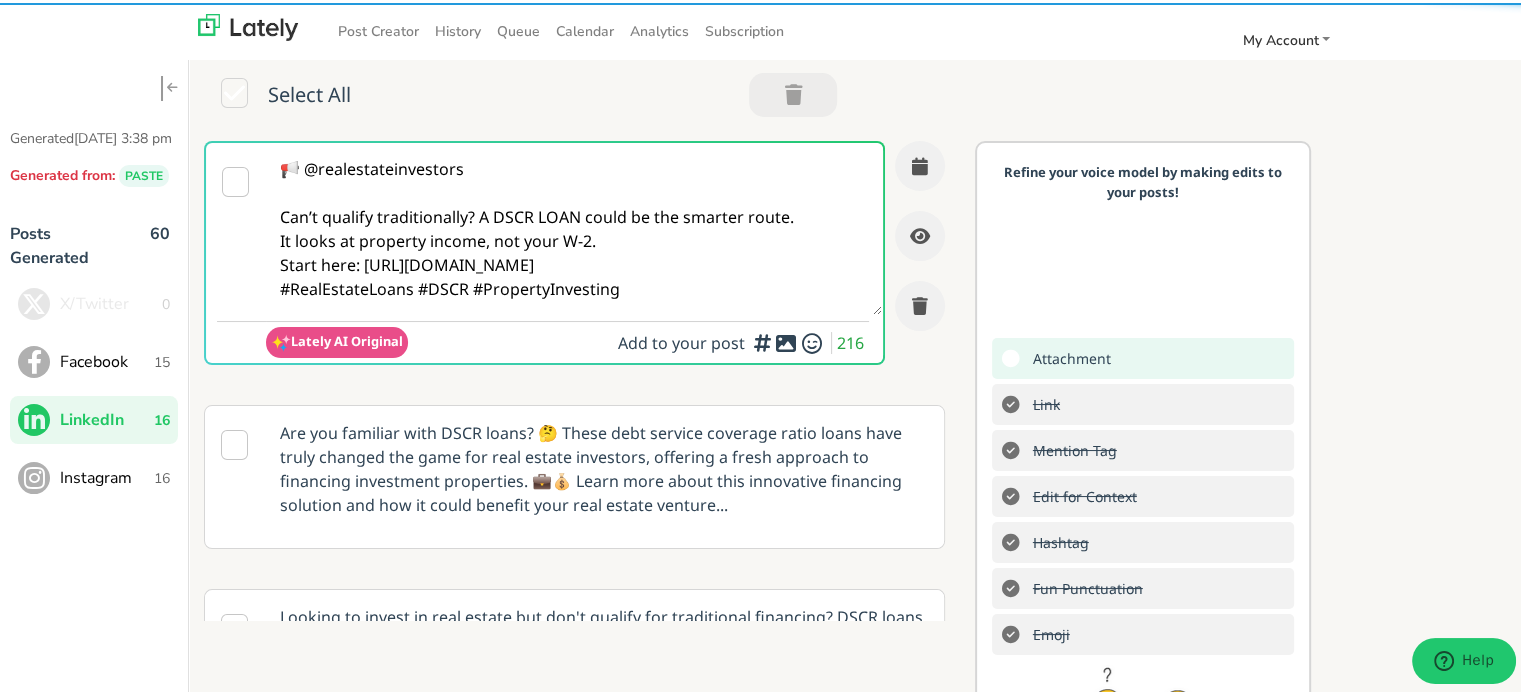 click on "📢 @realestateinvestors
Can’t qualify traditionally? A DSCR LOAN could be the smarter route.
It looks at property income, not your W-2.
Start here: [URL][DOMAIN_NAME]
#RealEstateLoans #DSCR #PropertyInvesting" at bounding box center [574, 226] 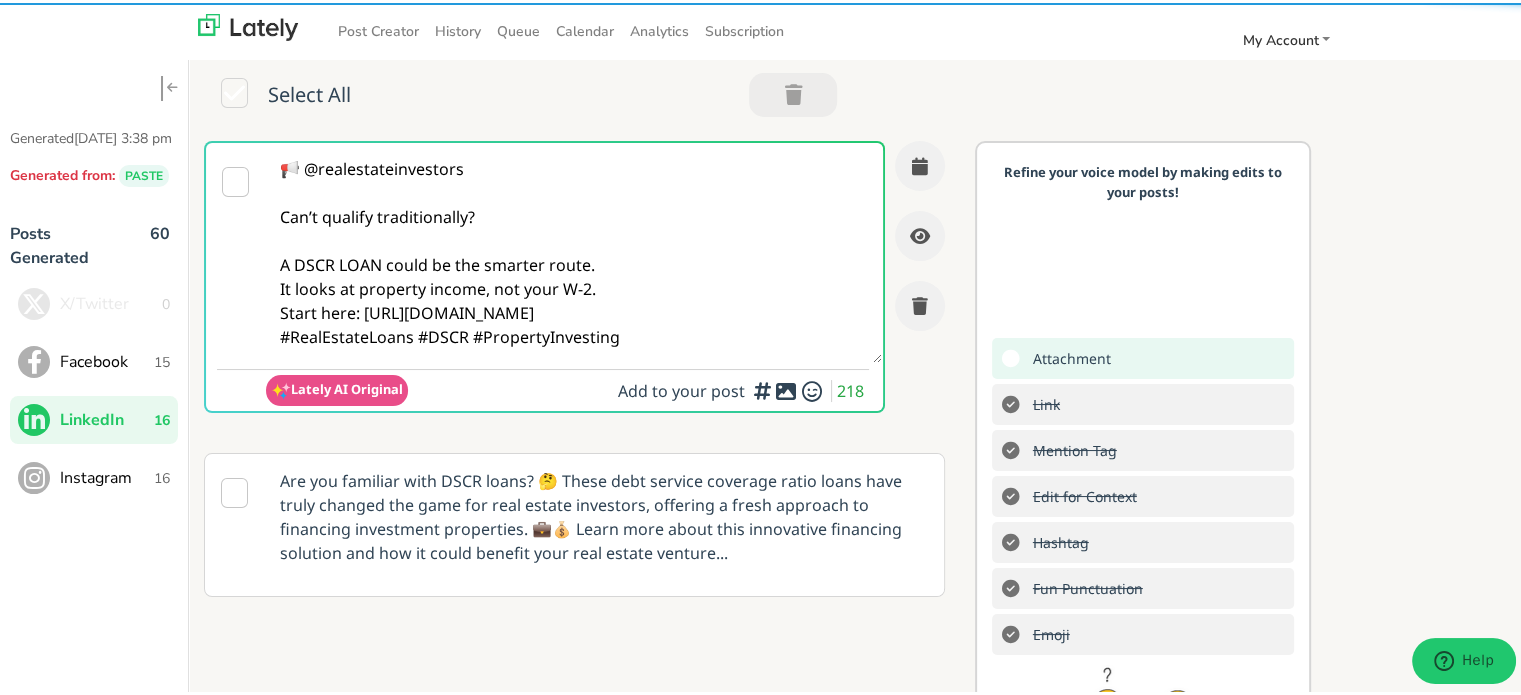 click on "📢 @realestateinvestors
Can’t qualify traditionally?
A DSCR LOAN could be the smarter route.
It looks at property income, not your W-2.
Start here: [URL][DOMAIN_NAME]
#RealEstateLoans #DSCR #PropertyInvesting" at bounding box center (574, 250) 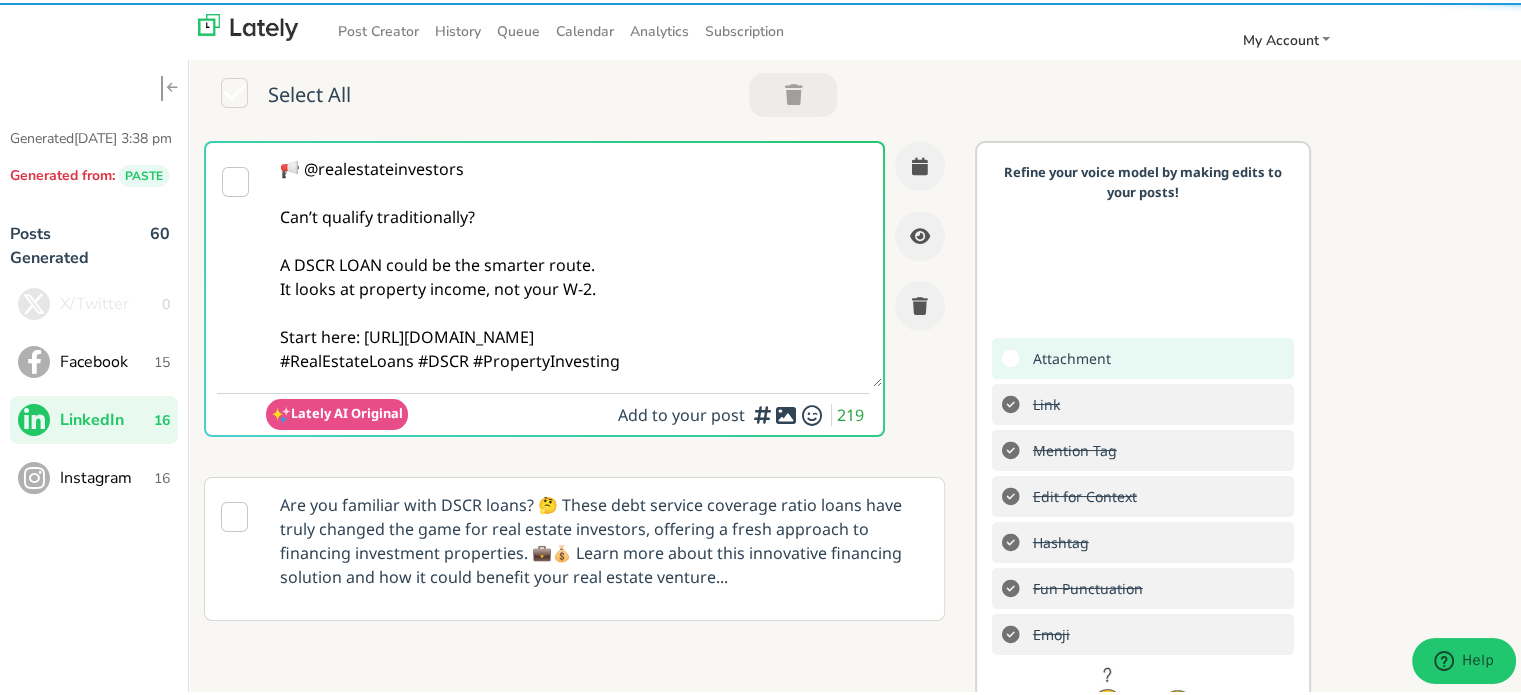 click on "📢 @realestateinvestors
Can’t qualify traditionally?
A DSCR LOAN could be the smarter route.
It looks at property income, not your W-2.
Start here: [URL][DOMAIN_NAME]
#RealEstateLoans #DSCR #PropertyInvesting" at bounding box center [574, 262] 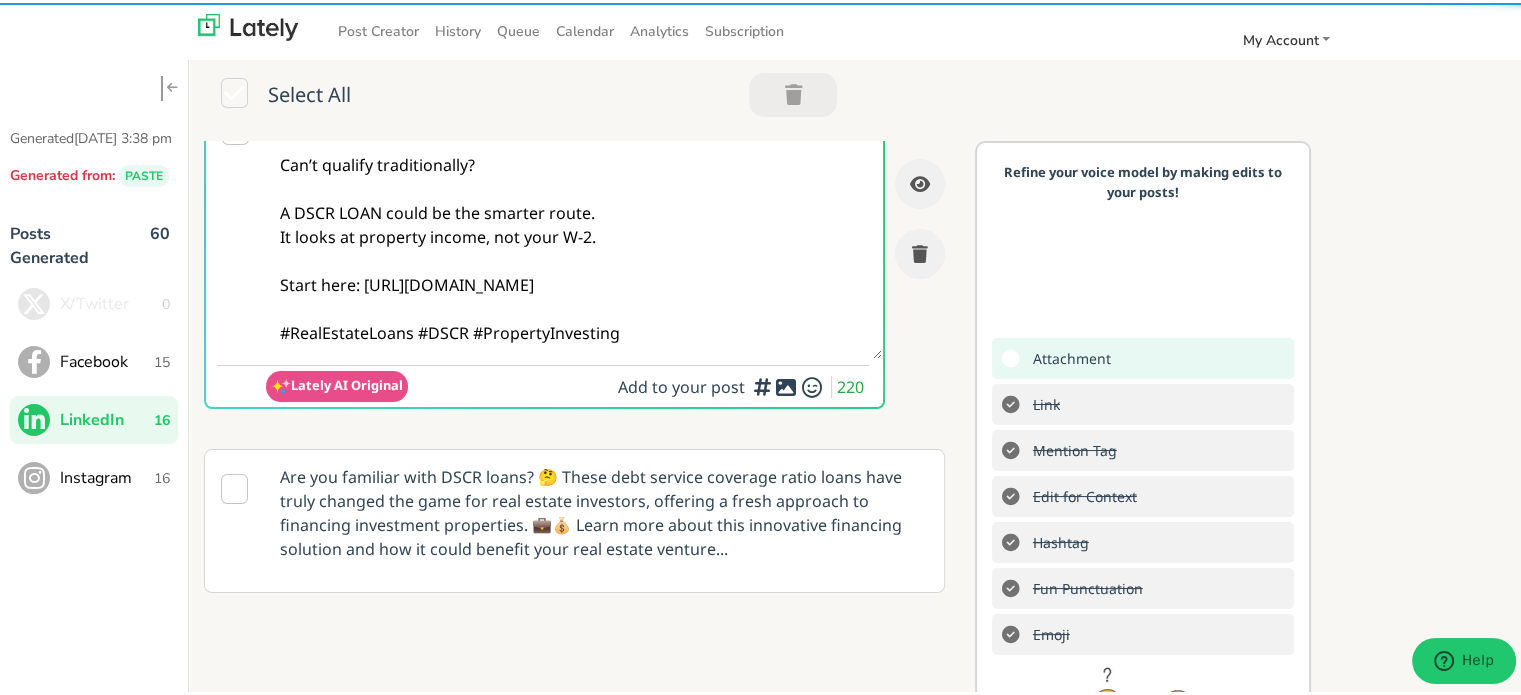 scroll, scrollTop: 100, scrollLeft: 0, axis: vertical 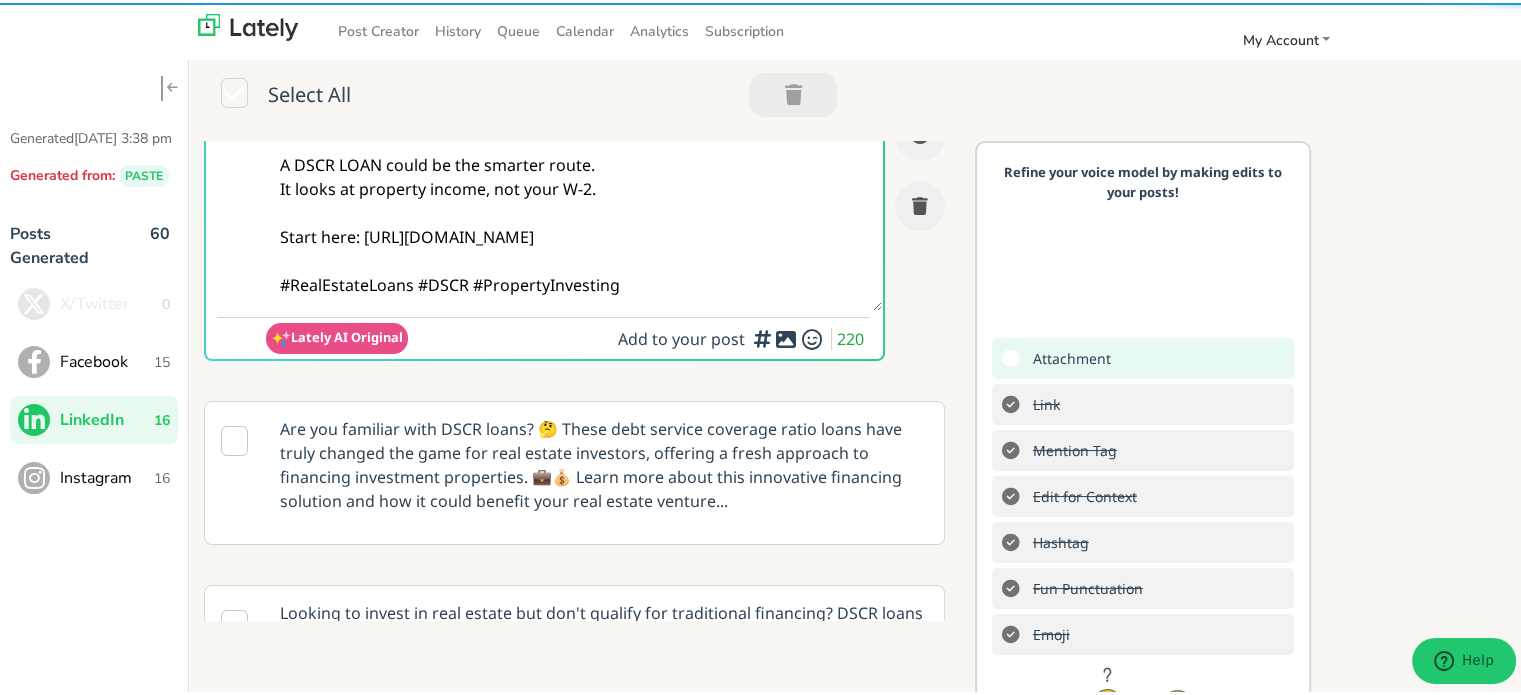 click on "📢 @realestateinvestors
Can’t qualify traditionally?
A DSCR LOAN could be the smarter route.
It looks at property income, not your W-2.
Start here: [URL][DOMAIN_NAME]
#RealEstateLoans #DSCR #PropertyInvesting" at bounding box center [574, 174] 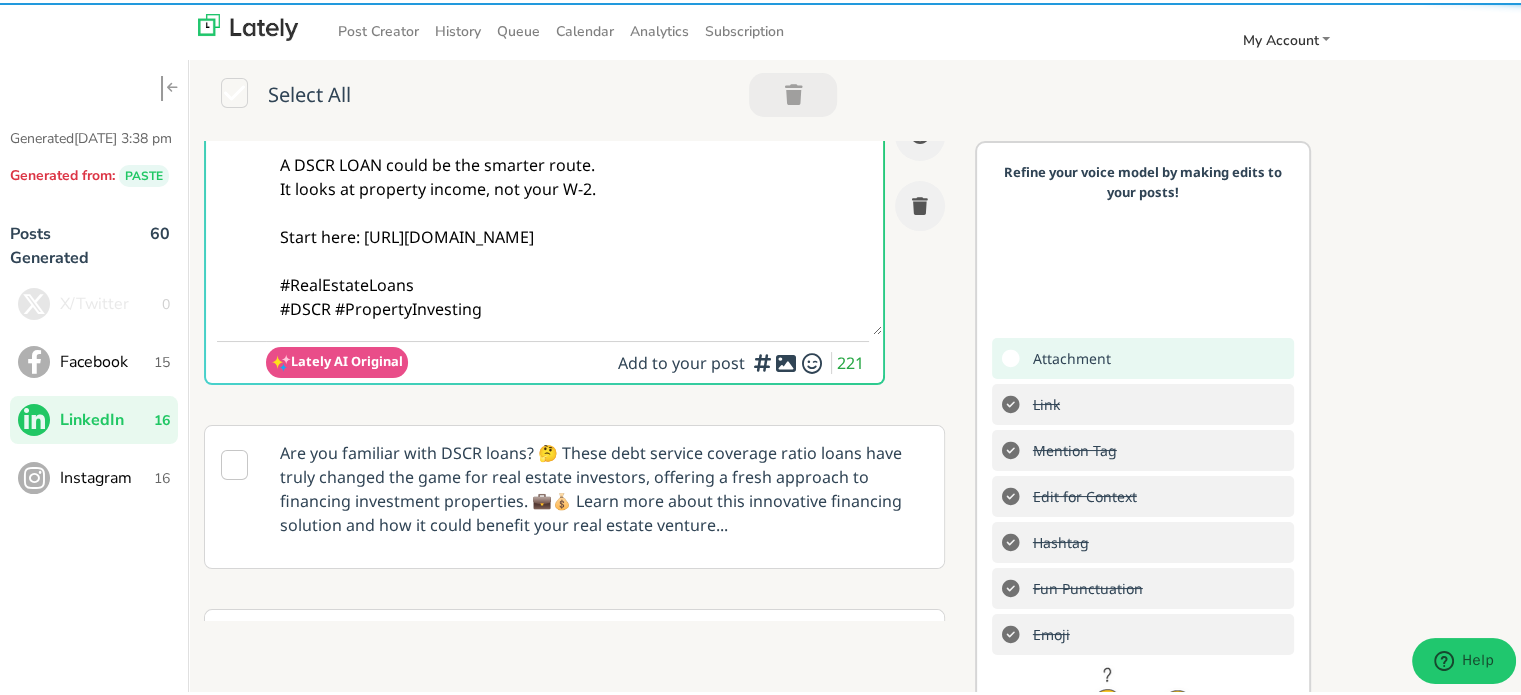 click on "📢 @realestateinvestors
Can’t qualify traditionally?
A DSCR LOAN could be the smarter route.
It looks at property income, not your W-2.
Start here: [URL][DOMAIN_NAME]
#RealEstateLoans
#DSCR #PropertyInvesting" at bounding box center [574, 186] 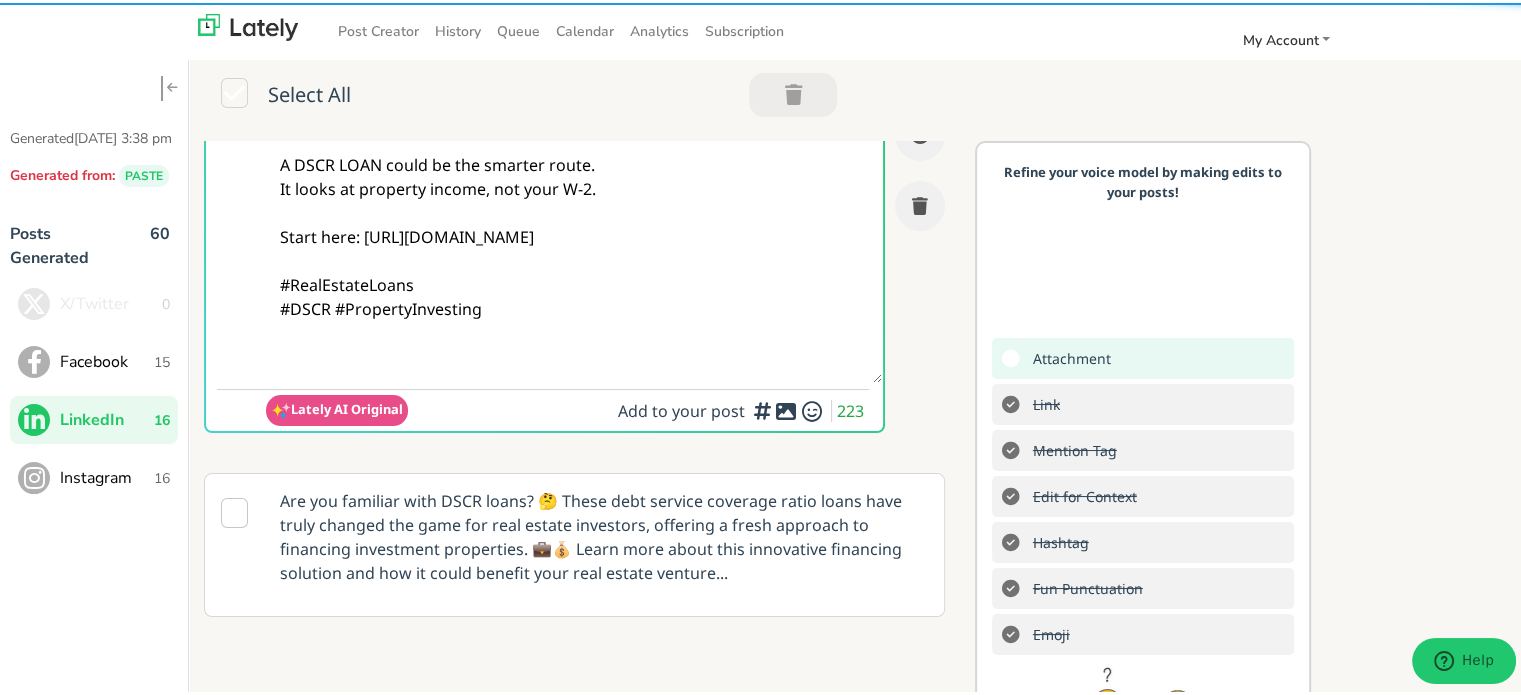 paste on "Follow Us On Our Social Media Platforms!
Facebook: [URL][DOMAIN_NAME]
LinkedIn: [URL][DOMAIN_NAME]
Instagram: [URL][DOMAIN_NAME][DOMAIN_NAME]" 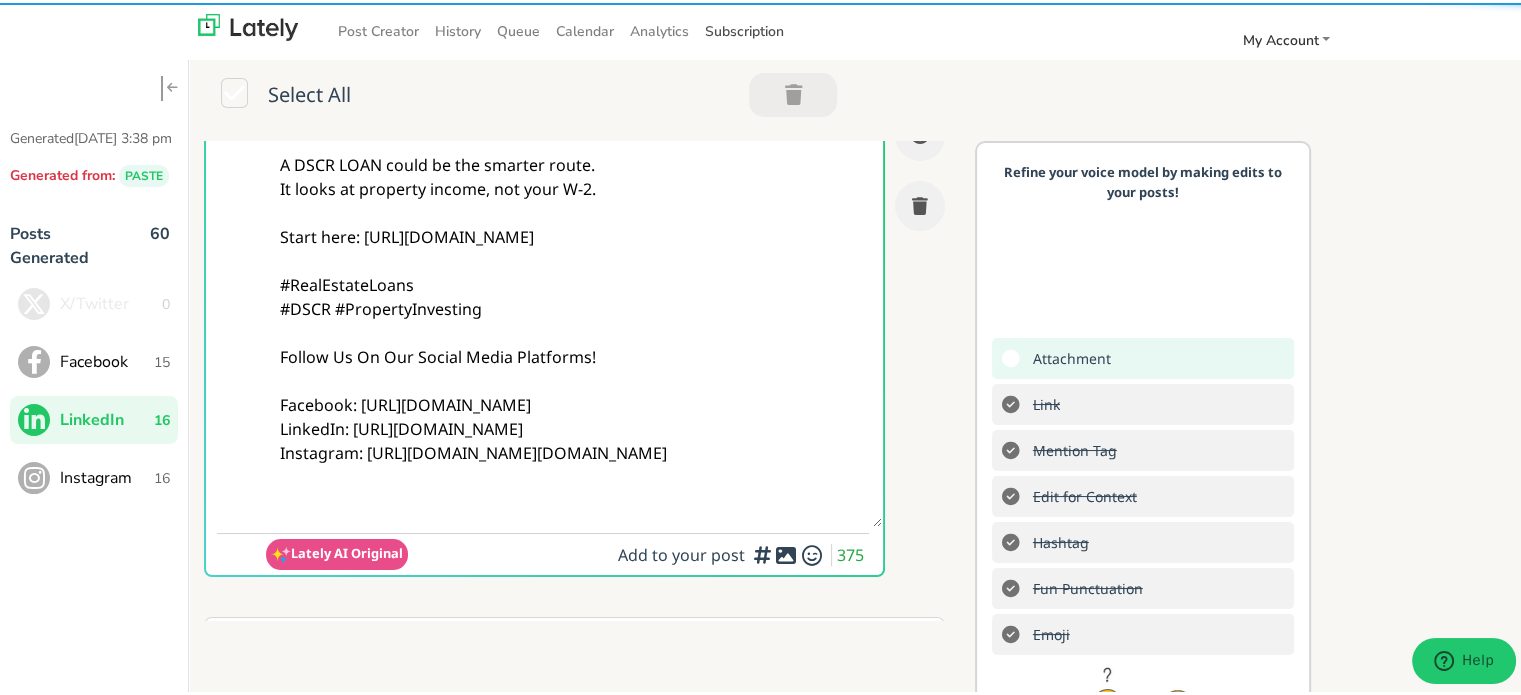 type on "📢 @realestateinvestors
Can’t qualify traditionally?
A DSCR LOAN could be the smarter route.
It looks at property income, not your W-2.
Start here: [URL][DOMAIN_NAME]
#RealEstateLoans
#DSCR #PropertyInvesting
Follow Us On Our Social Media Platforms!
Facebook: [URL][DOMAIN_NAME]
LinkedIn: [URL][DOMAIN_NAME]
Instagram: [URL][DOMAIN_NAME][DOMAIN_NAME]" 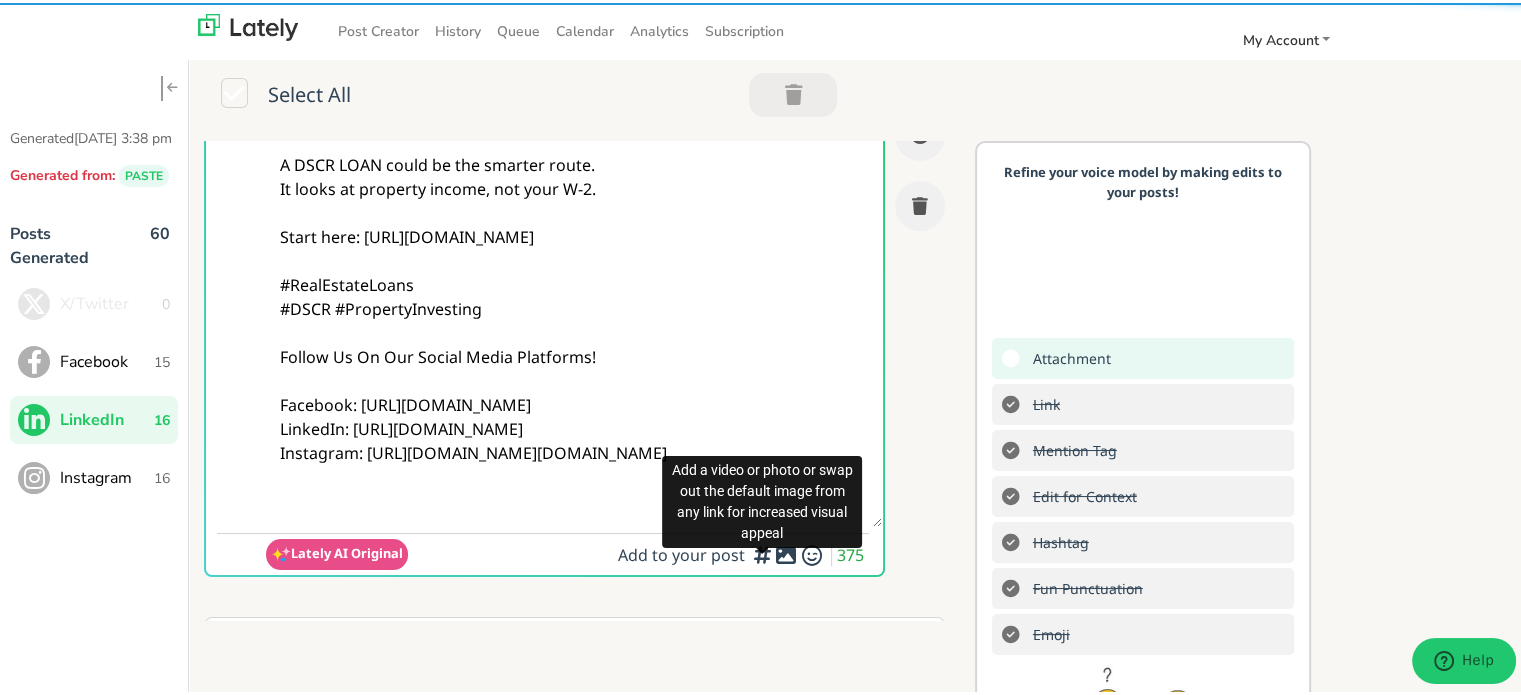 click at bounding box center [786, 552] 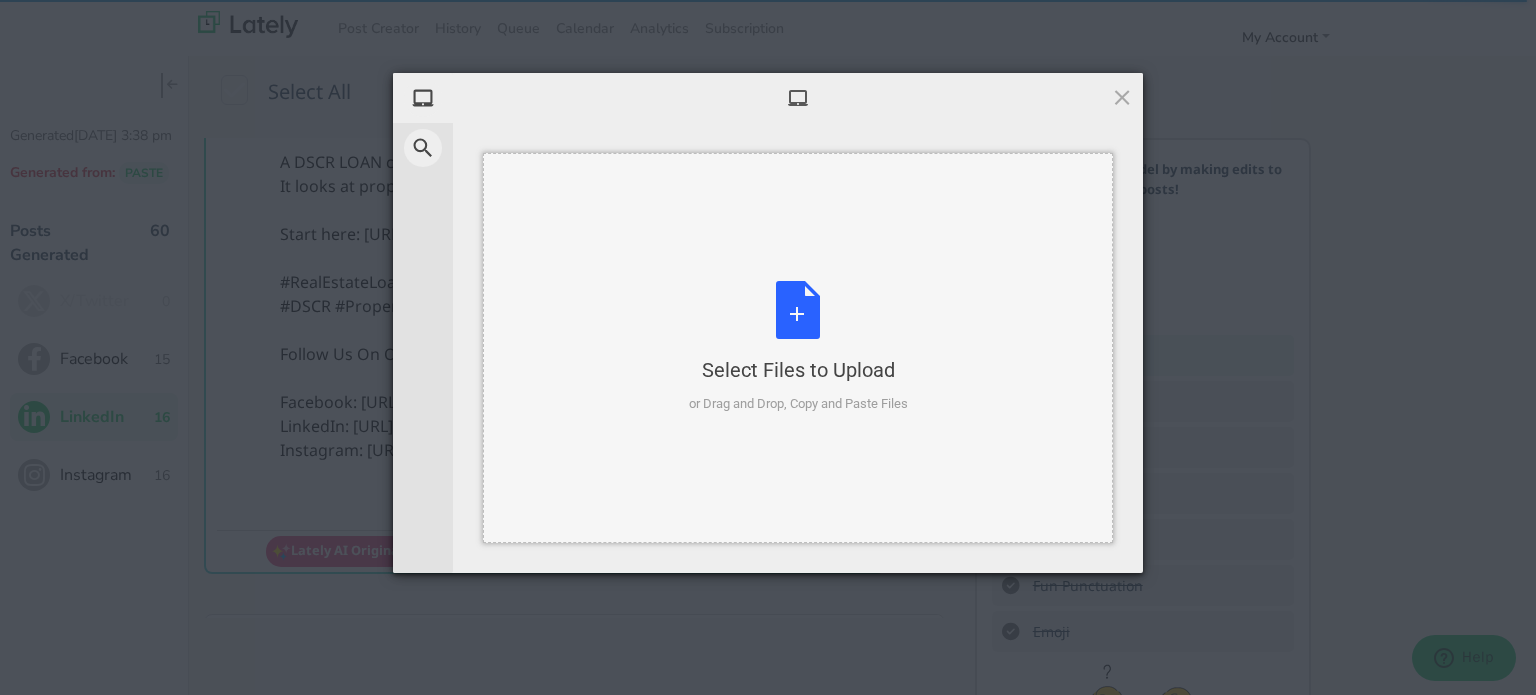 click on "or Drag and Drop, Copy and Paste Files" at bounding box center (798, 404) 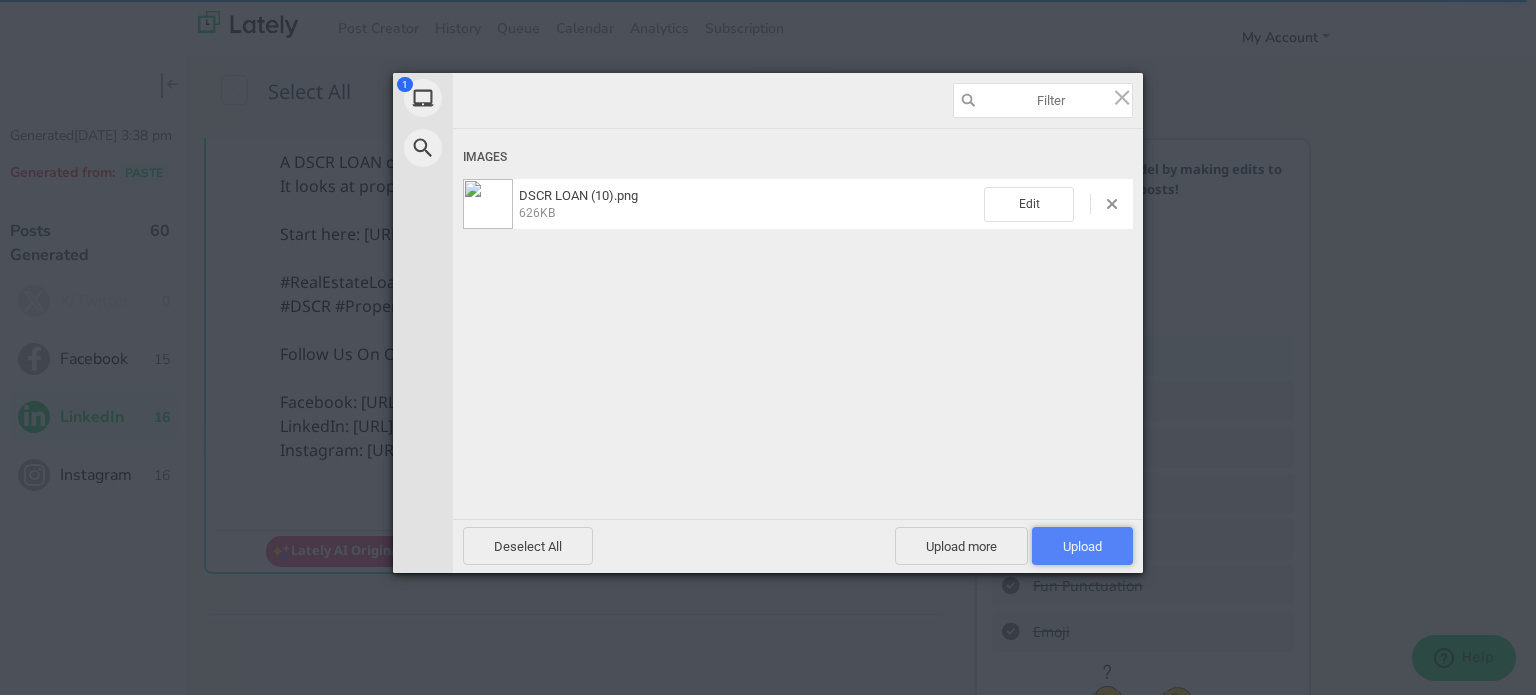click on "Upload
1" at bounding box center [1082, 546] 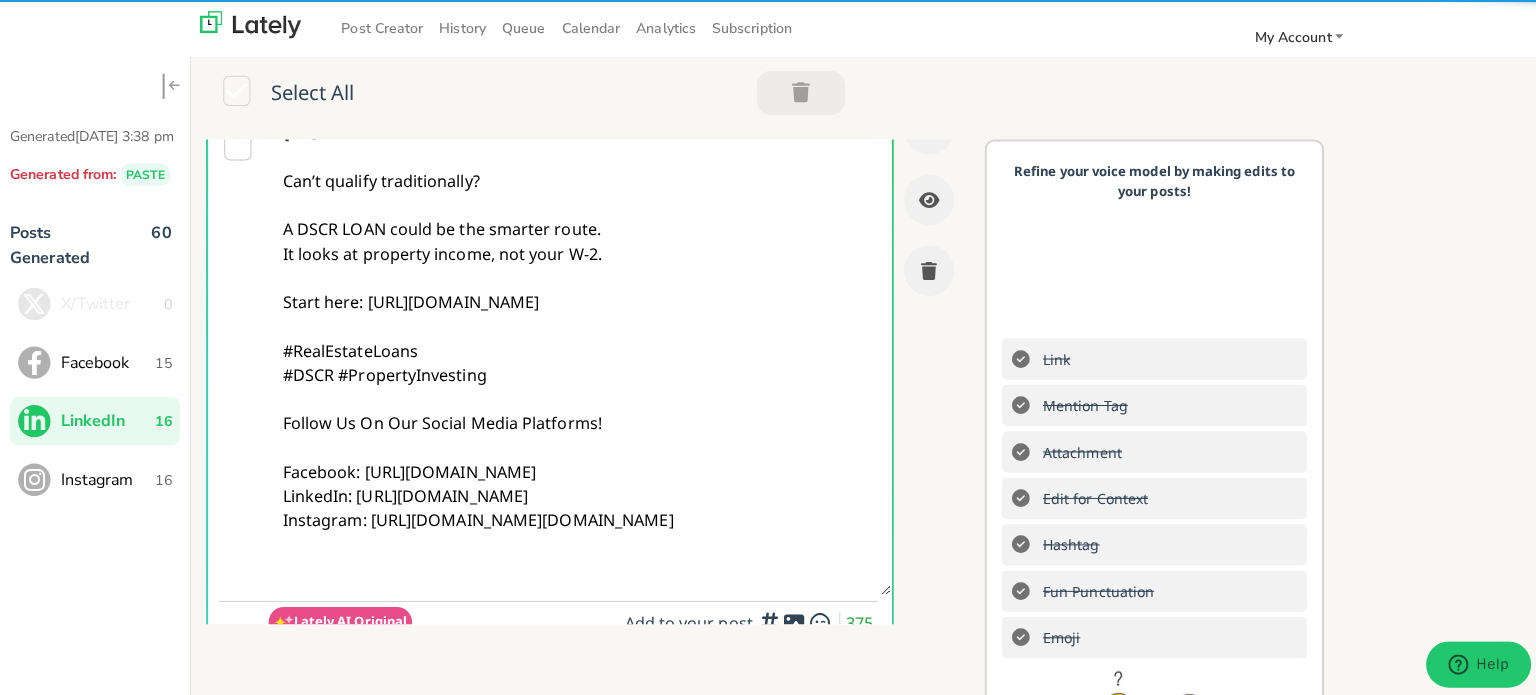 scroll, scrollTop: 0, scrollLeft: 0, axis: both 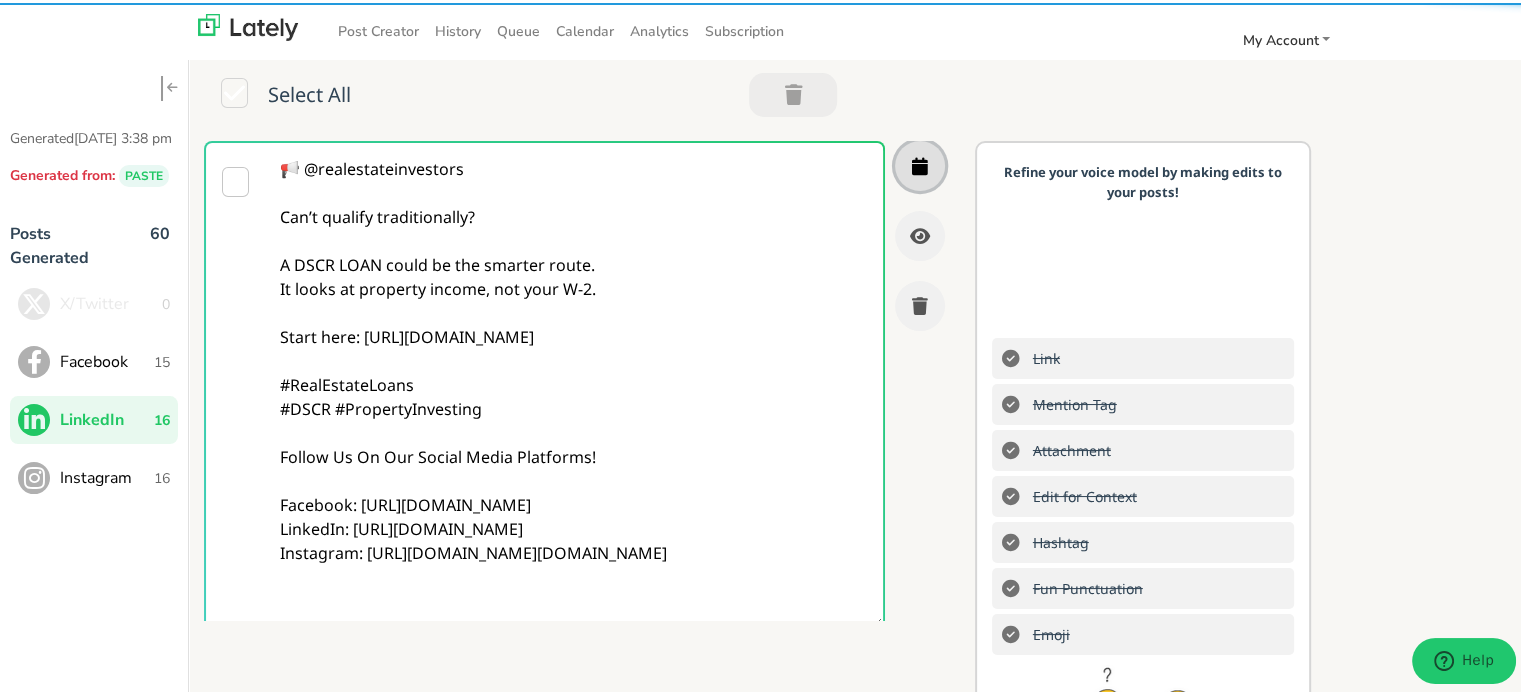 click at bounding box center (920, 163) 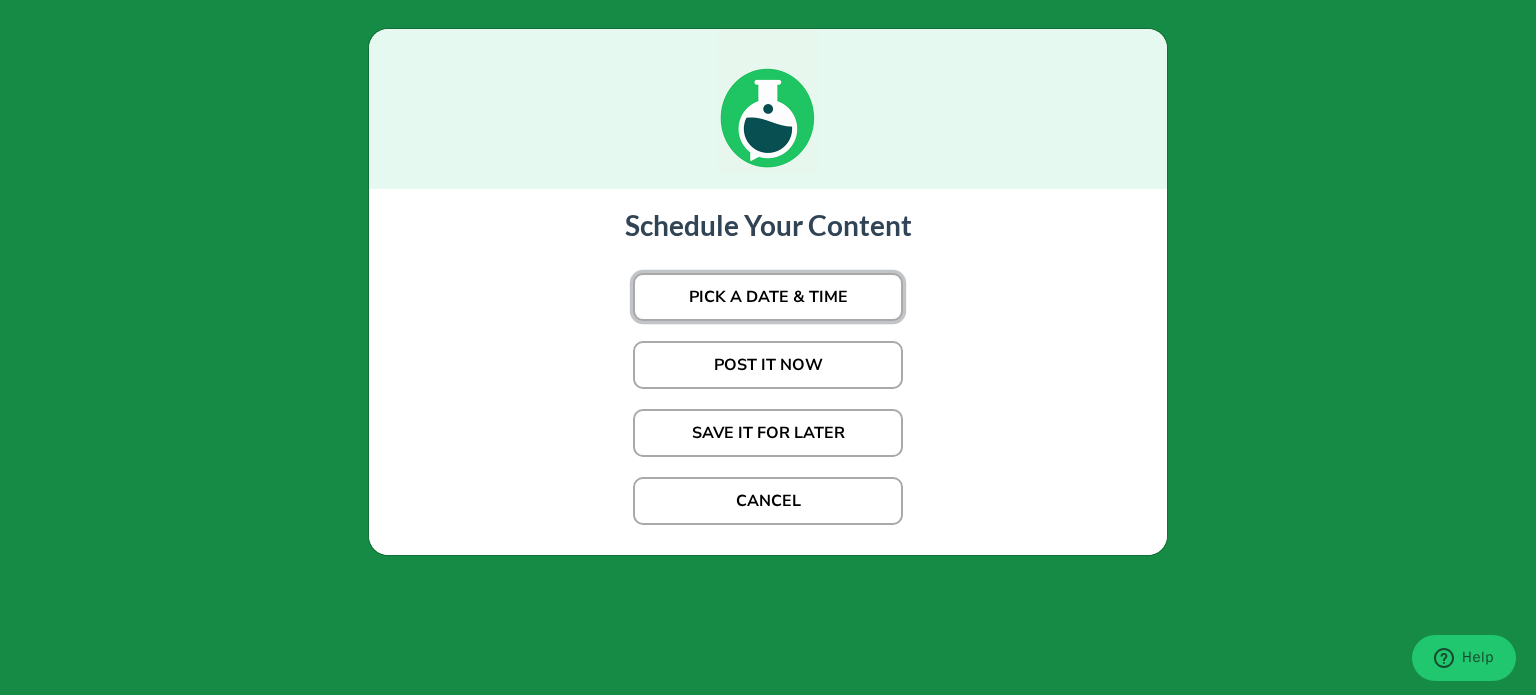 click on "PICK A DATE & TIME" at bounding box center [768, 297] 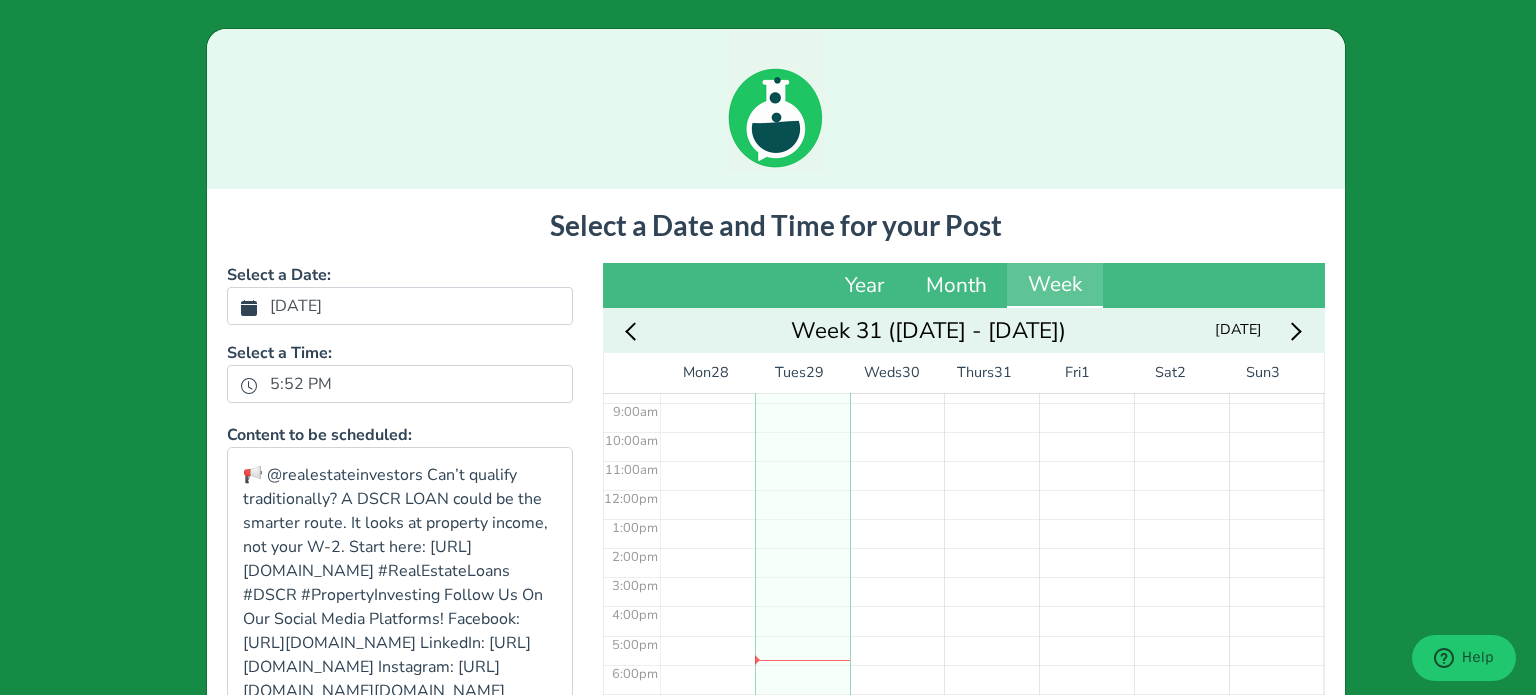 scroll, scrollTop: 299, scrollLeft: 0, axis: vertical 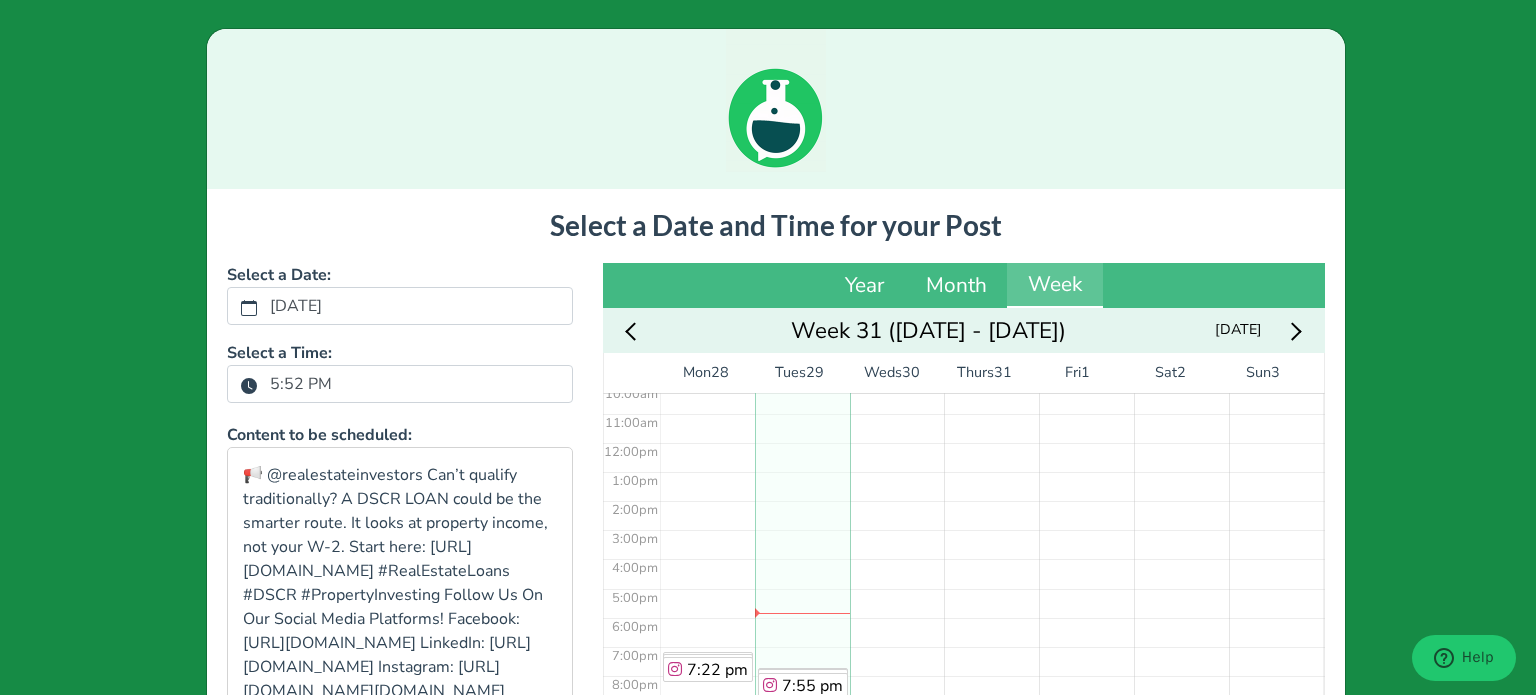 click on "5:52 PM" at bounding box center [301, 384] 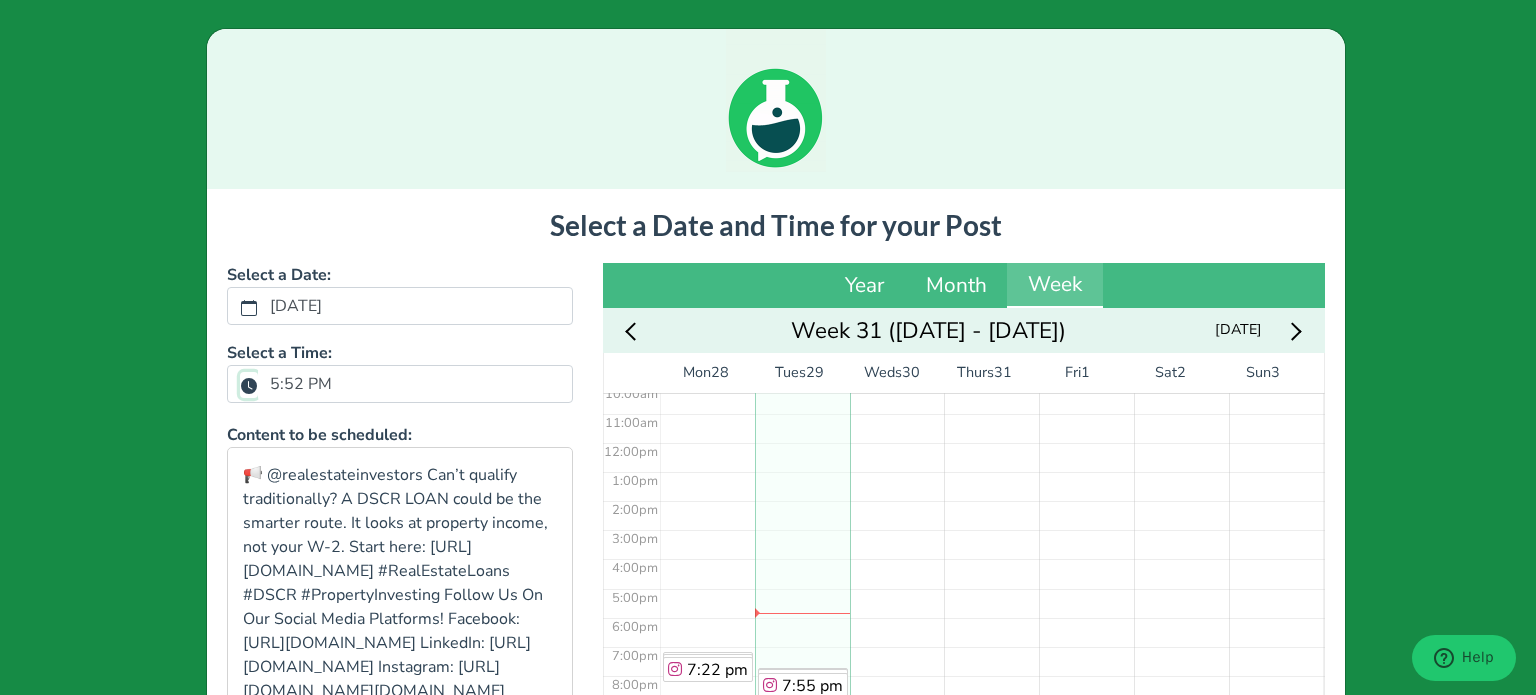 click on "5:52 PM" at bounding box center [249, 385] 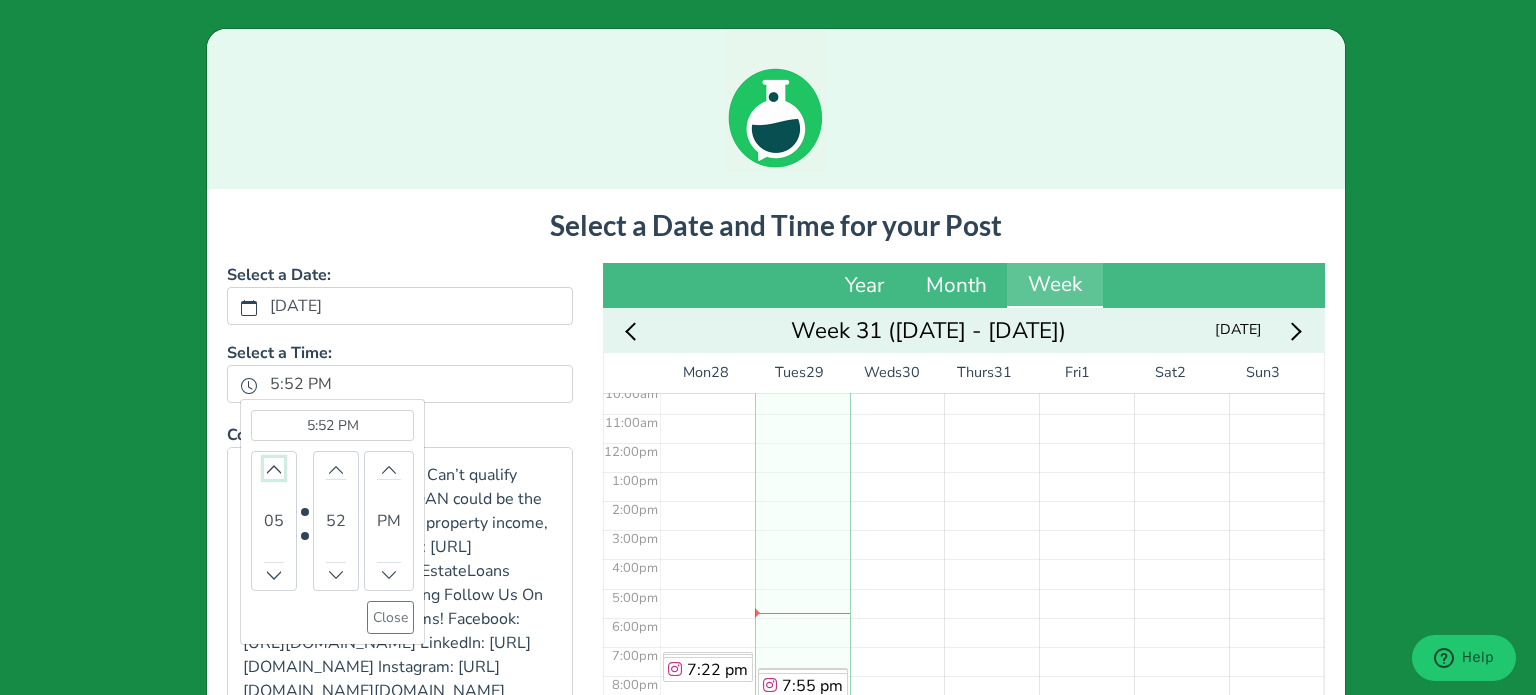 click at bounding box center [274, 468] 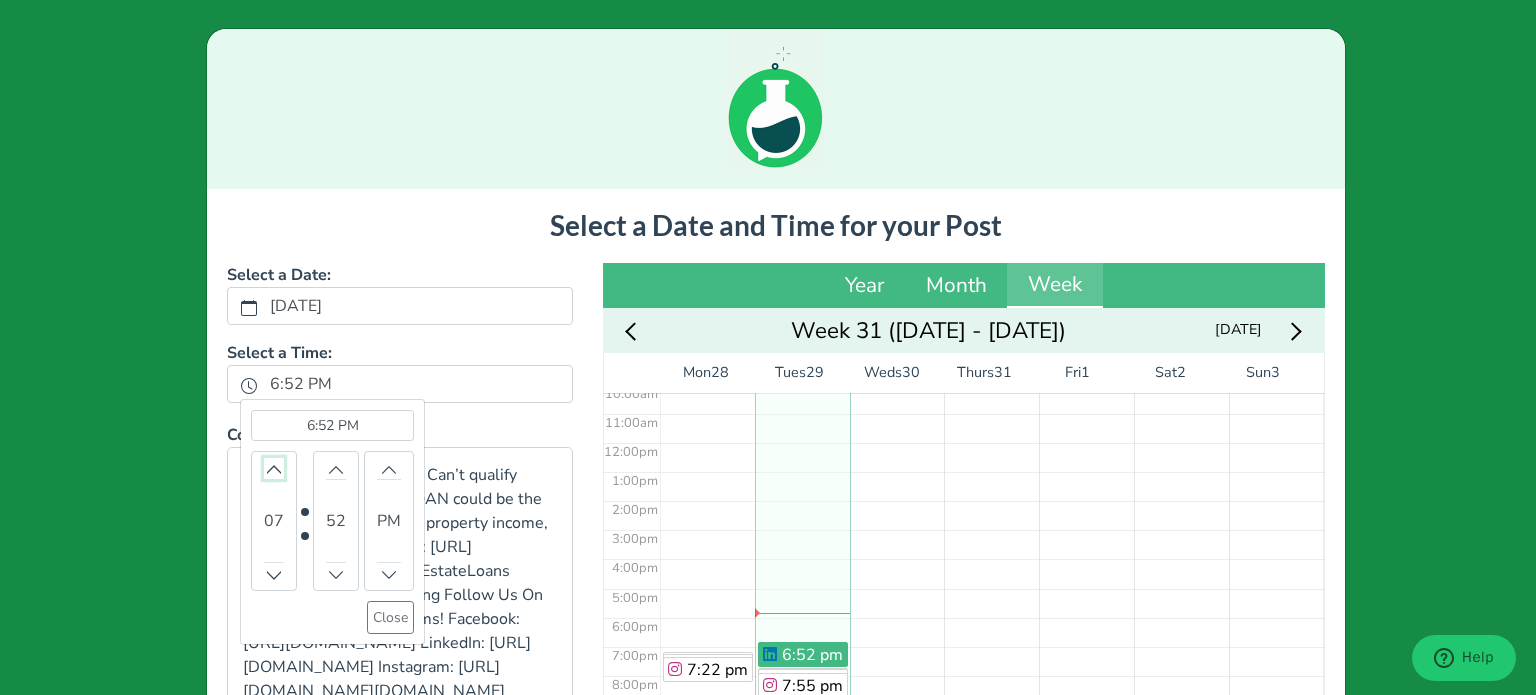 click at bounding box center [274, 468] 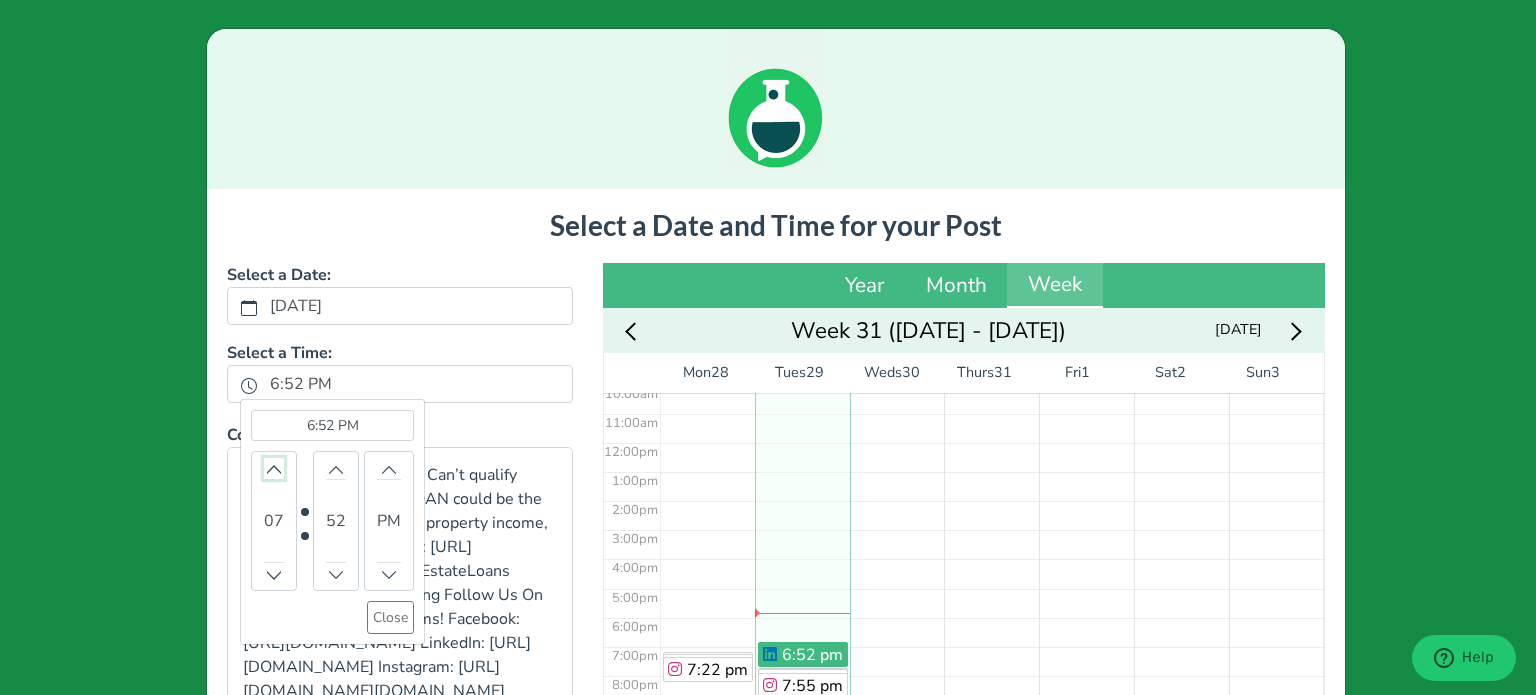 click at bounding box center (274, 468) 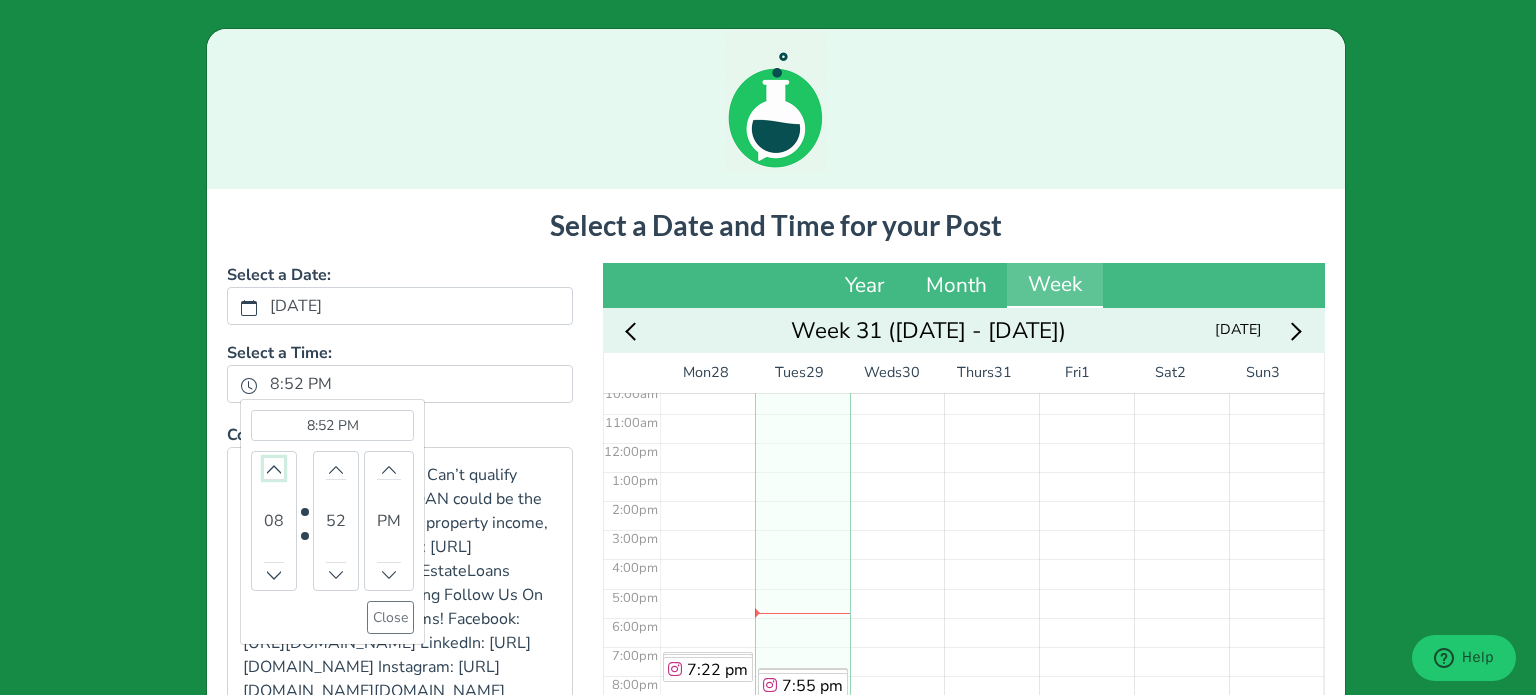 click at bounding box center [274, 468] 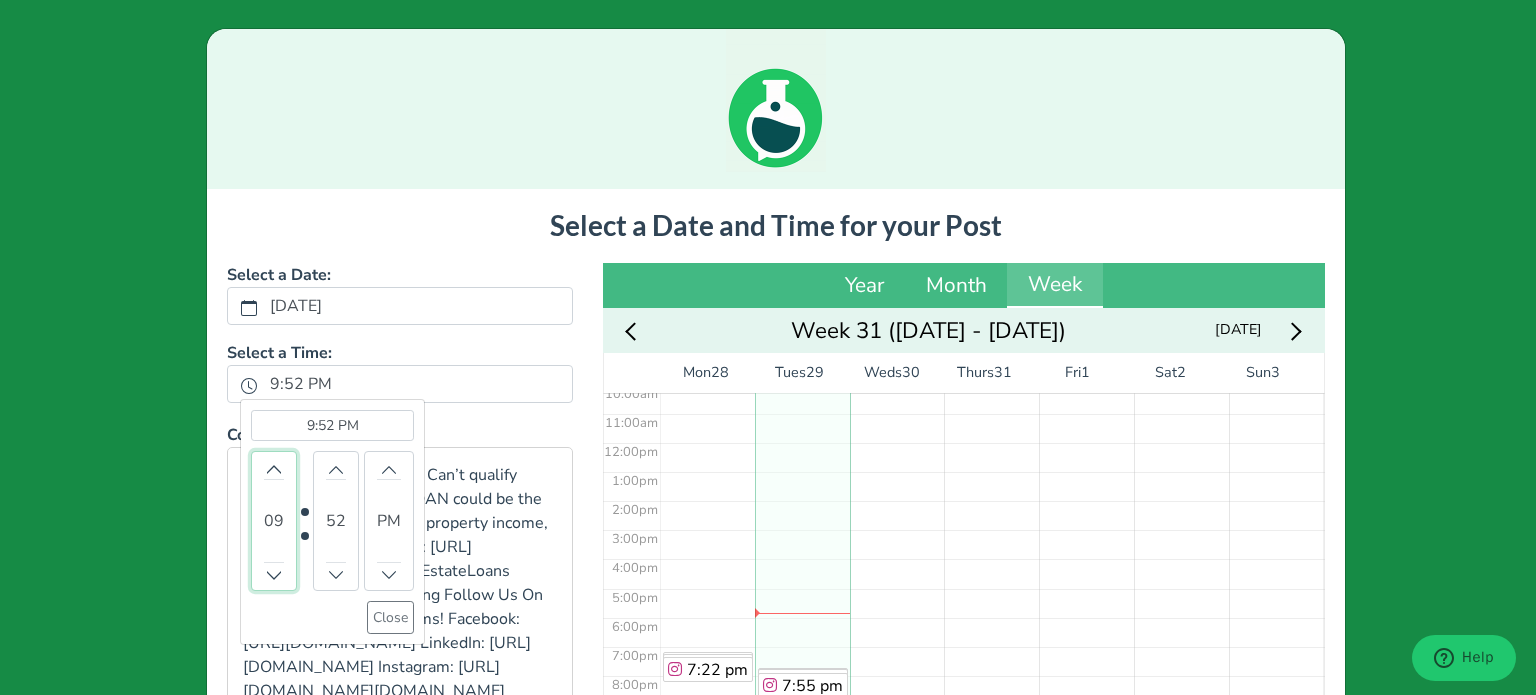 click on "09" at bounding box center (274, 521) 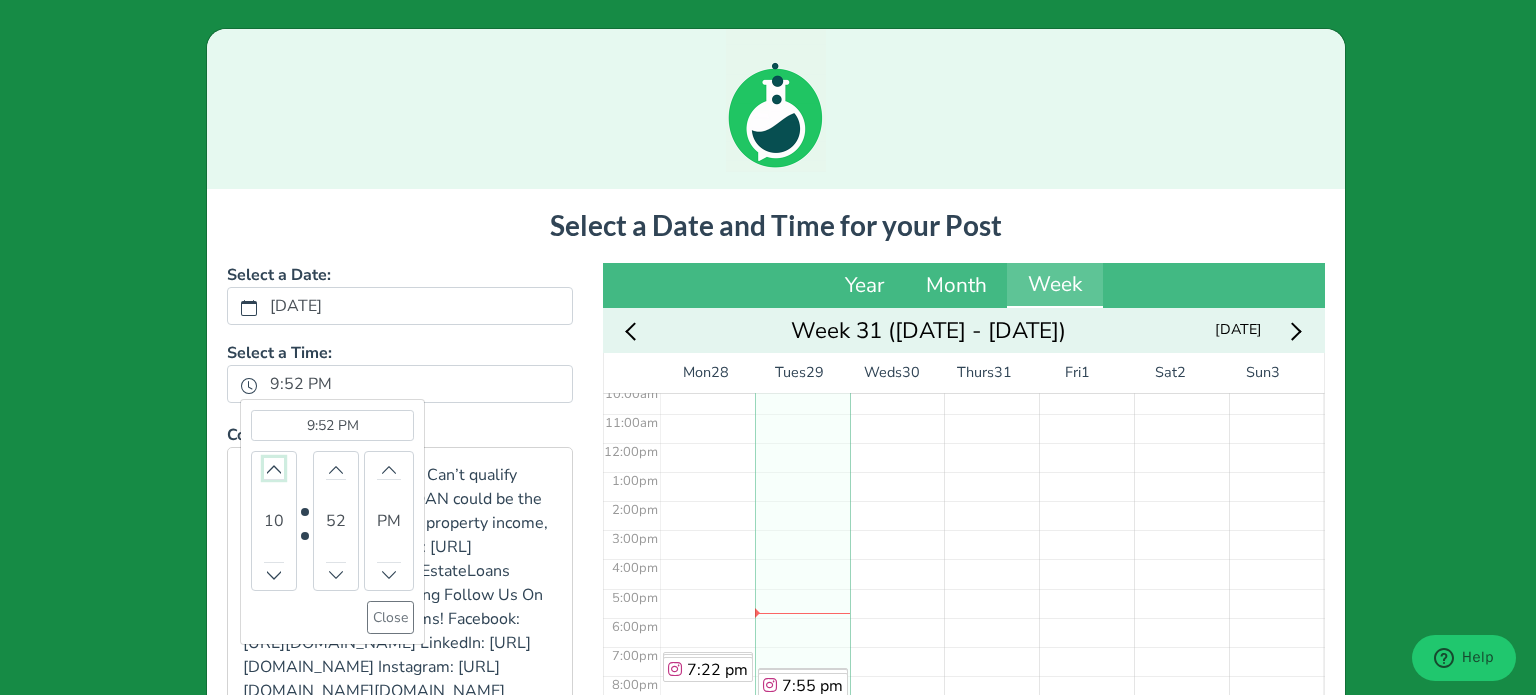 click 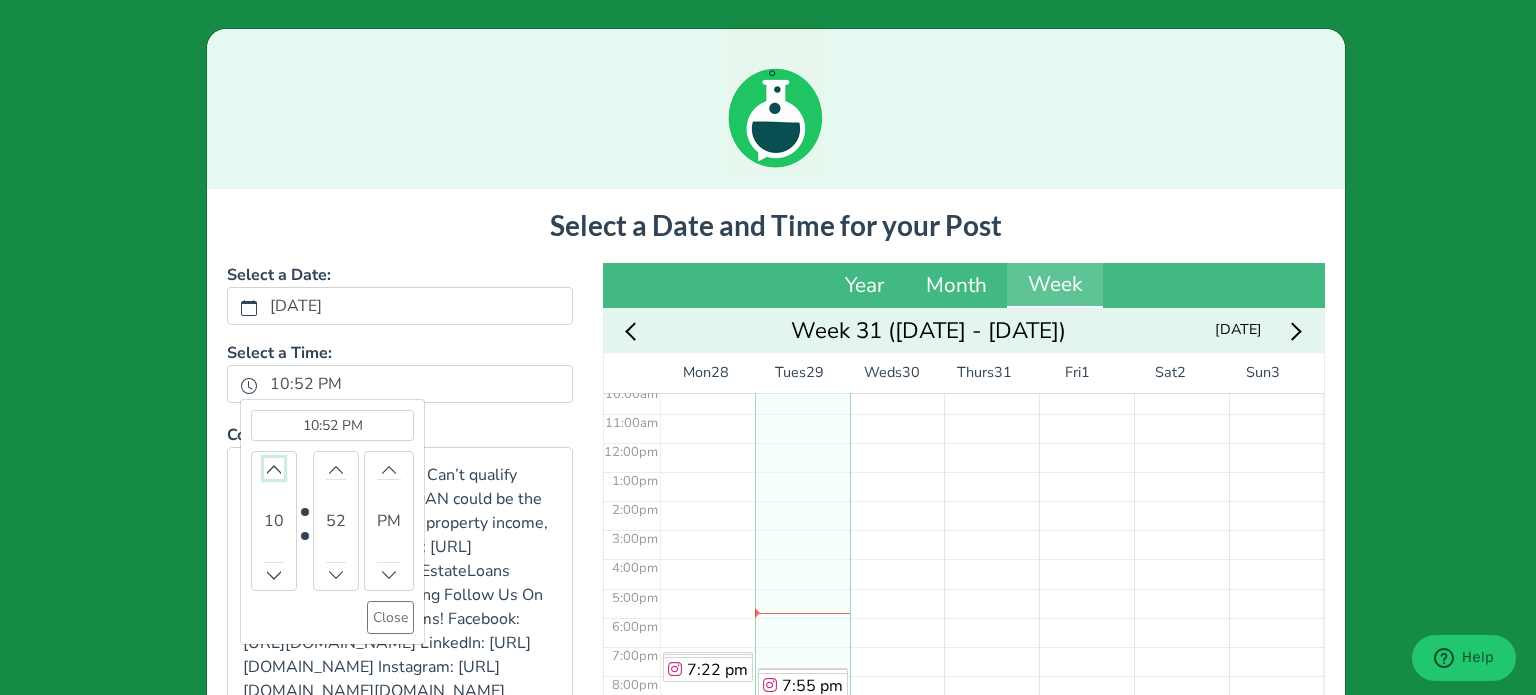 click 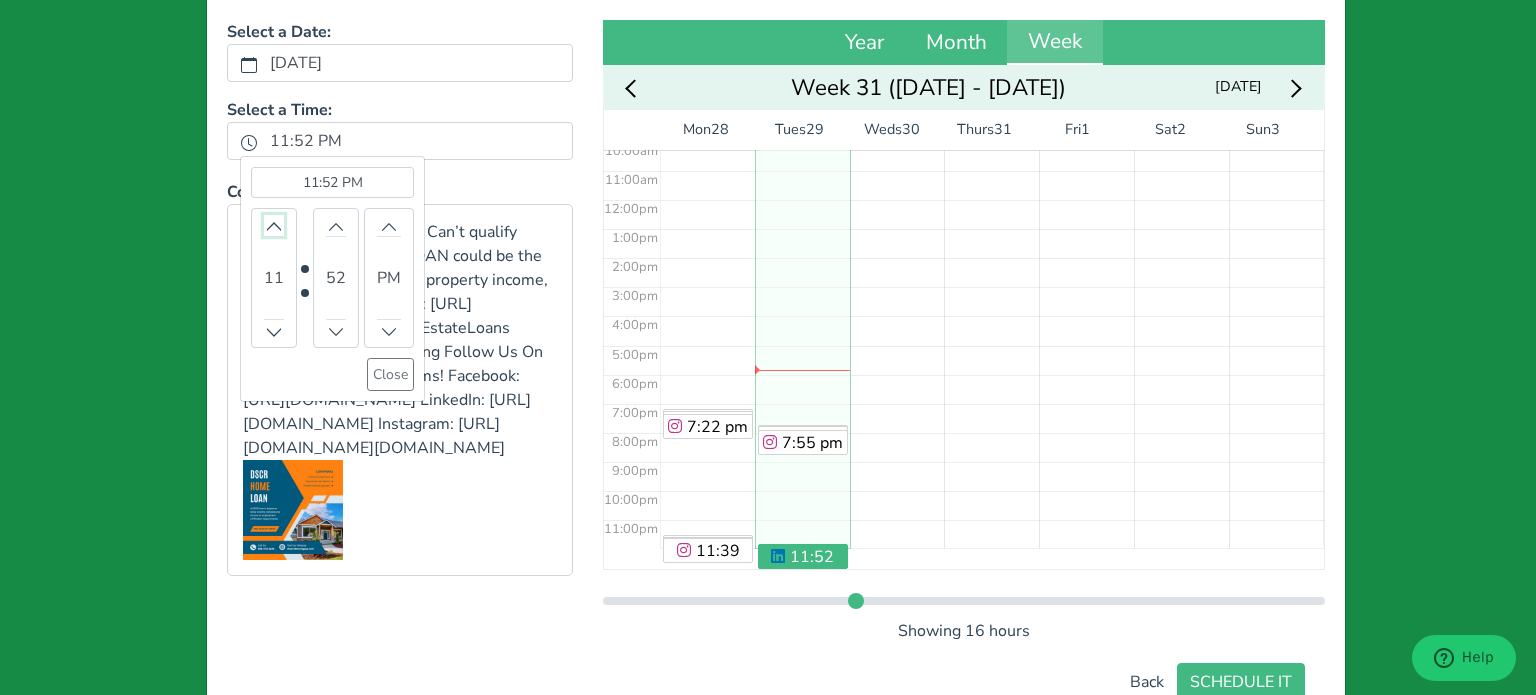 scroll, scrollTop: 300, scrollLeft: 0, axis: vertical 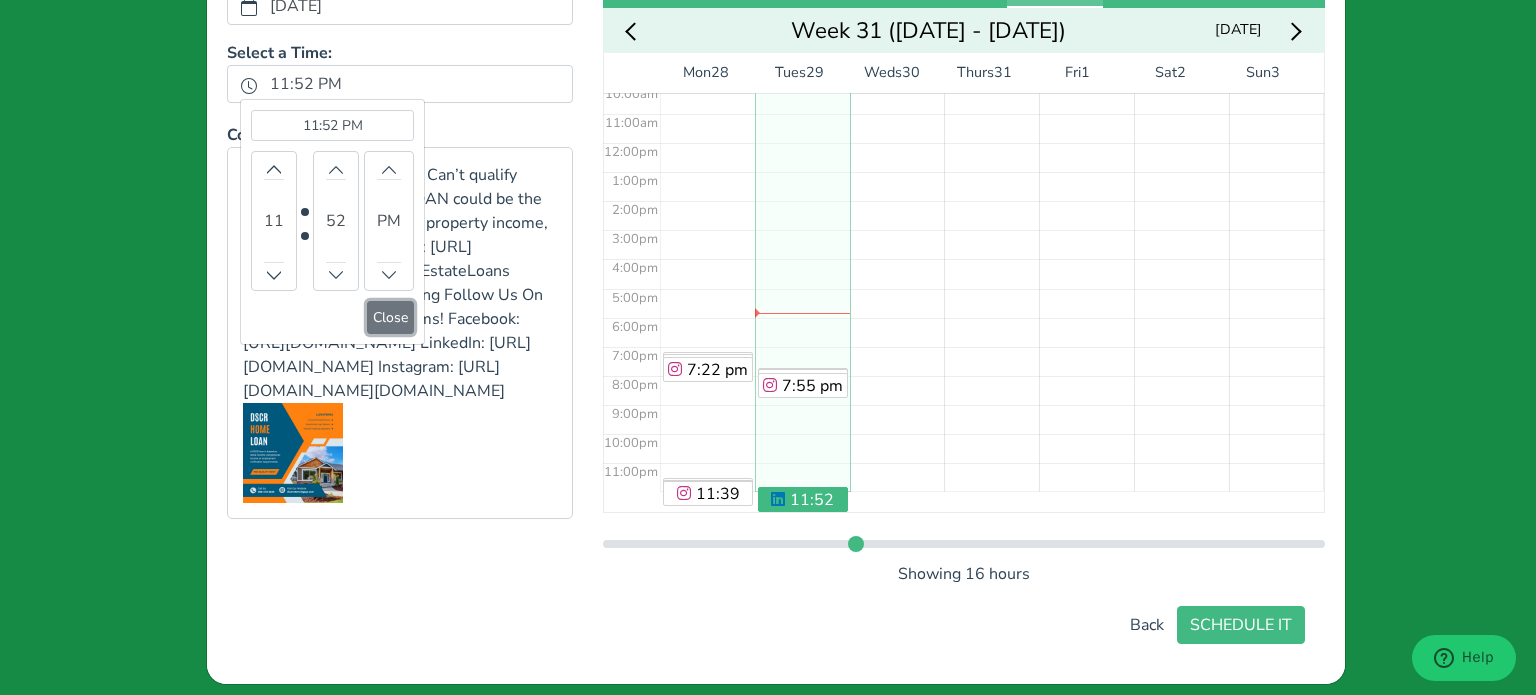 click on "Close" at bounding box center (390, 317) 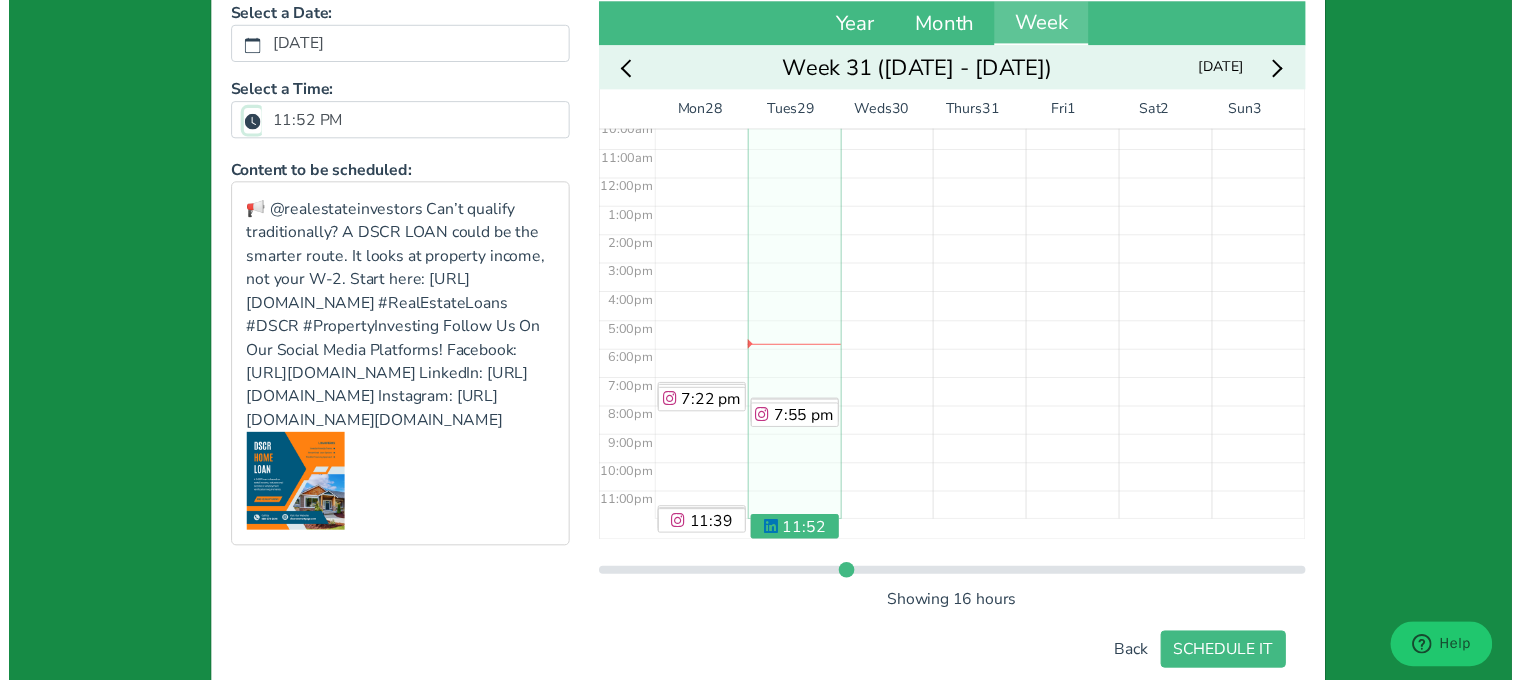 scroll, scrollTop: 345, scrollLeft: 0, axis: vertical 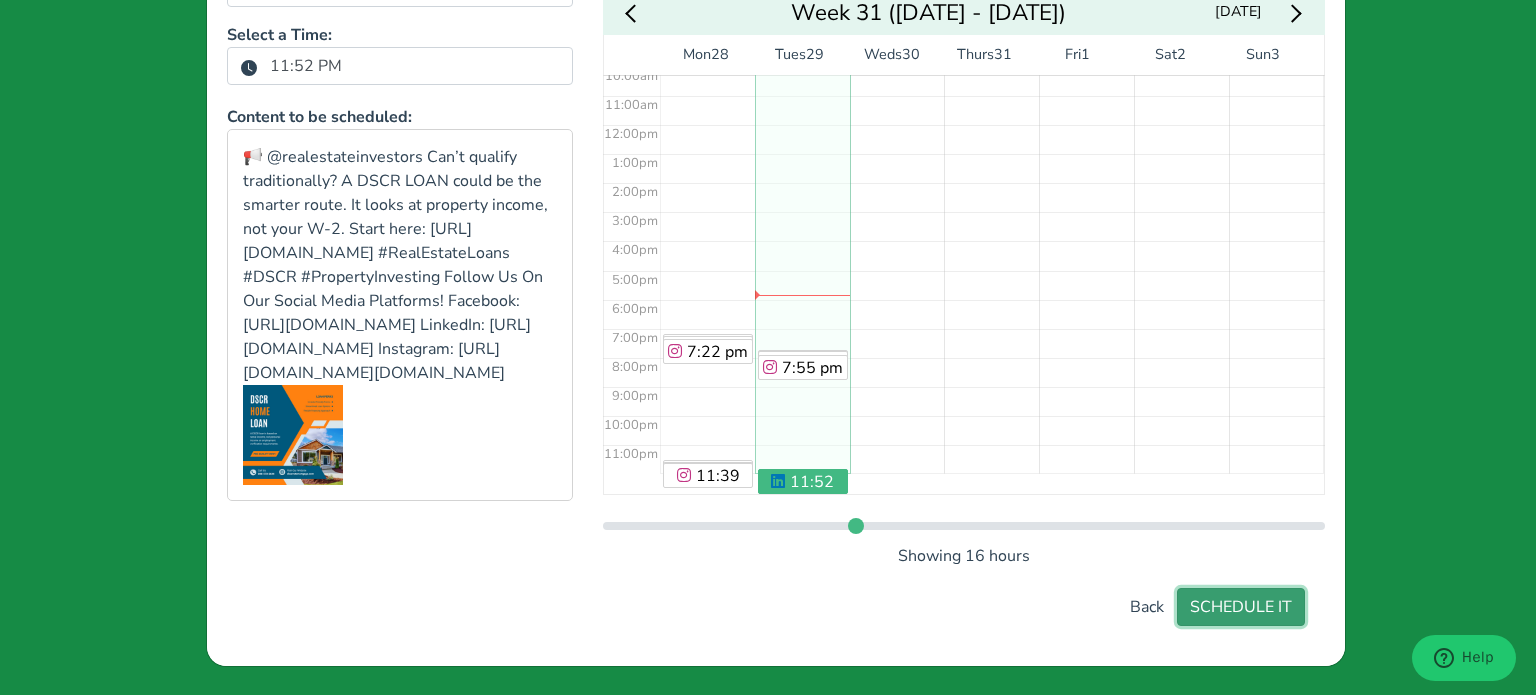 click on "SCHEDULE IT" at bounding box center (1241, 607) 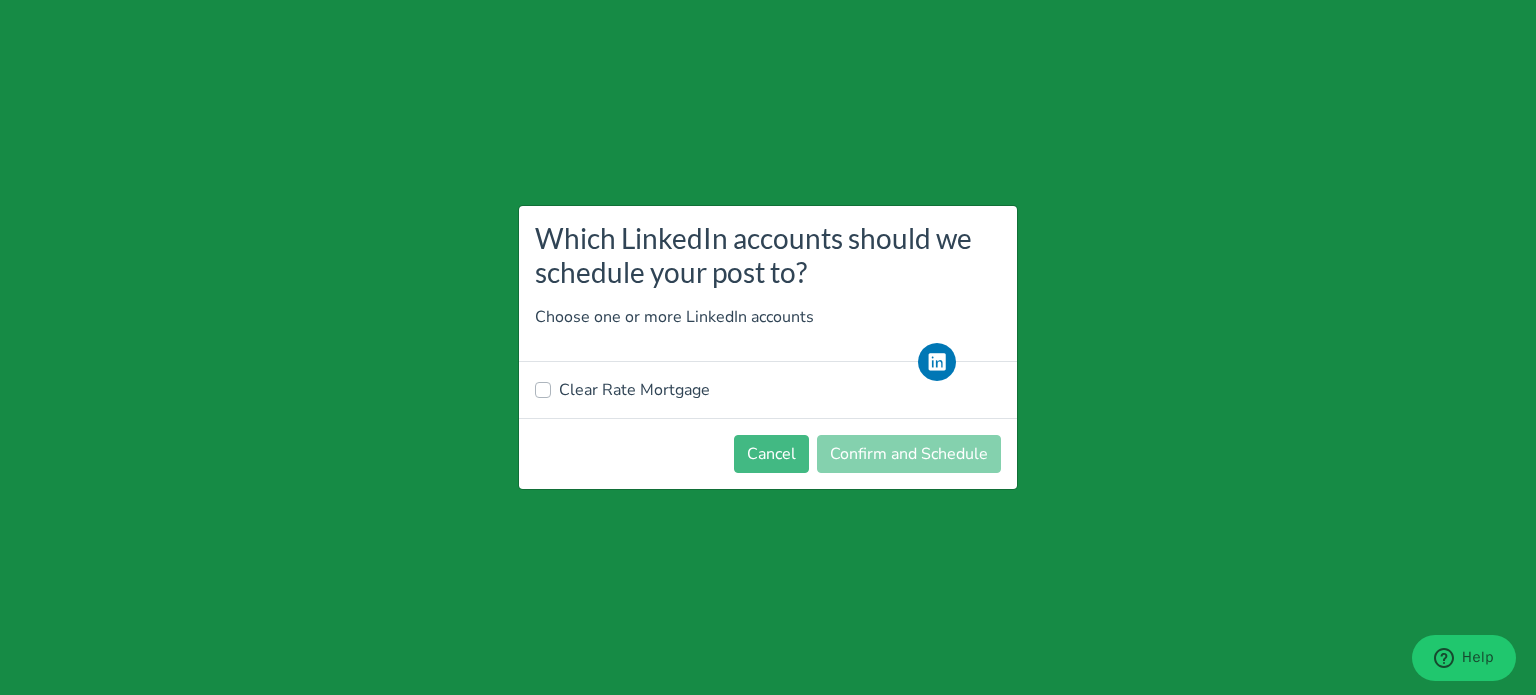 click on "Clear Rate Mortgage" at bounding box center [634, 390] 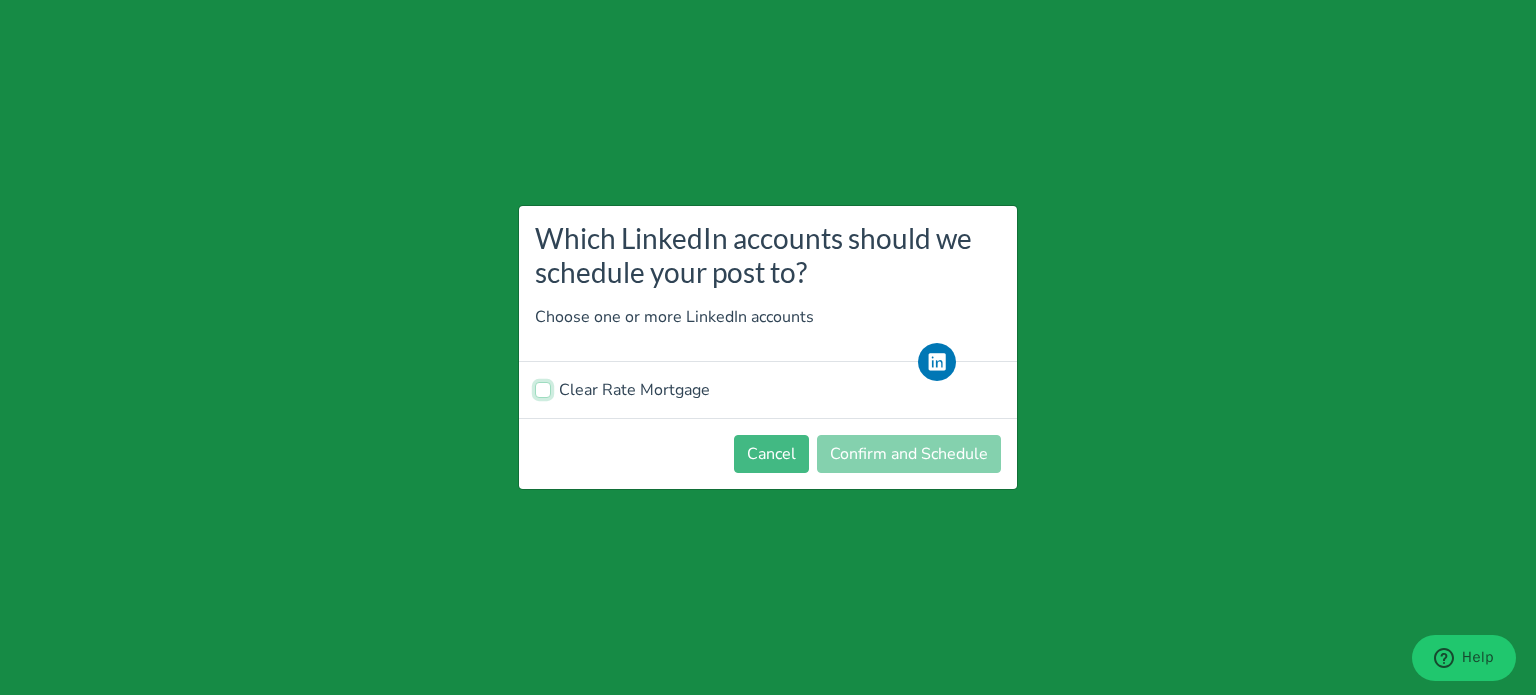 click on "Clear Rate Mortgage" at bounding box center (543, 388) 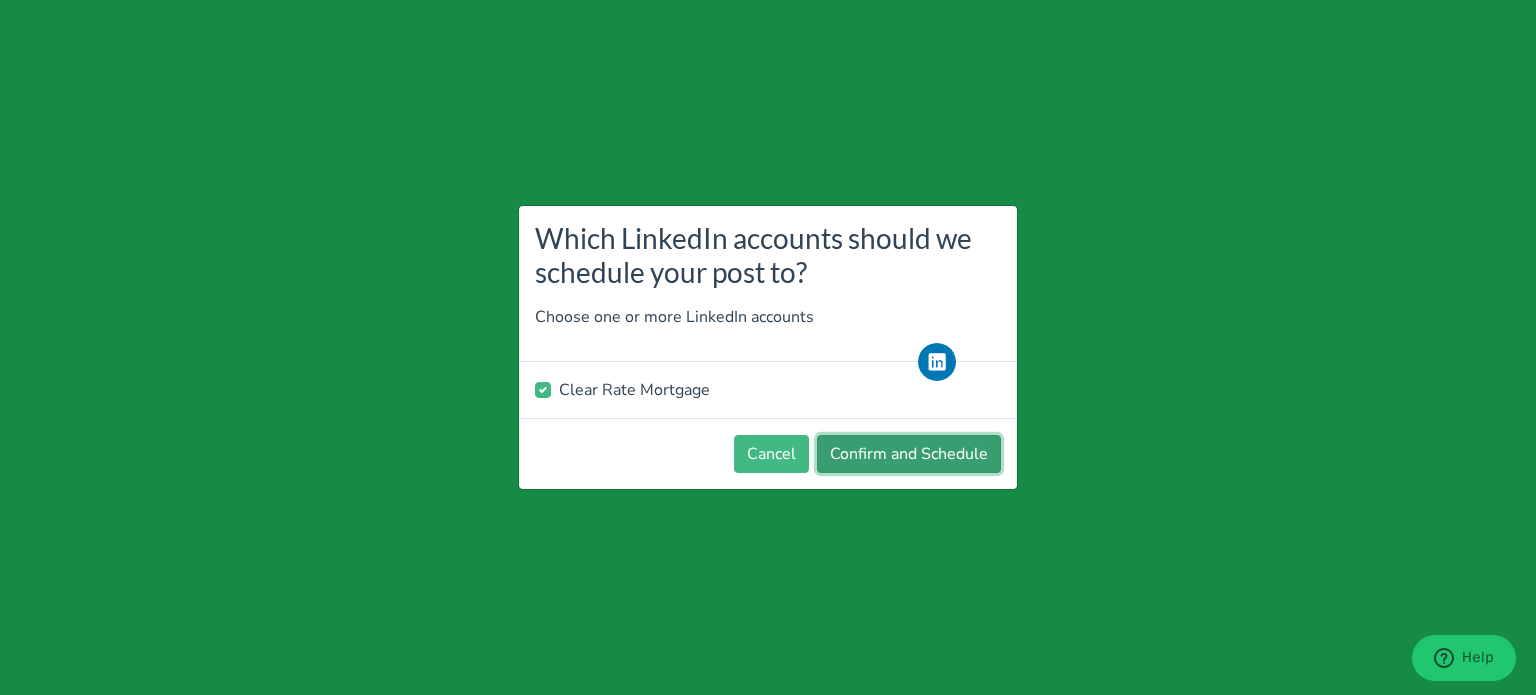 click on "Confirm and Schedule" at bounding box center [909, 454] 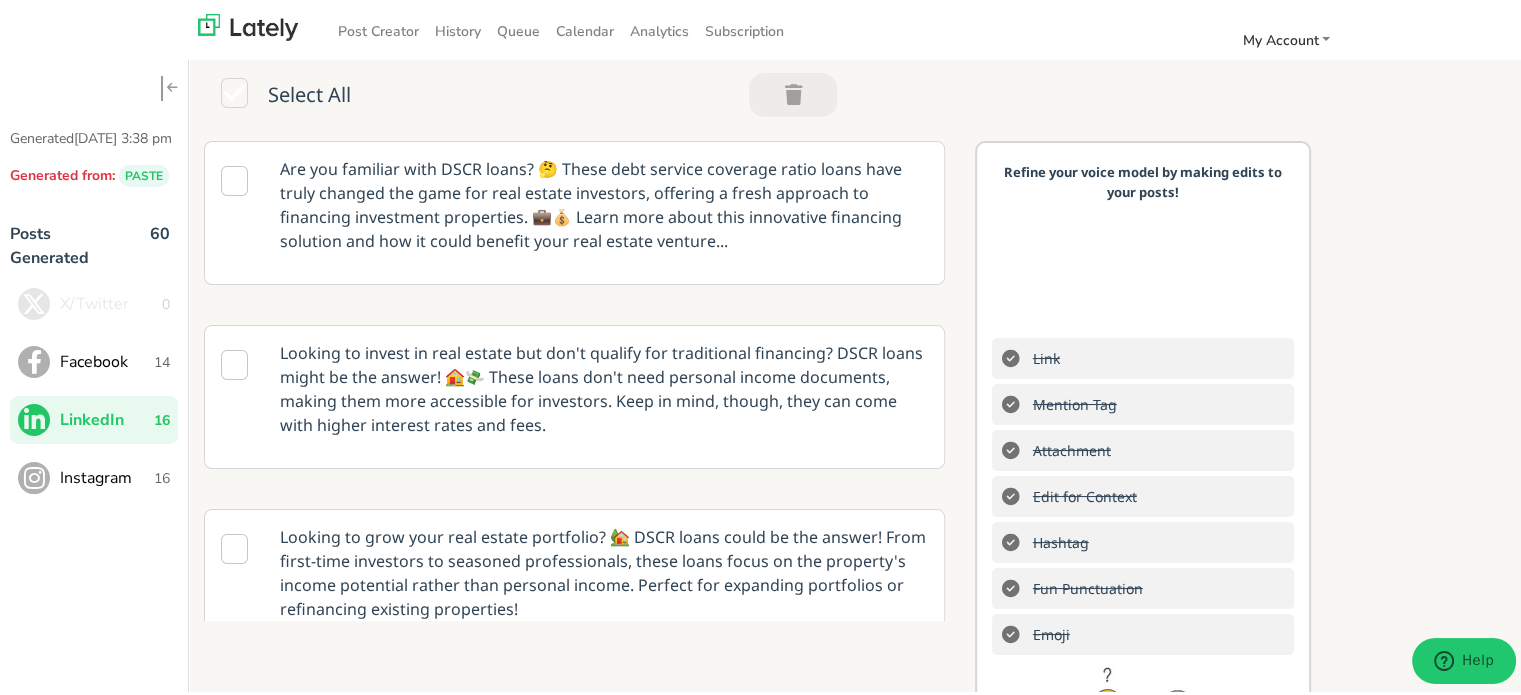 click on "Are you familiar with DSCR loans? 🤔 These debt service coverage ratio loans have truly changed the game for real estate investors, offering a fresh approach to financing investment properties. 💼💰 Learn more about this innovative financing solution and how it could benefit your real estate venture..." at bounding box center [604, 202] 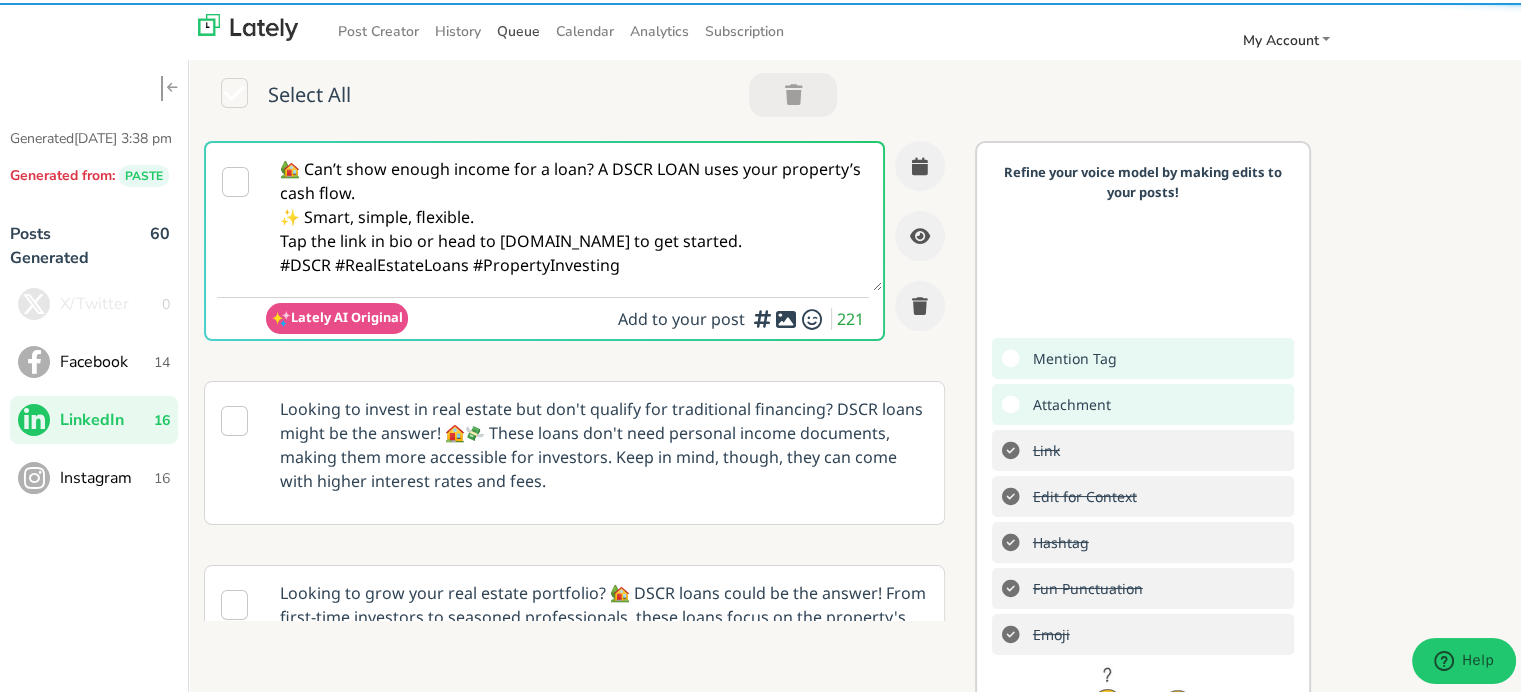 type on "🏡 Can’t show enough income for a loan? A DSCR LOAN uses your property’s cash flow.
✨ Smart, simple, flexible.
Tap the link in bio or head to [DOMAIN_NAME] to get started.
#DSCR #RealEstateLoans #PropertyInvesting" 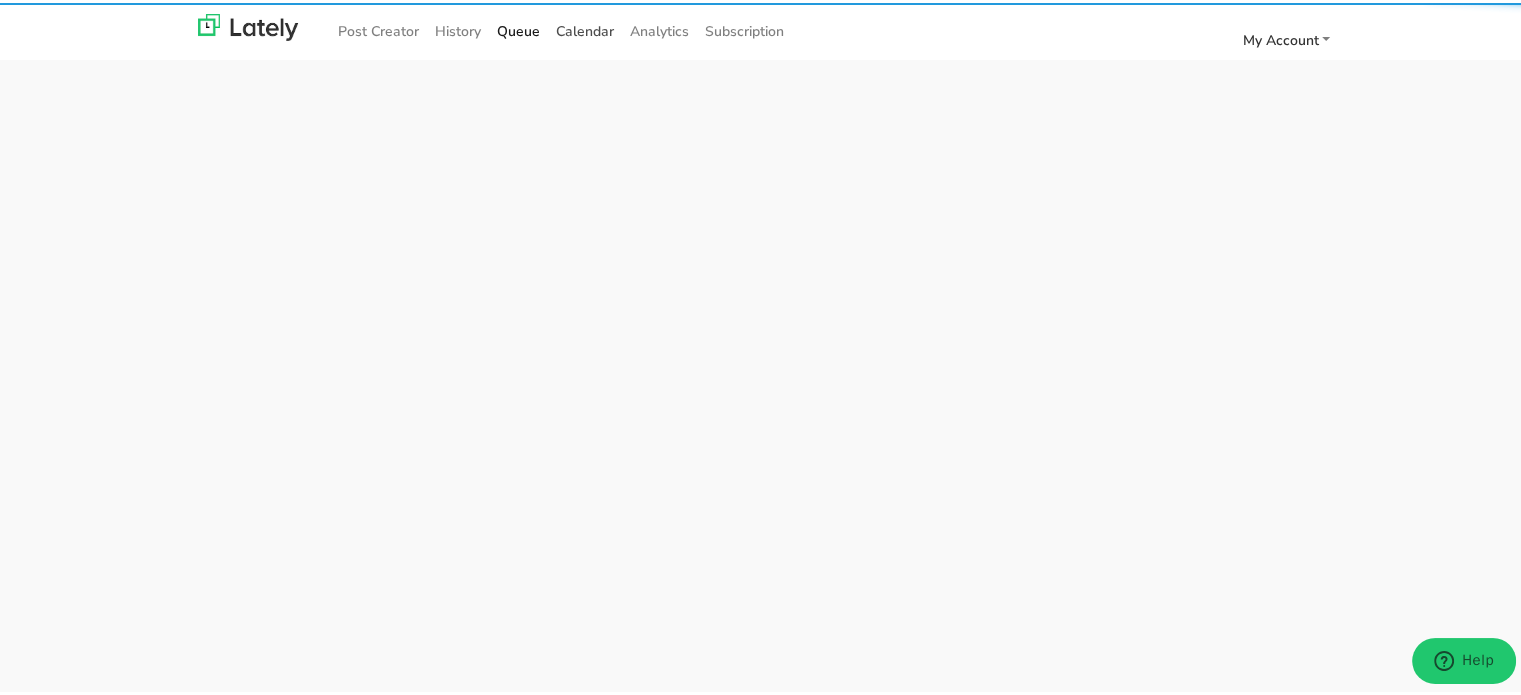 click on "Calendar" at bounding box center (585, 28) 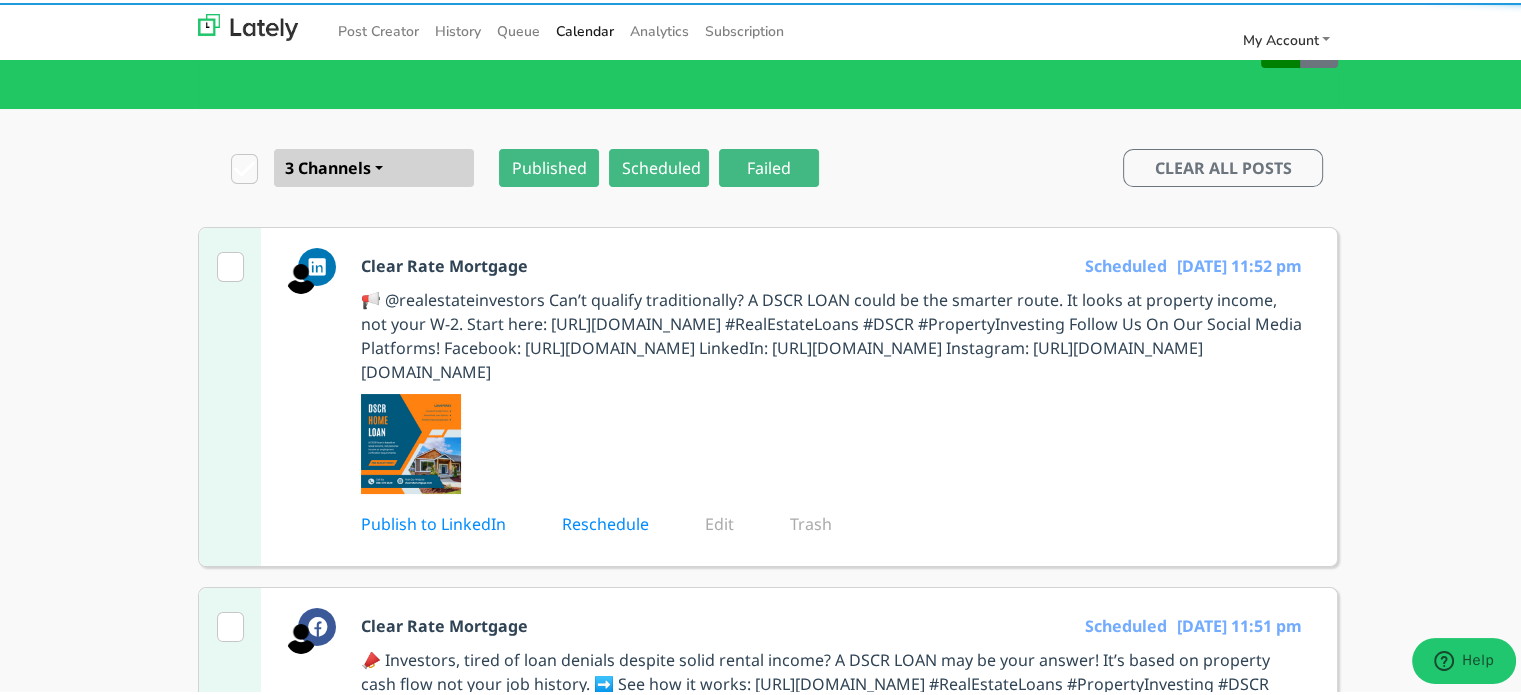 scroll, scrollTop: 0, scrollLeft: 0, axis: both 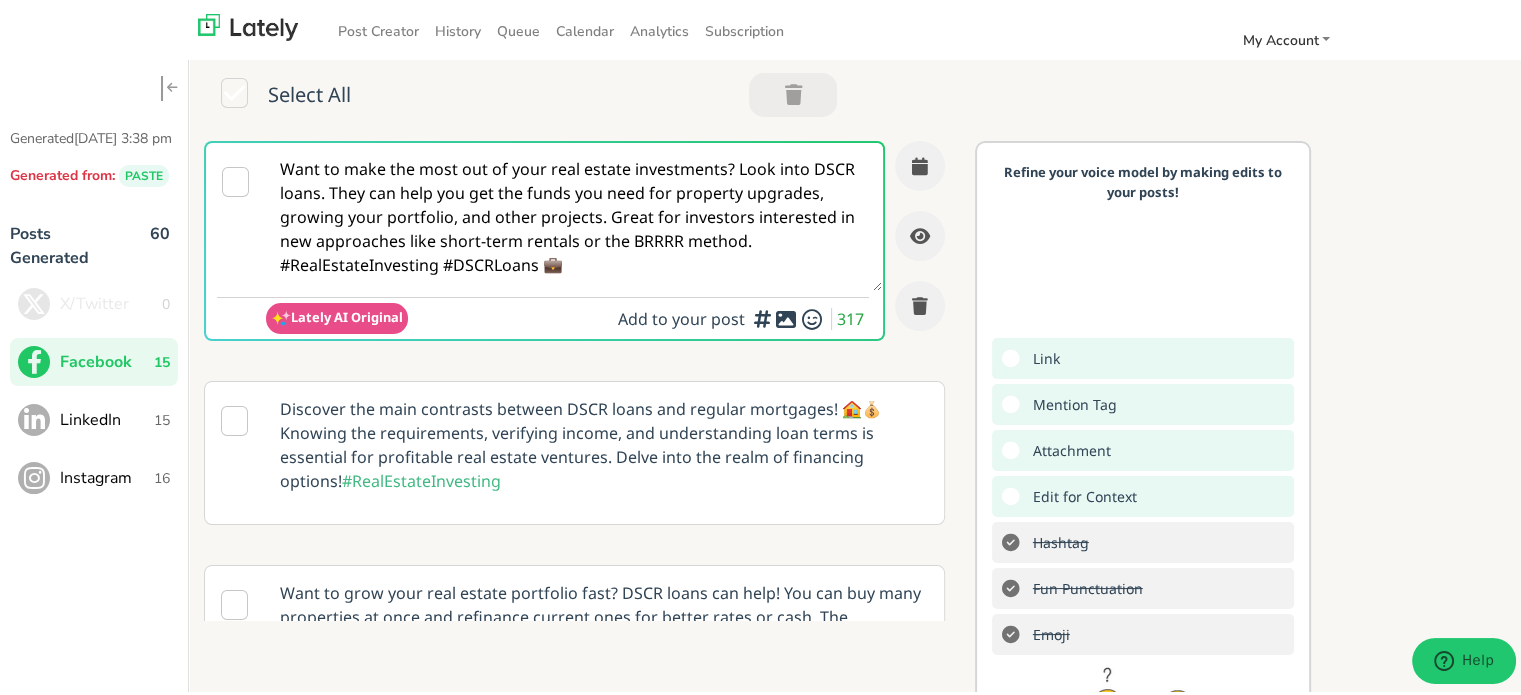 click on "16" at bounding box center (162, 475) 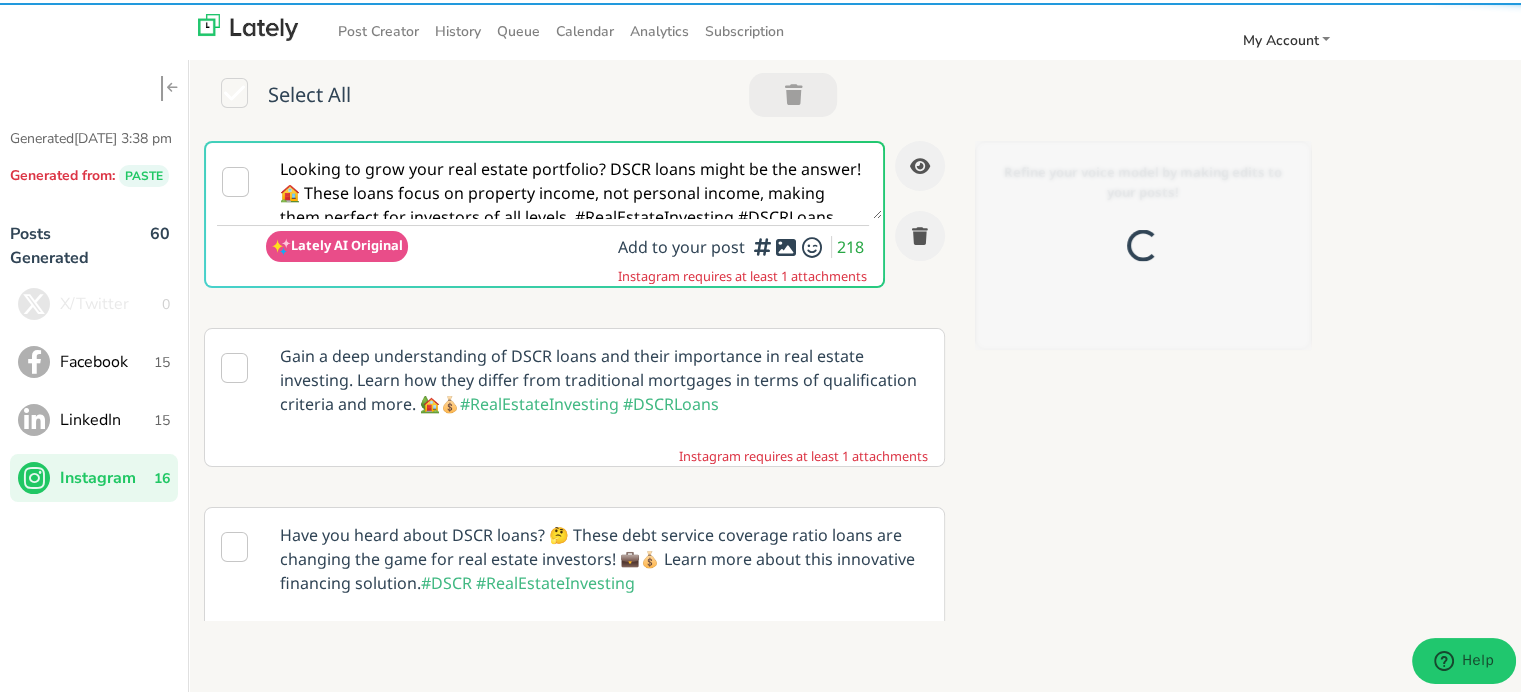 scroll, scrollTop: 0, scrollLeft: 0, axis: both 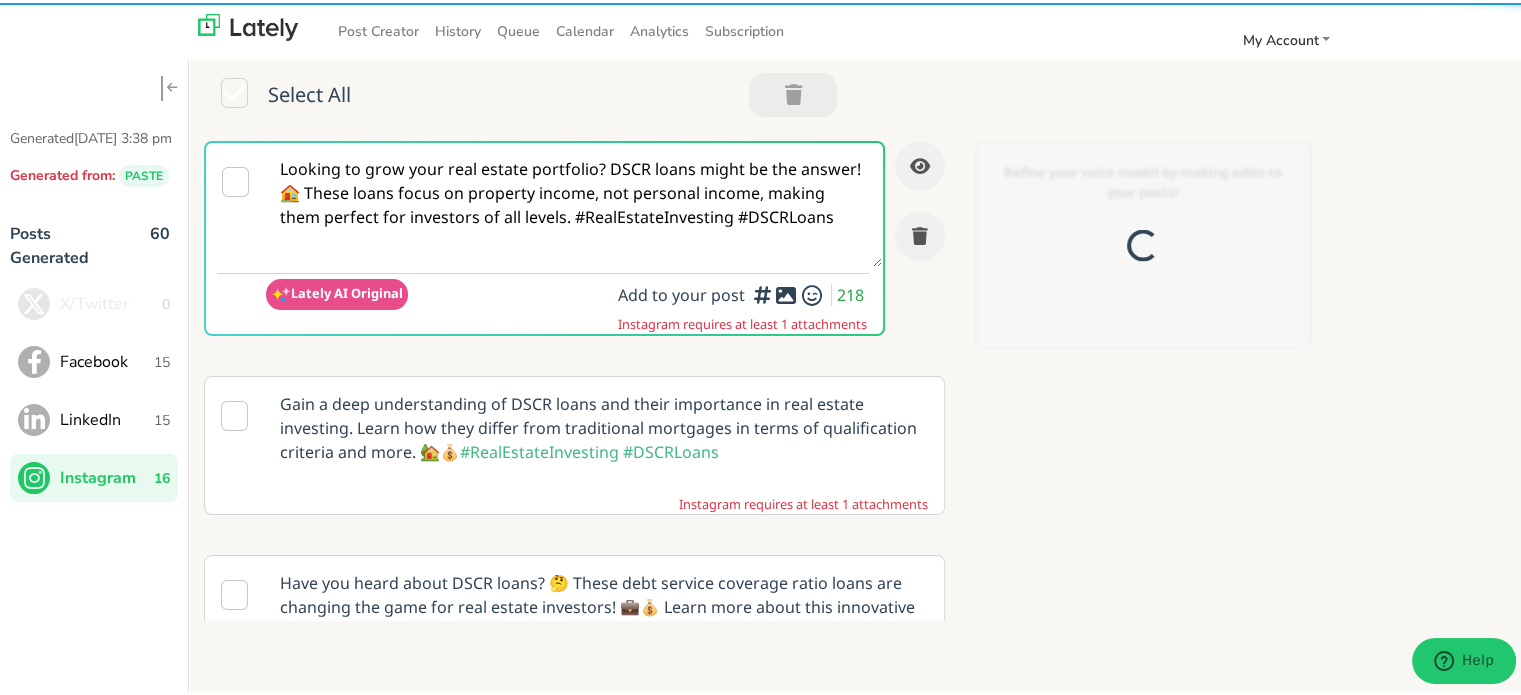 click on "Looking to grow your real estate portfolio? DSCR loans might be the answer! 🏠 These loans focus on property income, not personal income, making them perfect for investors of all levels. #RealEstateInvesting #DSCRLoans" at bounding box center (574, 202) 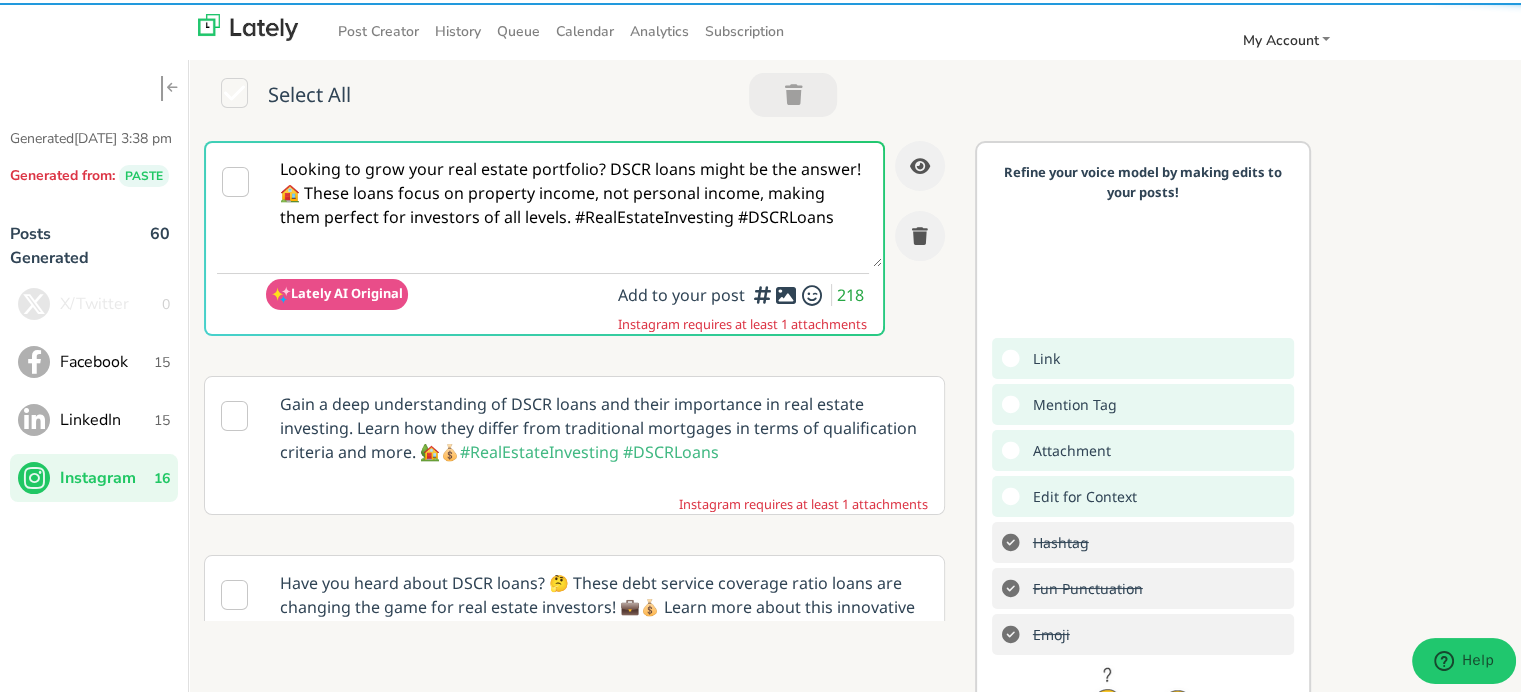 click on "Looking to grow your real estate portfolio? DSCR loans might be the answer! 🏠 These loans focus on property income, not personal income, making them perfect for investors of all levels. #RealEstateInvesting #DSCRLoans" at bounding box center [574, 202] 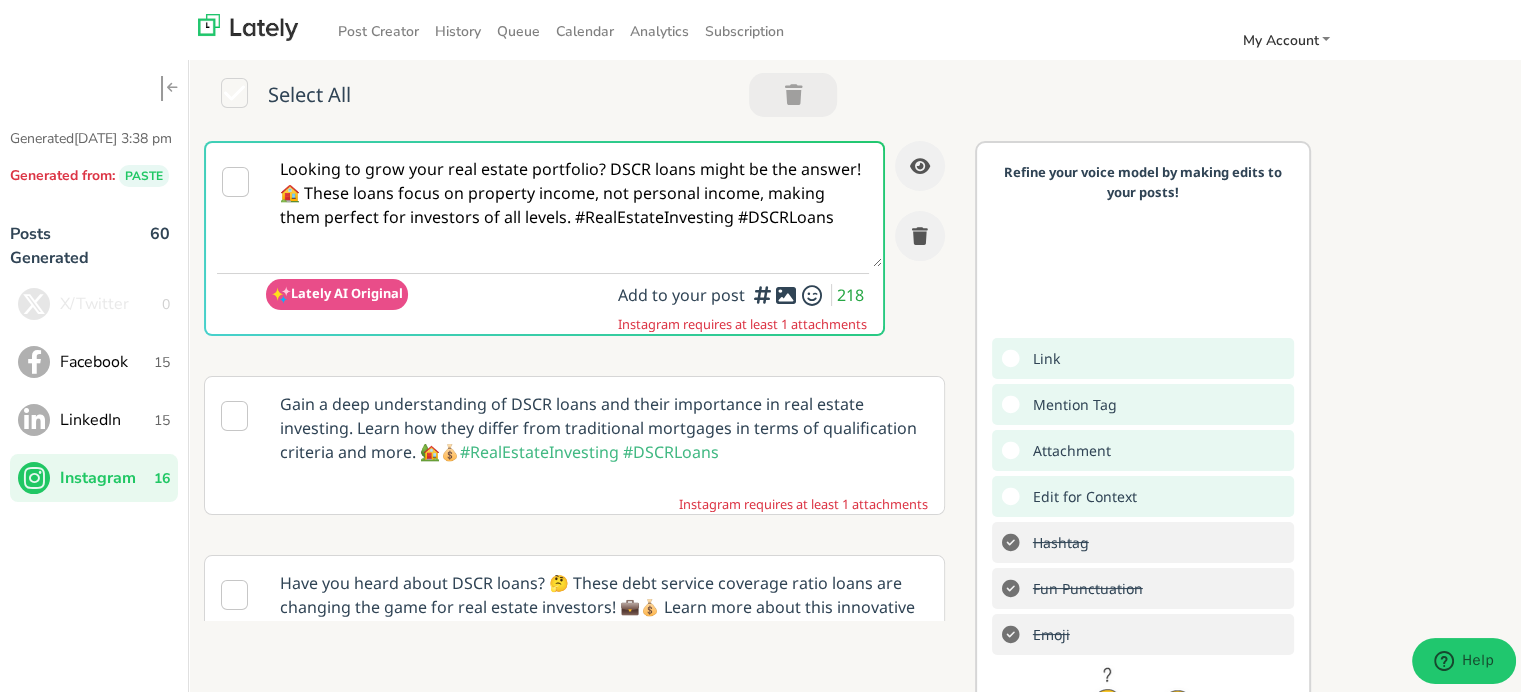 click on "Looking to grow your real estate portfolio? DSCR loans might be the answer! 🏠 These loans focus on property income, not personal income, making them perfect for investors of all levels. #RealEstateInvesting #DSCRLoans" at bounding box center [574, 202] 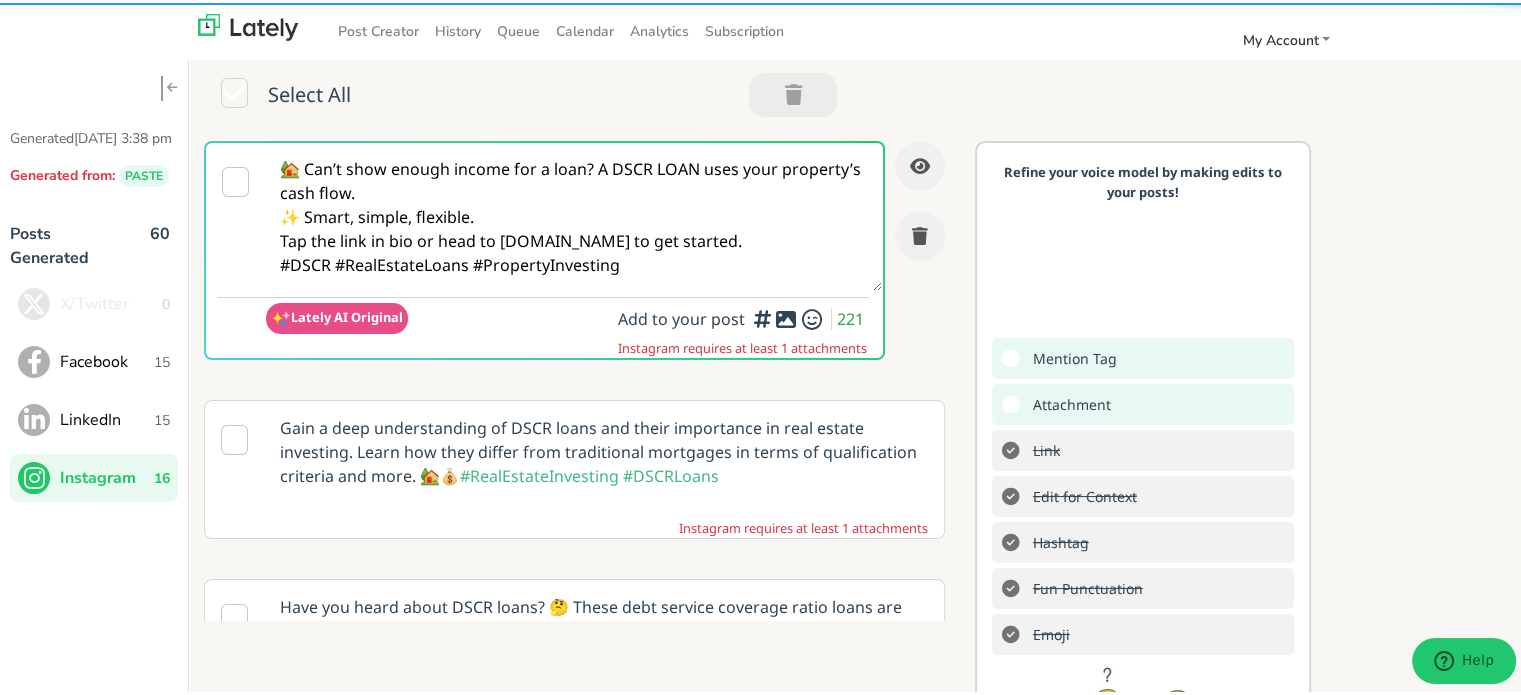 click on "🏡 Can’t show enough income for a loan? A DSCR LOAN uses your property’s cash flow.
✨ Smart, simple, flexible.
Tap the link in bio or head to [DOMAIN_NAME] to get started.
#DSCR #RealEstateLoans #PropertyInvesting" at bounding box center [574, 214] 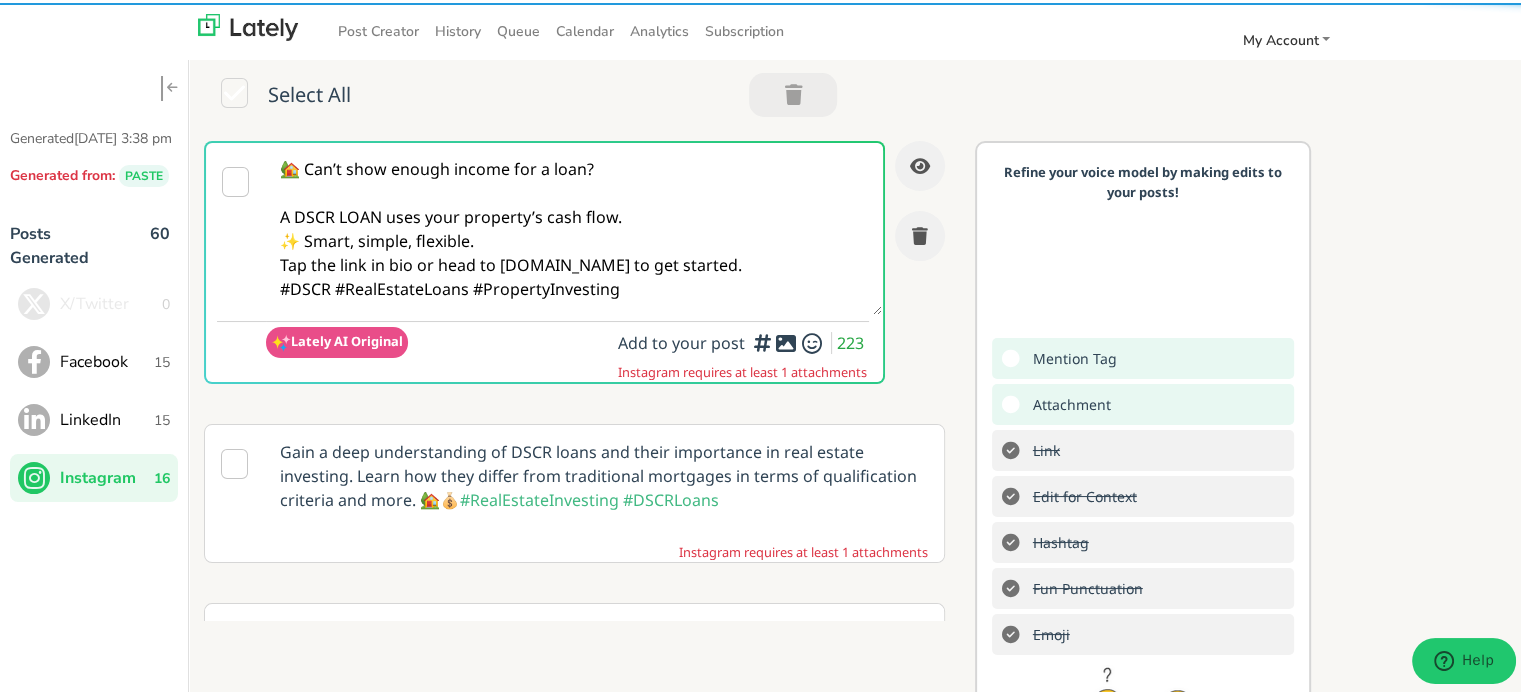 click on "🏡 Can’t show enough income for a loan?
A DSCR LOAN uses your property’s cash flow.
✨ Smart, simple, flexible.
Tap the link in bio or head to [DOMAIN_NAME] to get started.
#DSCR #RealEstateLoans #PropertyInvesting" at bounding box center (574, 226) 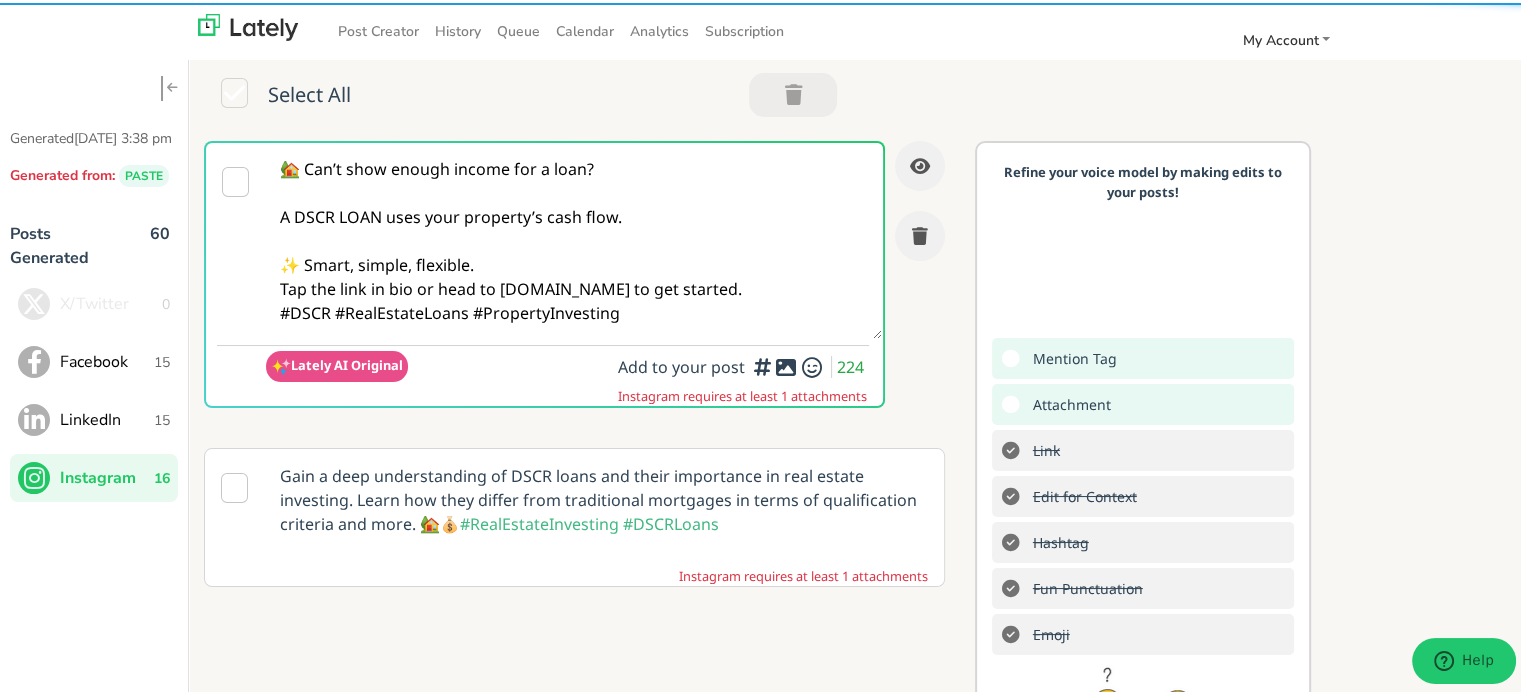 click on "🏡 Can’t show enough income for a loan?
A DSCR LOAN uses your property’s cash flow.
✨ Smart, simple, flexible.
Tap the link in bio or head to [DOMAIN_NAME] to get started.
#DSCR #RealEstateLoans #PropertyInvesting" at bounding box center [574, 238] 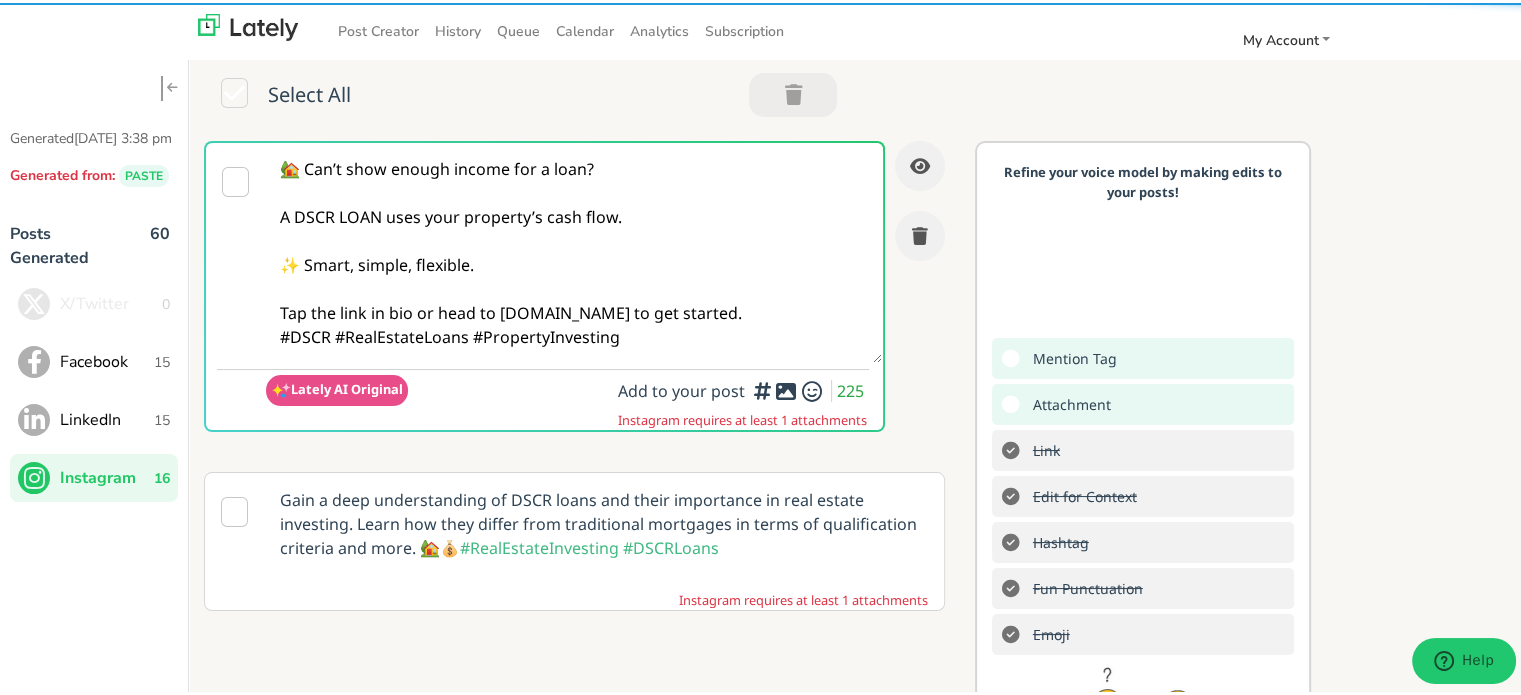 click on "🏡 Can’t show enough income for a loan?
A DSCR LOAN uses your property’s cash flow.
✨ Smart, simple, flexible.
Tap the link in bio or head to [DOMAIN_NAME] to get started.
#DSCR #RealEstateLoans #PropertyInvesting" at bounding box center (574, 250) 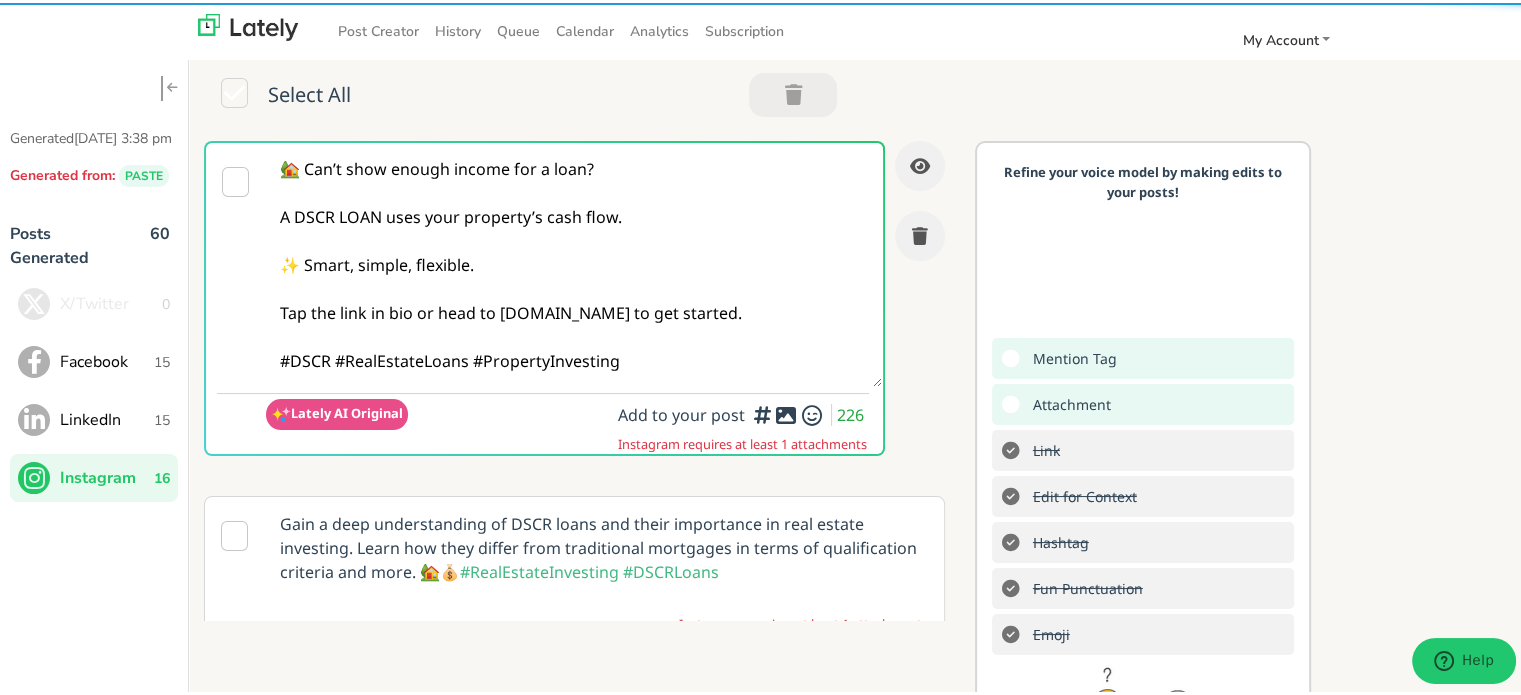 click on "🏡 Can’t show enough income for a loan?
A DSCR LOAN uses your property’s cash flow.
✨ Smart, simple, flexible.
Tap the link in bio or head to [DOMAIN_NAME] to get started.
#DSCR #RealEstateLoans #PropertyInvesting" at bounding box center [574, 262] 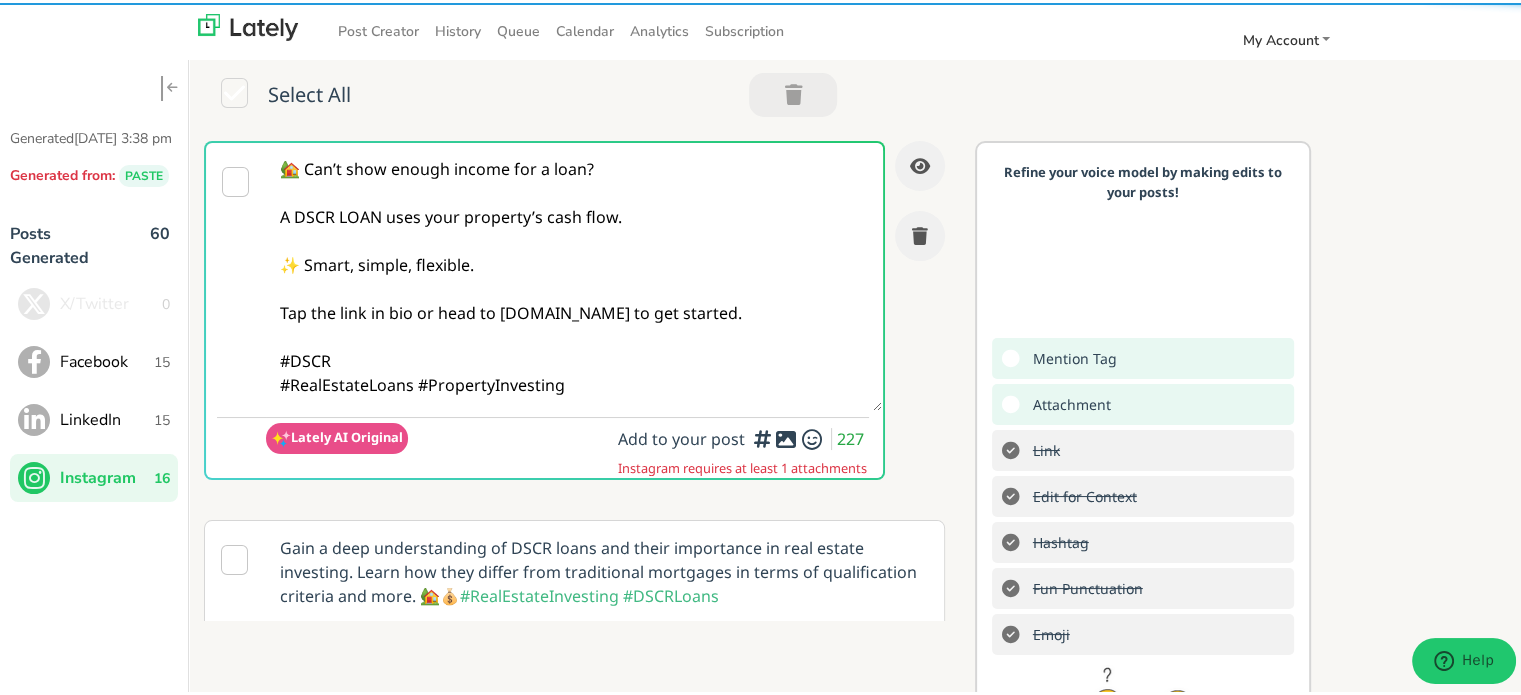 click on "🏡 Can’t show enough income for a loan?
A DSCR LOAN uses your property’s cash flow.
✨ Smart, simple, flexible.
Tap the link in bio or head to [DOMAIN_NAME] to get started.
#DSCR
#RealEstateLoans #PropertyInvesting" at bounding box center (574, 274) 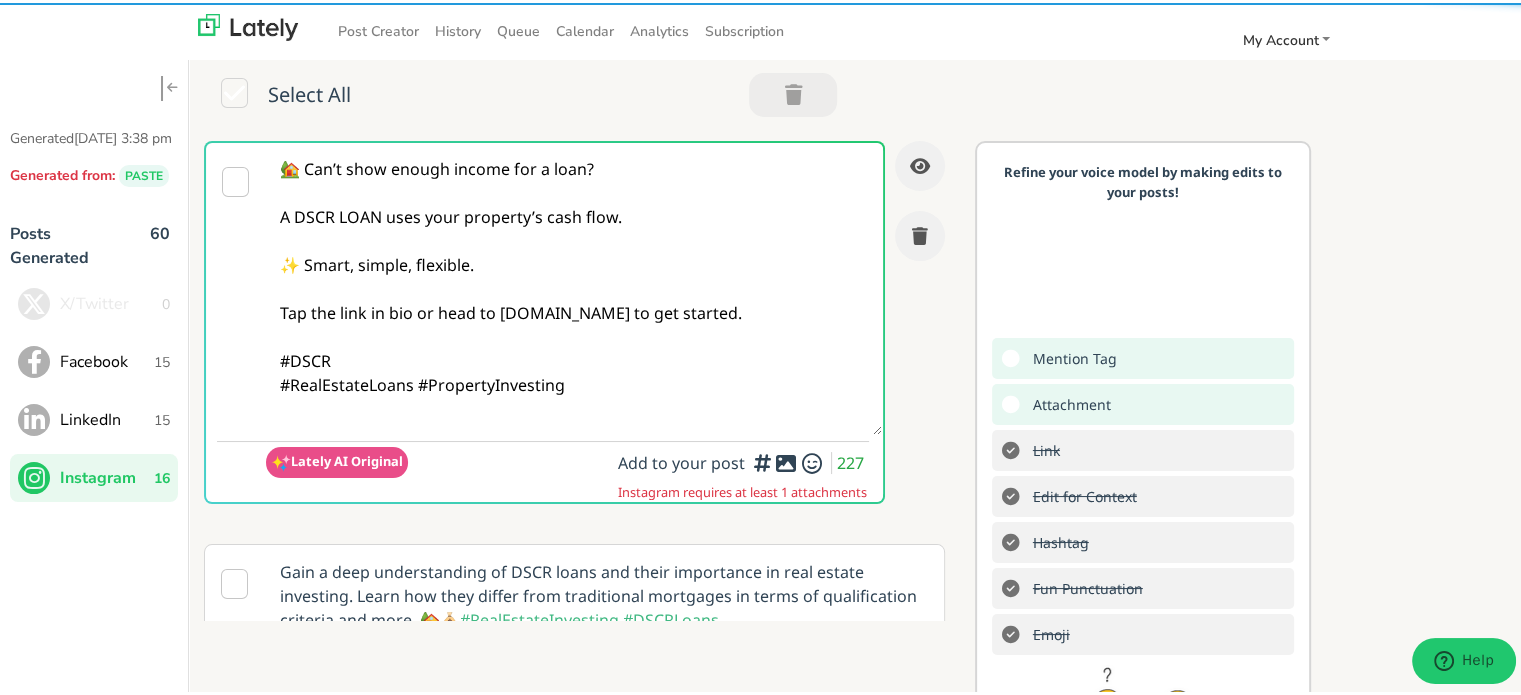 click on "🏡 Can’t show enough income for a loan?
A DSCR LOAN uses your property’s cash flow.
✨ Smart, simple, flexible.
Tap the link in bio or head to [DOMAIN_NAME] to get started.
#DSCR
#RealEstateLoans #PropertyInvesting" at bounding box center (574, 286) 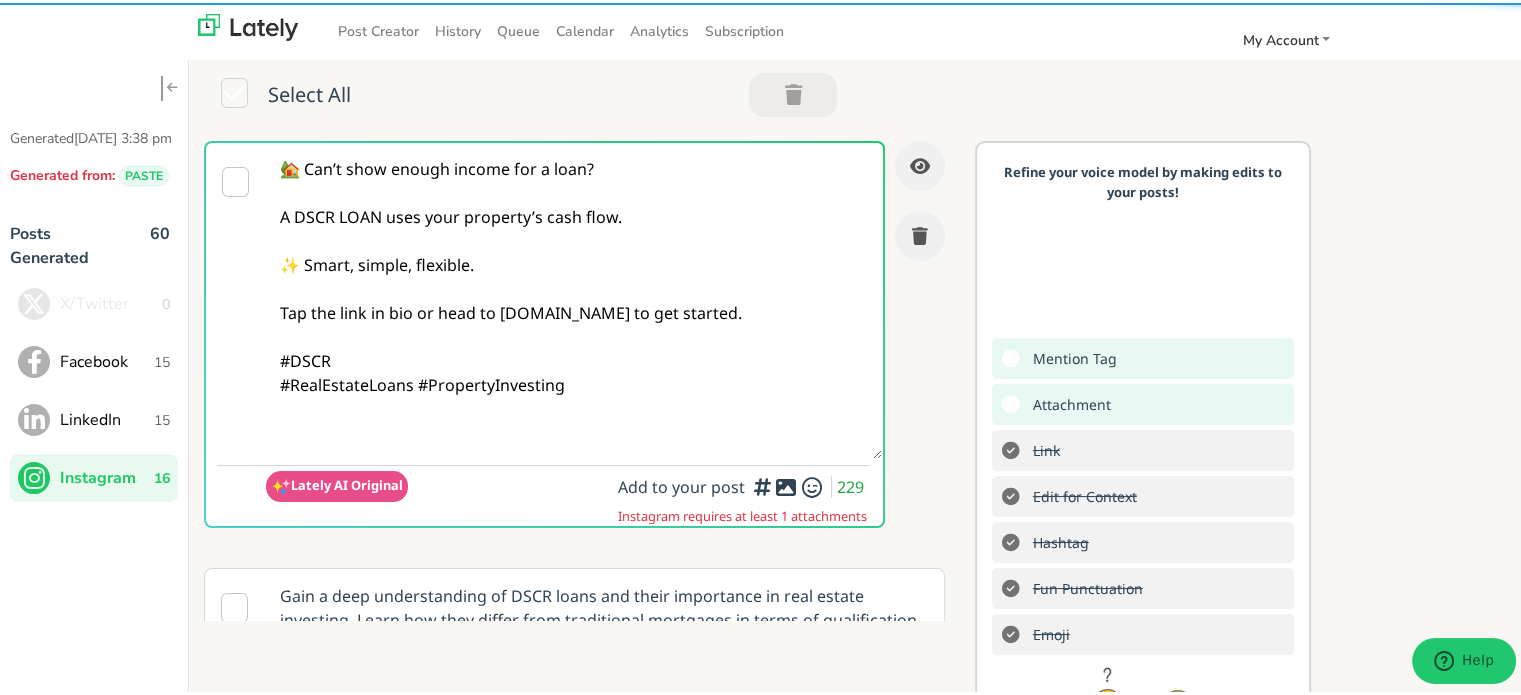 paste on "Follow Us On Our Social Media Platforms!
Facebook: [URL][DOMAIN_NAME]
LinkedIn: [URL][DOMAIN_NAME]
Instagram: [URL][DOMAIN_NAME][DOMAIN_NAME]" 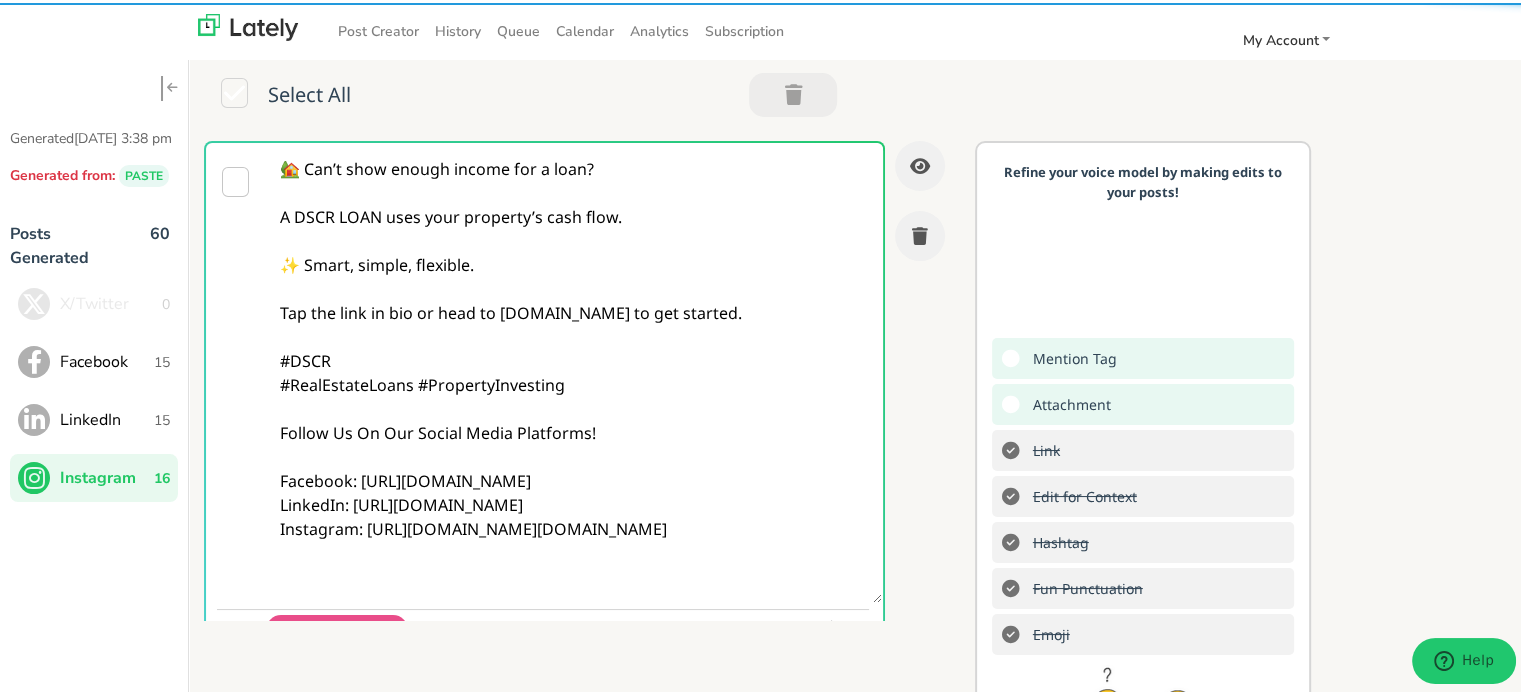 type on "🏡 Can’t show enough income for a loan?
A DSCR LOAN uses your property’s cash flow.
✨ Smart, simple, flexible.
Tap the link in bio or head to [DOMAIN_NAME] to get started.
#DSCR
#RealEstateLoans #PropertyInvesting
Follow Us On Our Social Media Platforms!
Facebook: [URL][DOMAIN_NAME]
LinkedIn: [URL][DOMAIN_NAME]
Instagram: [URL][DOMAIN_NAME][DOMAIN_NAME]" 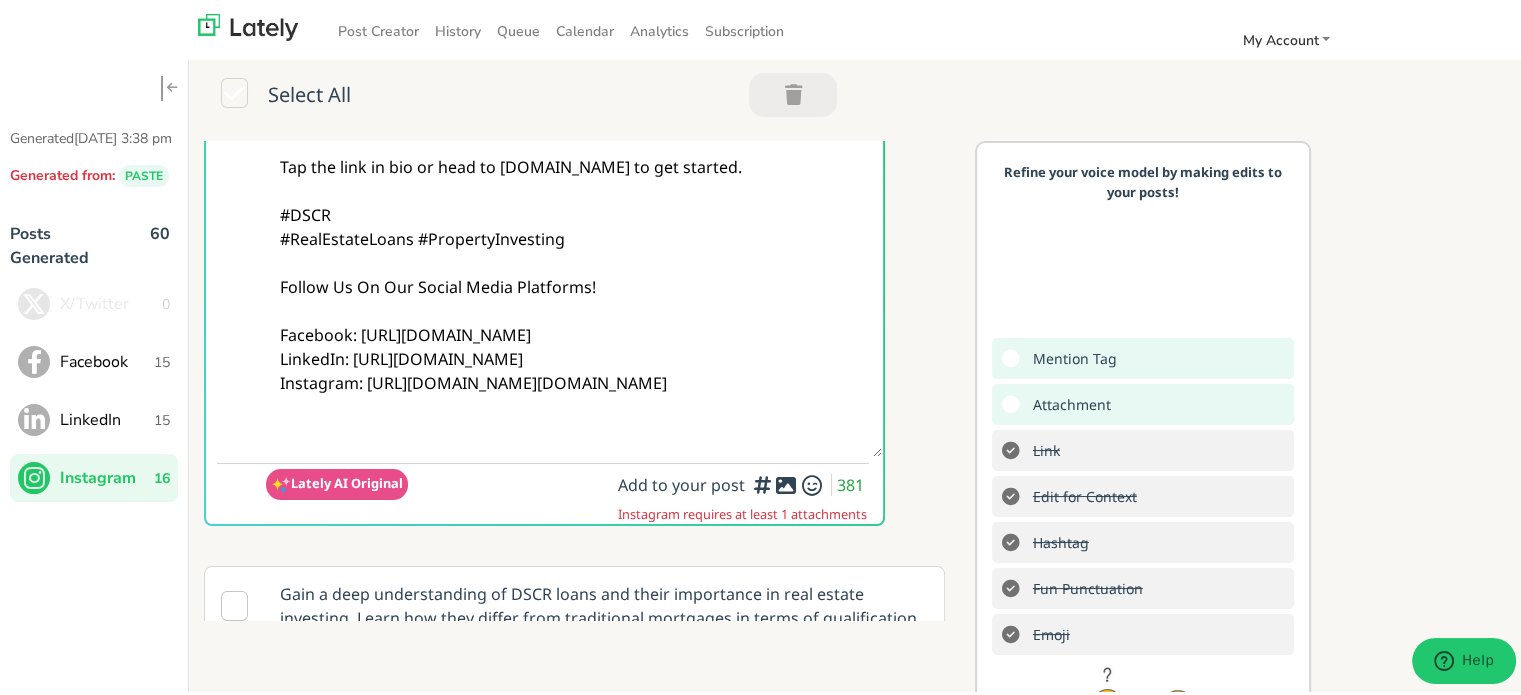 scroll, scrollTop: 300, scrollLeft: 0, axis: vertical 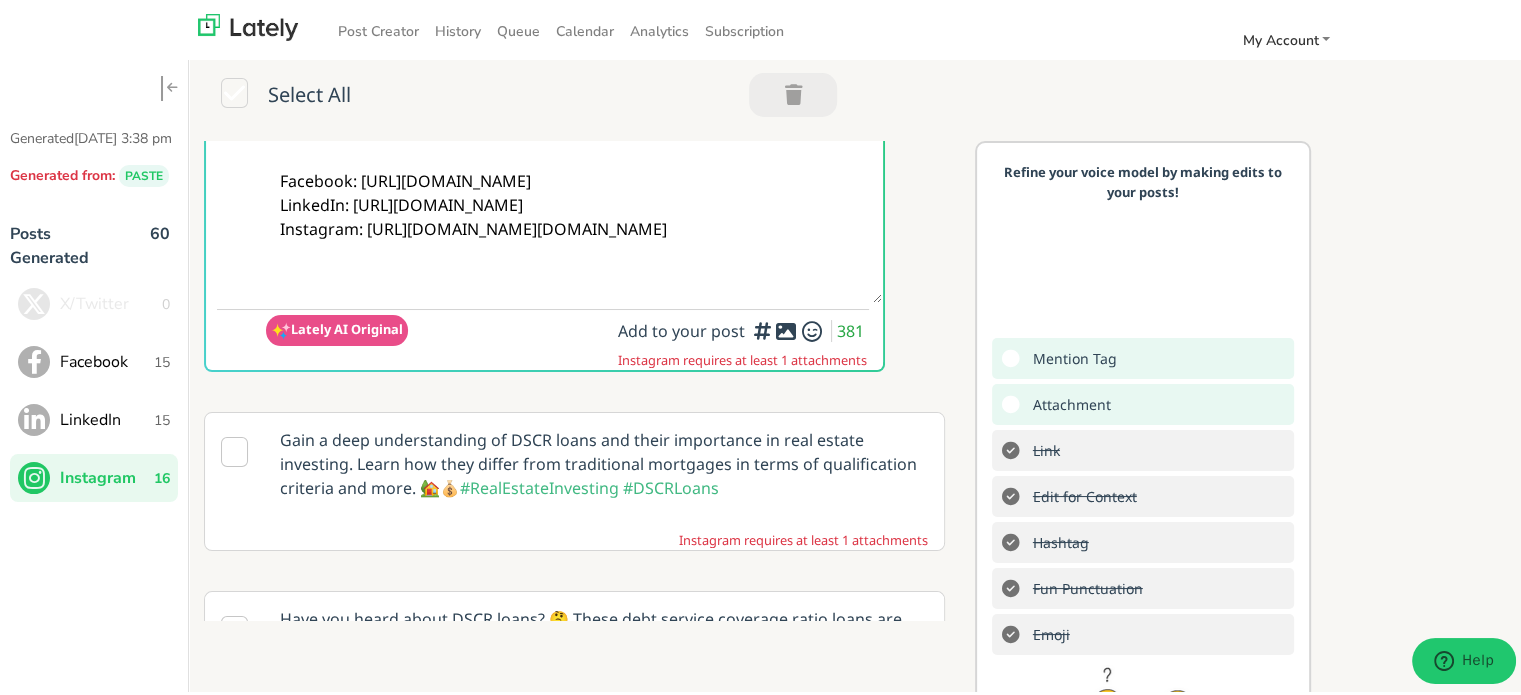 click at bounding box center [762, 324] 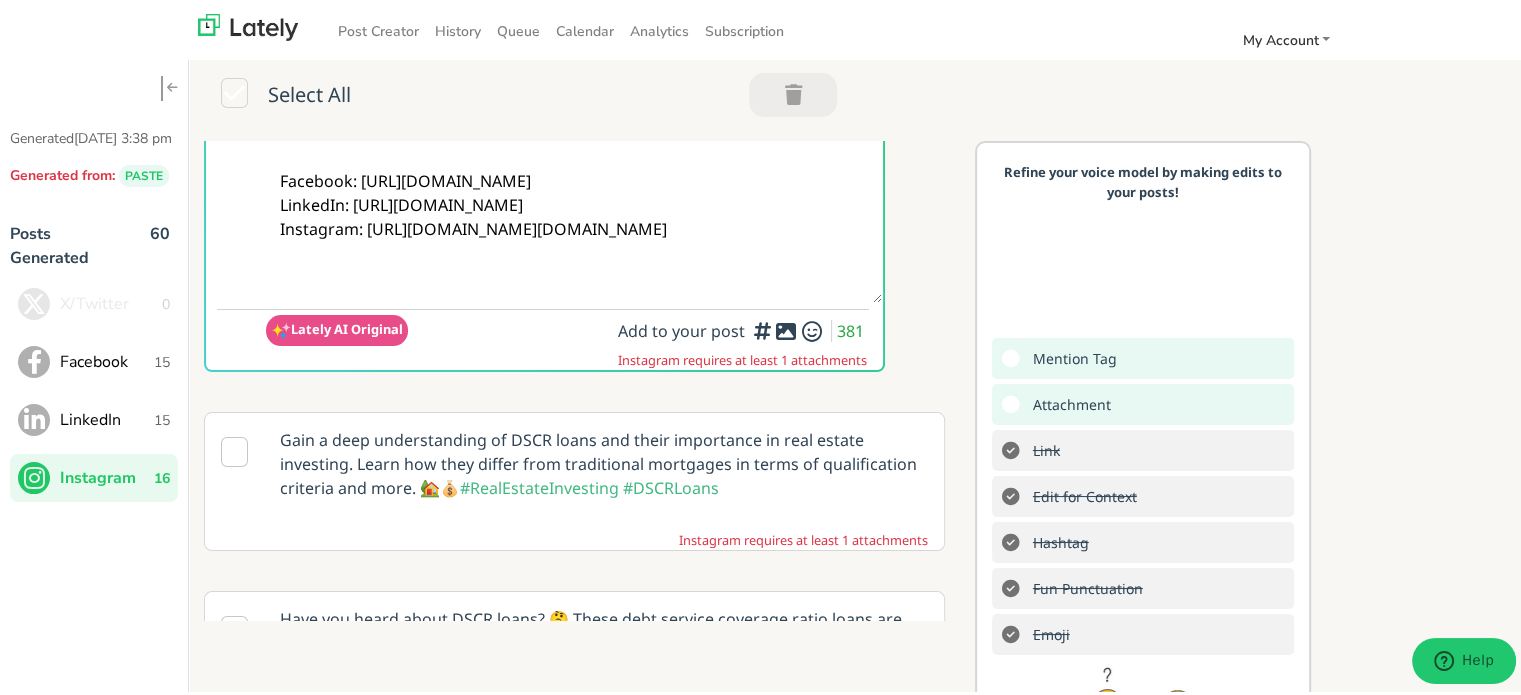 click at bounding box center (762, 324) 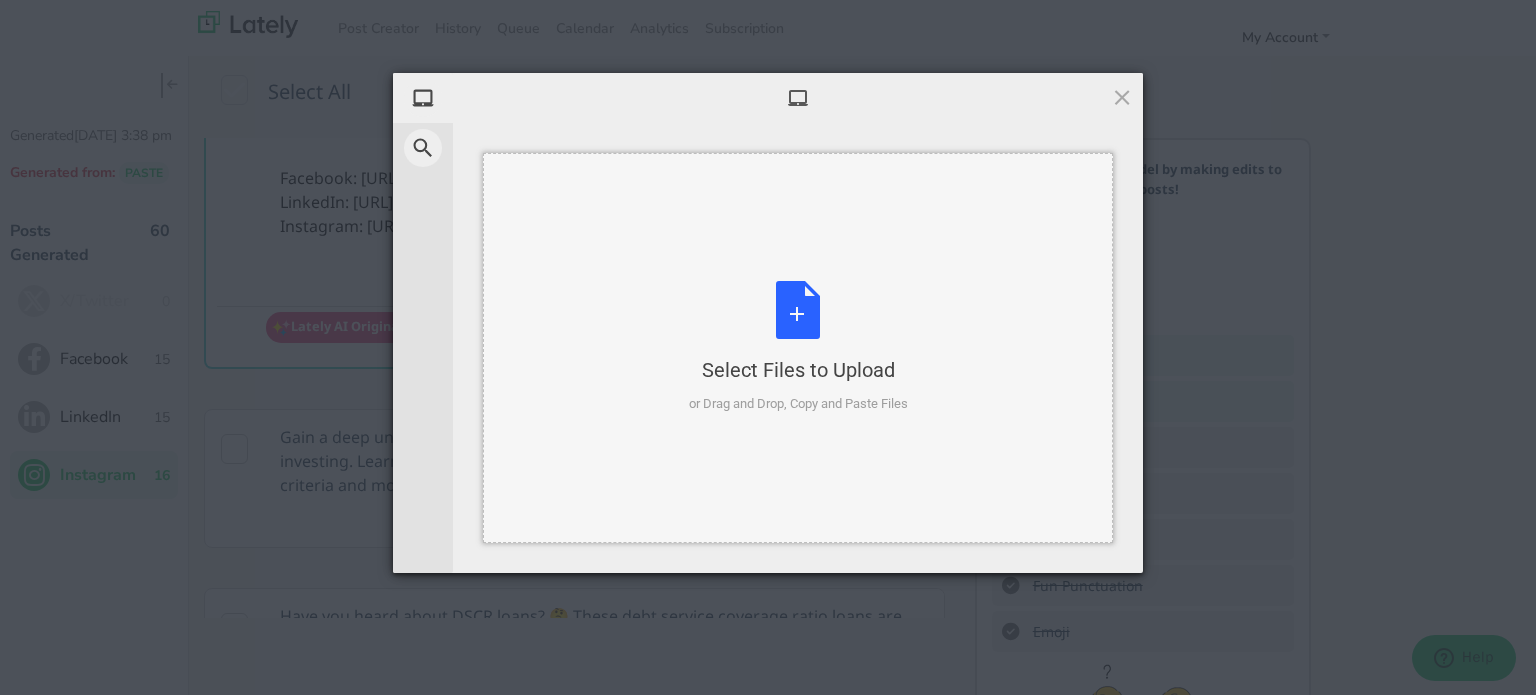 click on "Select Files to Upload
or Drag and Drop, Copy and Paste Files" at bounding box center (798, 347) 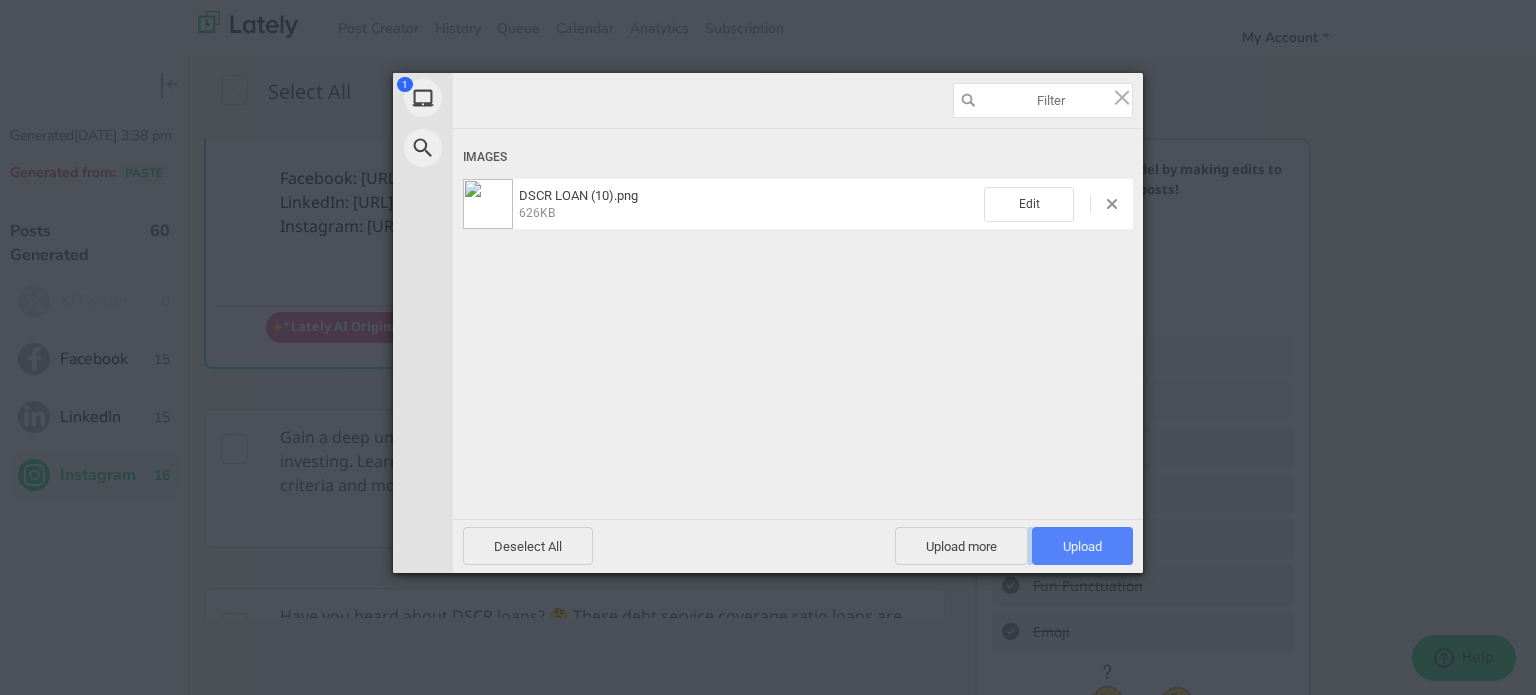 click on "Deselect All
Upload more
Upload
1" at bounding box center (798, 546) 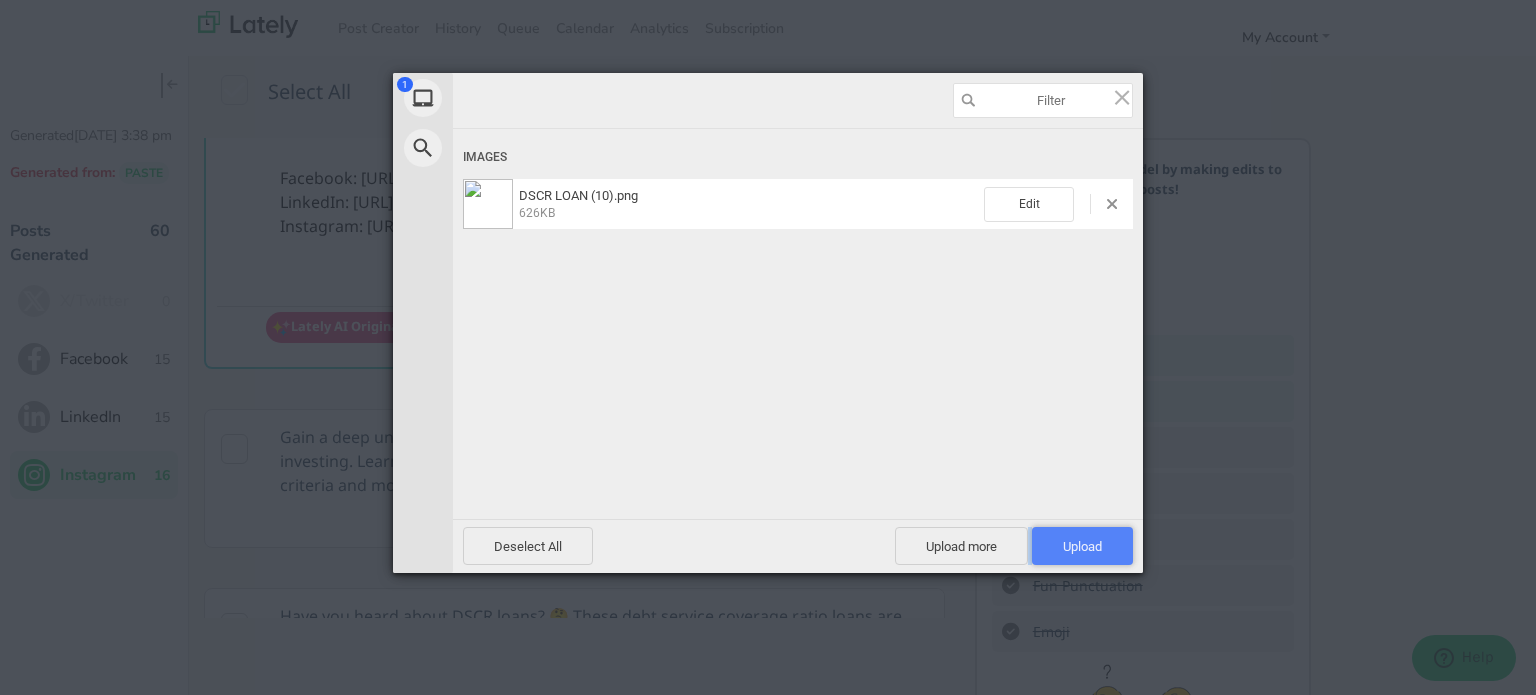 click on "Upload
1" at bounding box center (1082, 546) 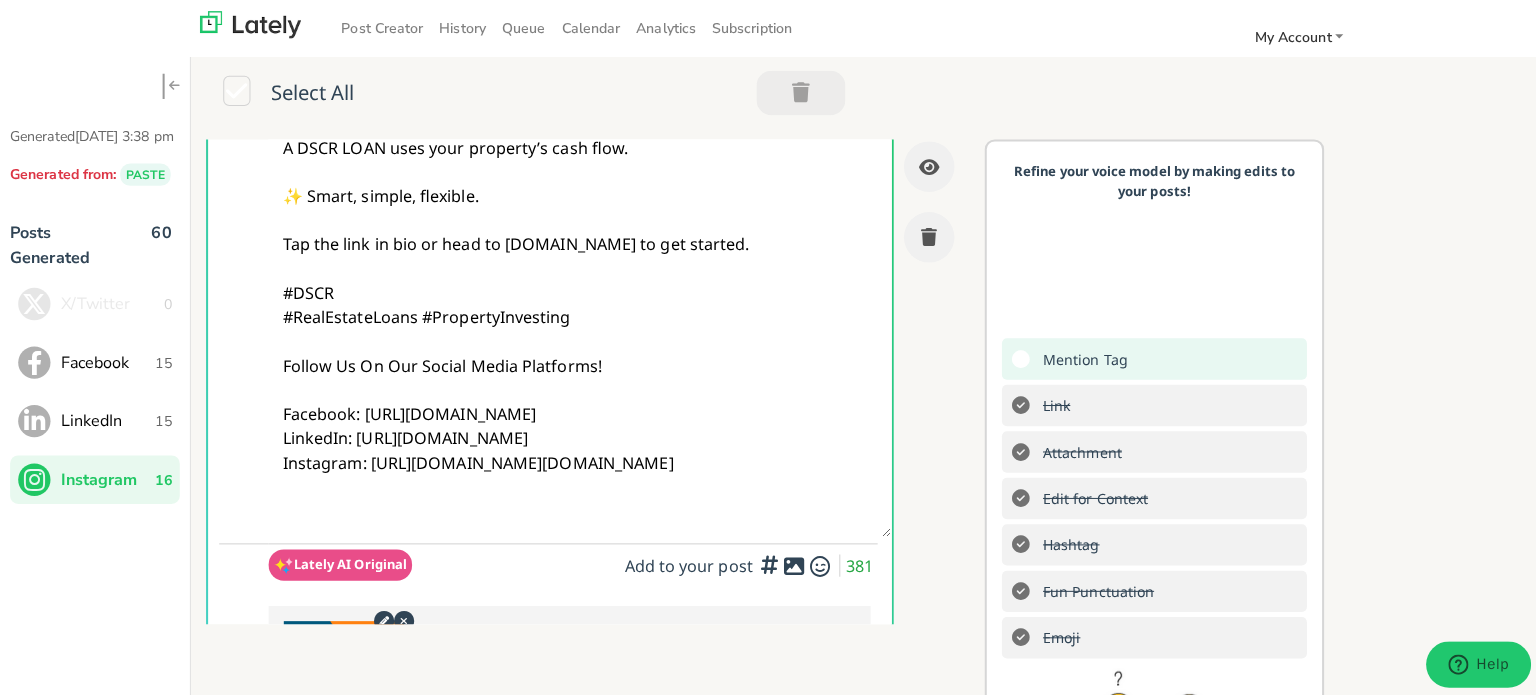 scroll, scrollTop: 0, scrollLeft: 0, axis: both 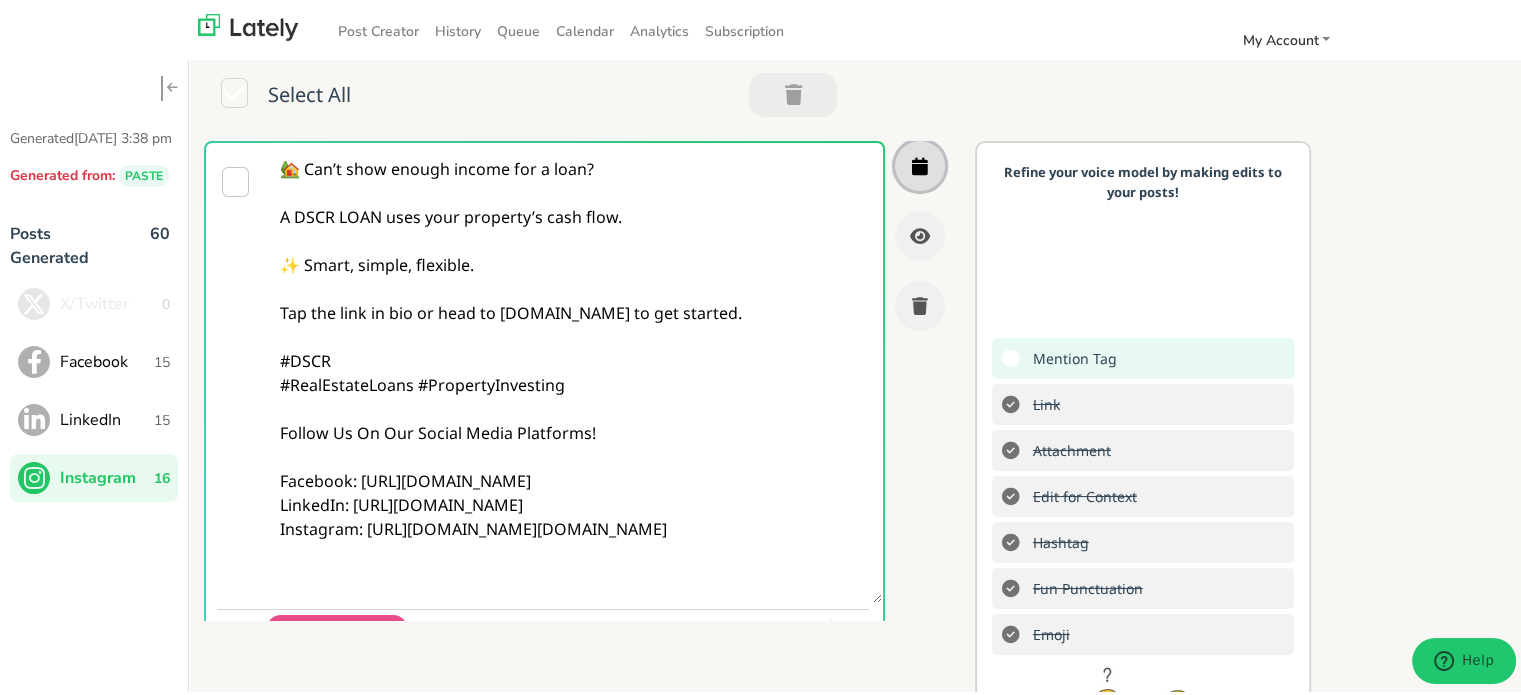 click at bounding box center [920, 163] 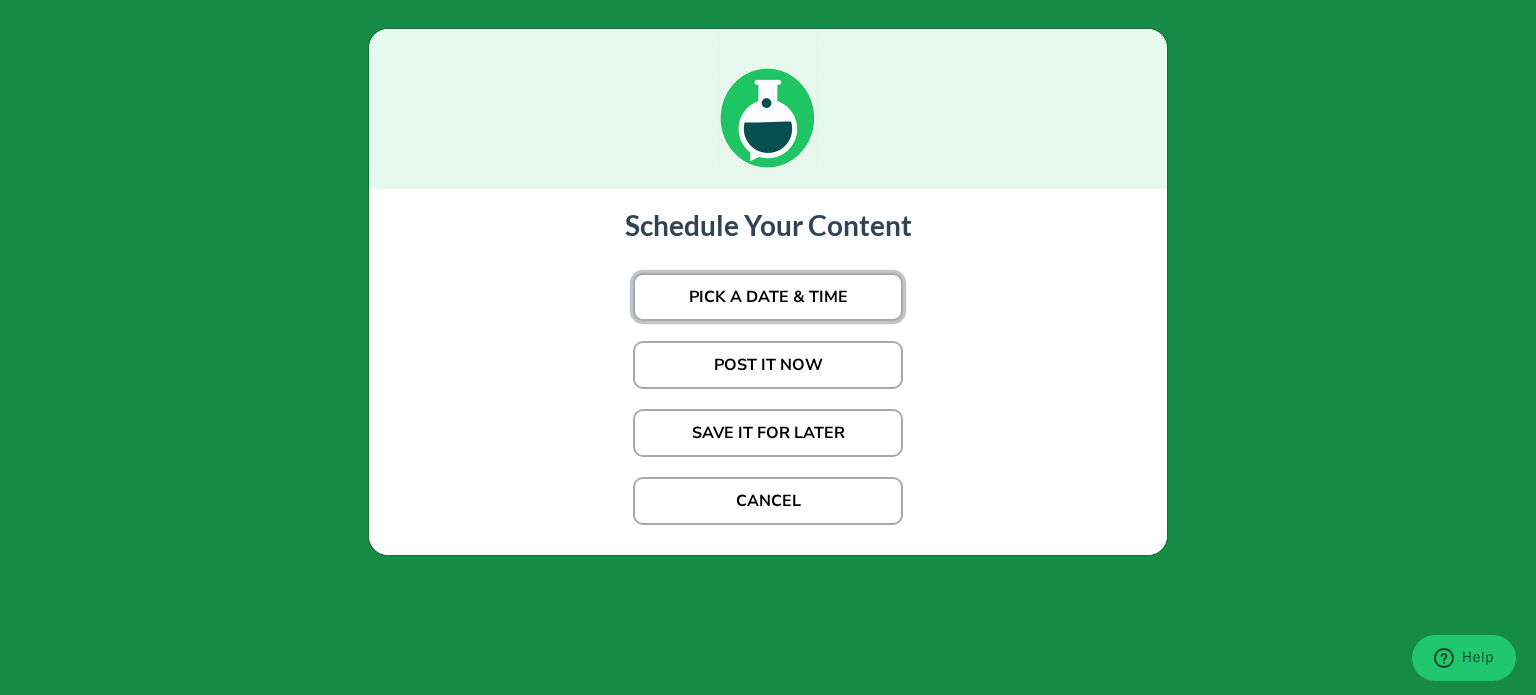 click on "PICK A DATE & TIME" at bounding box center [768, 297] 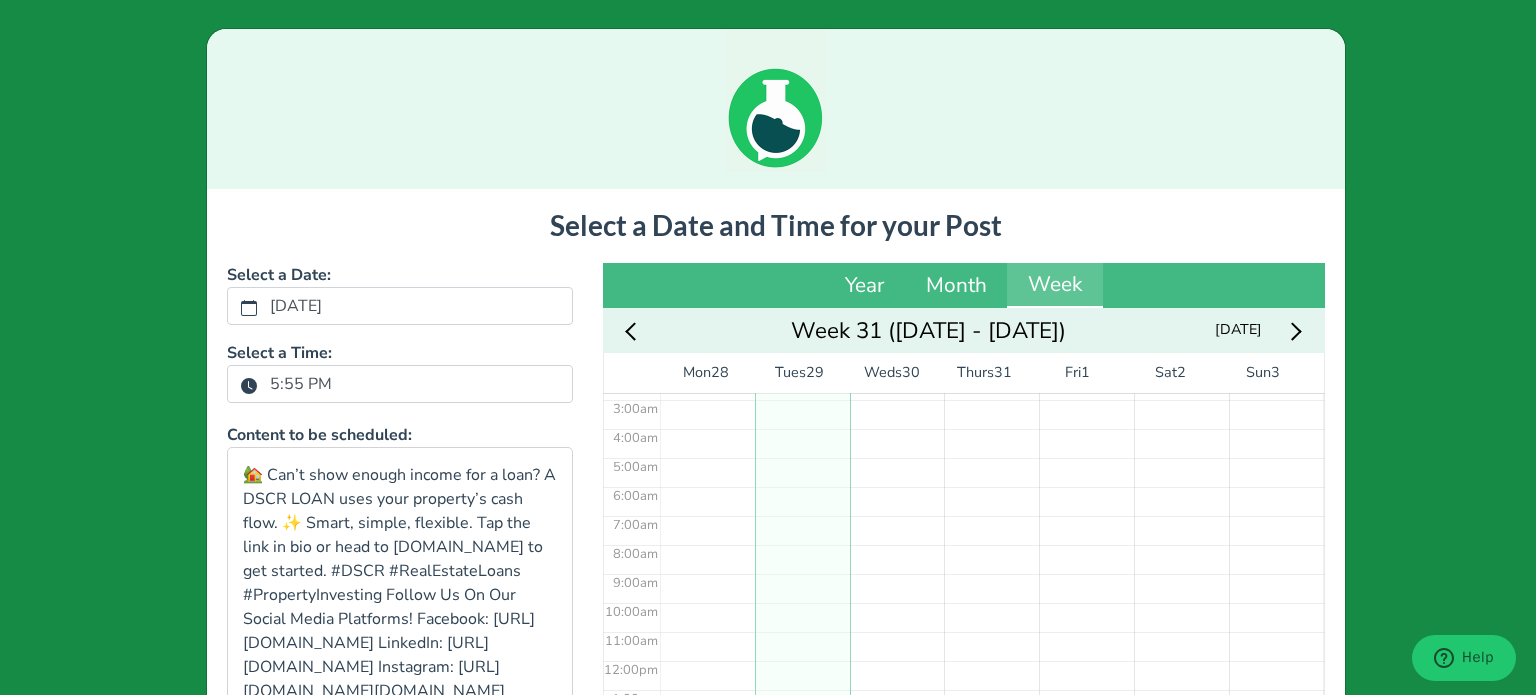 click on "5:55 PM" at bounding box center [301, 384] 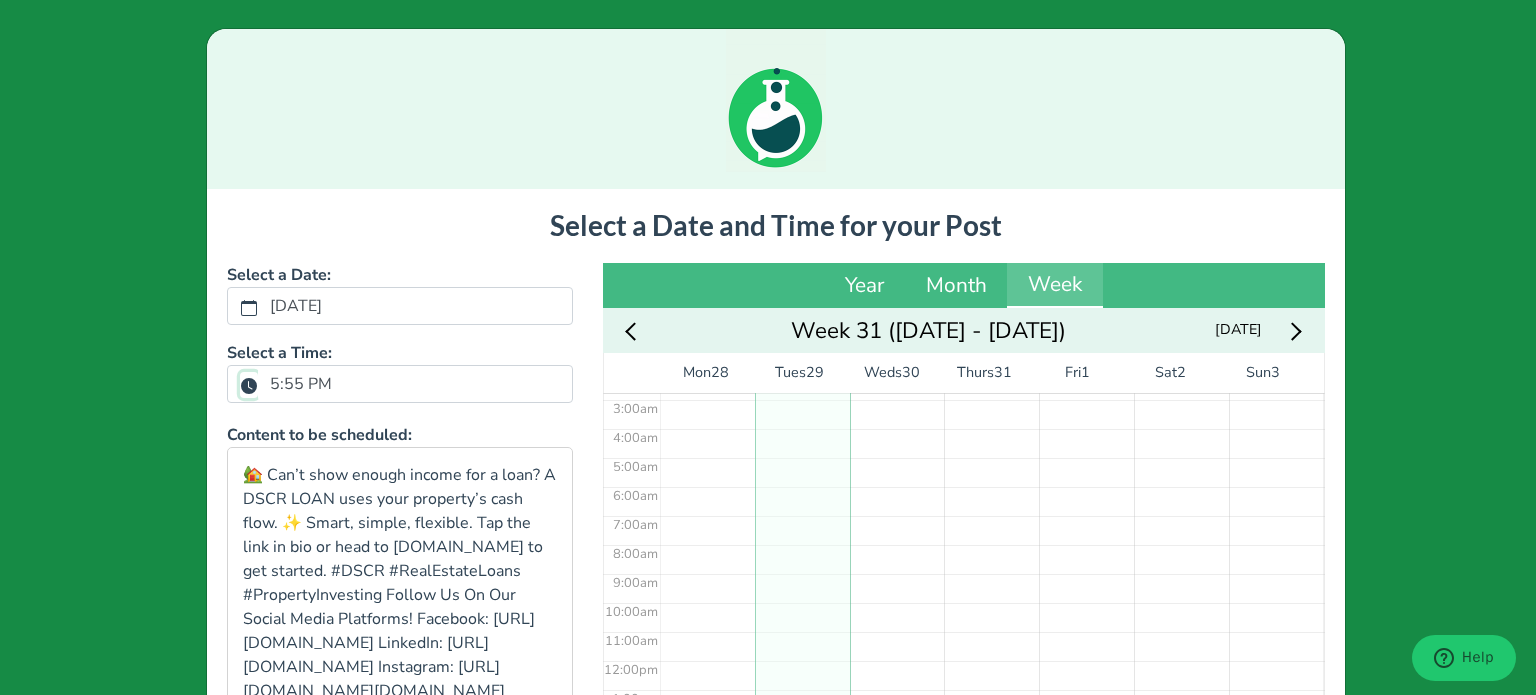 click on "5:55 PM" at bounding box center (249, 385) 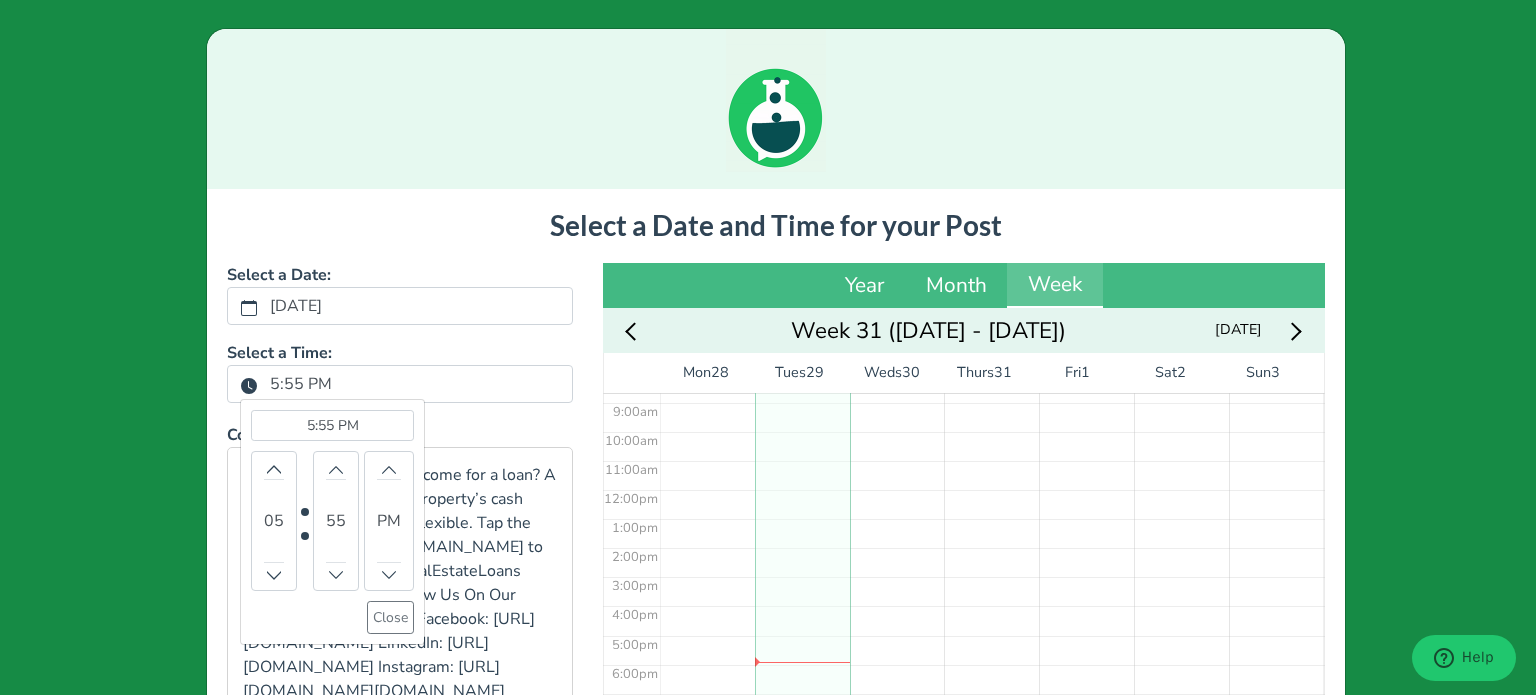 scroll, scrollTop: 299, scrollLeft: 0, axis: vertical 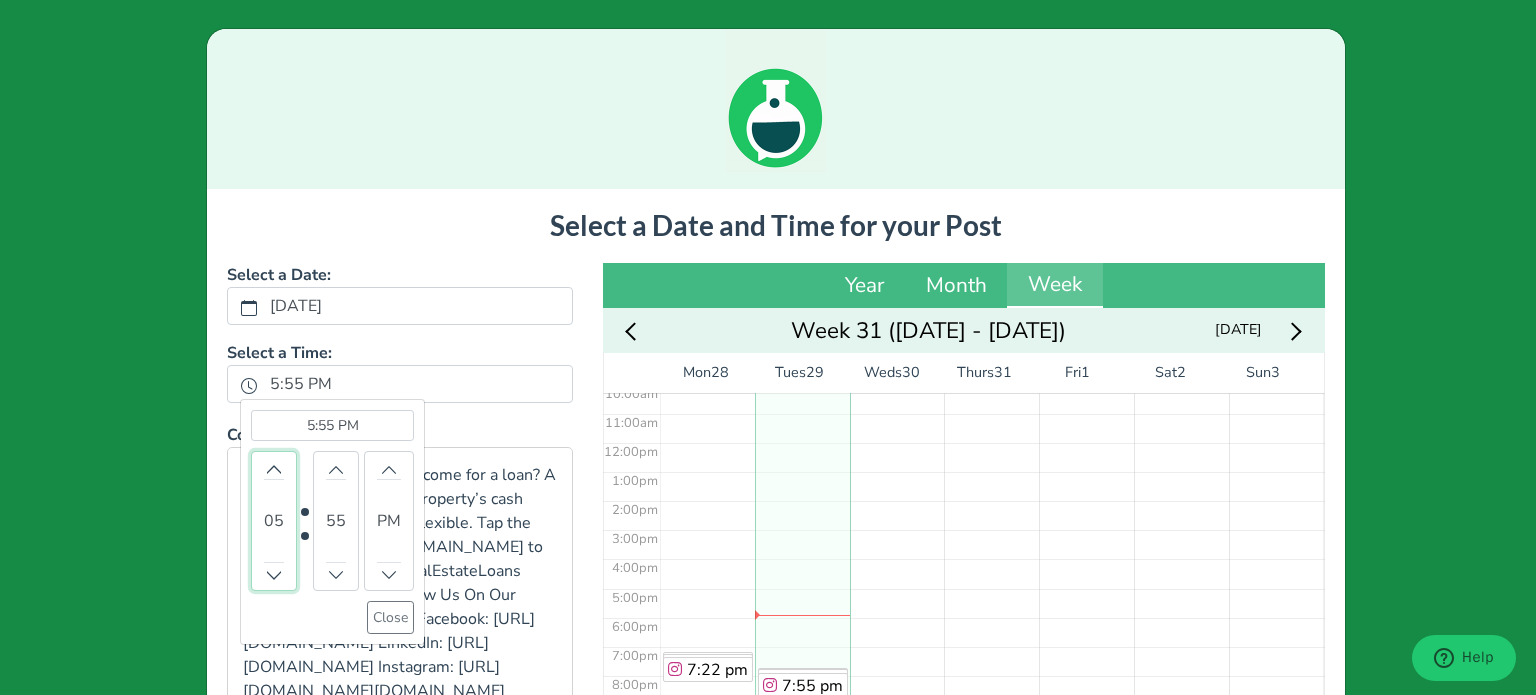 click on "05" at bounding box center [274, 521] 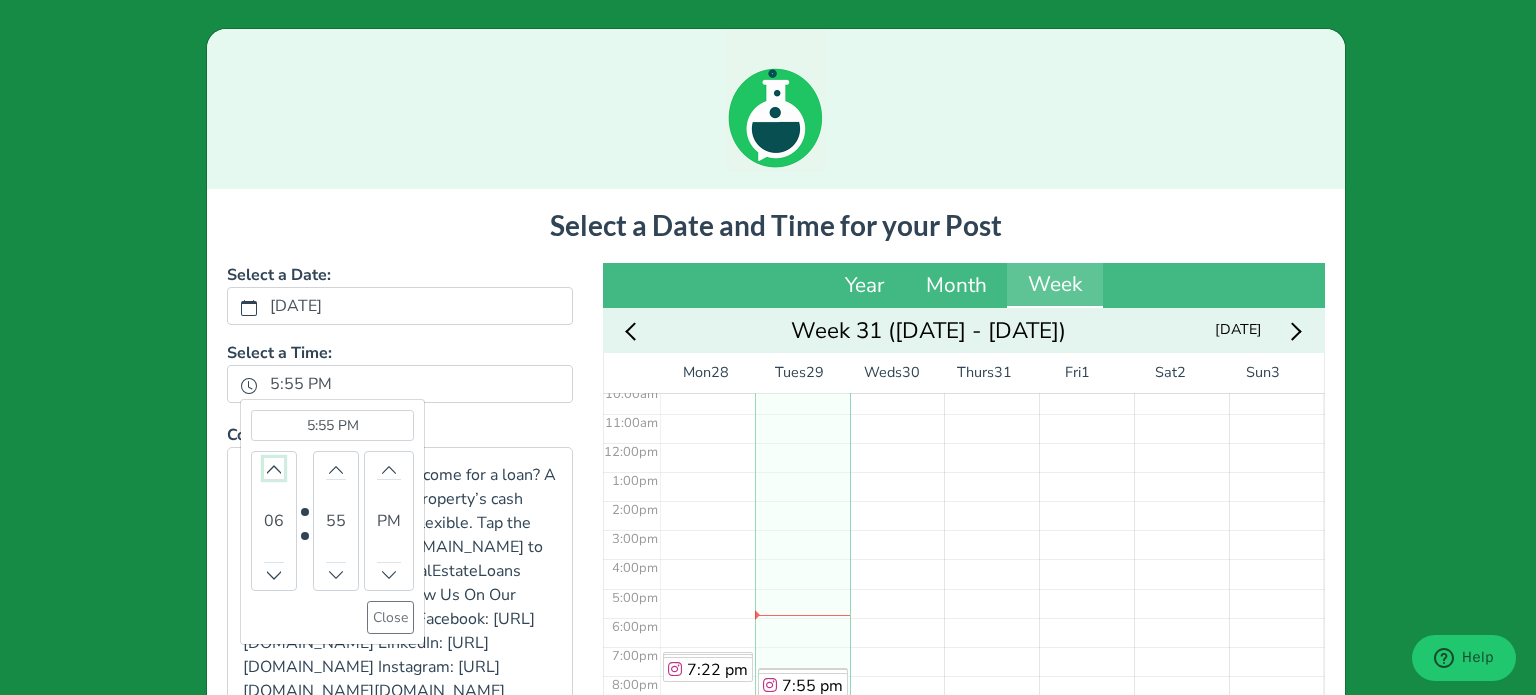 click at bounding box center (274, 468) 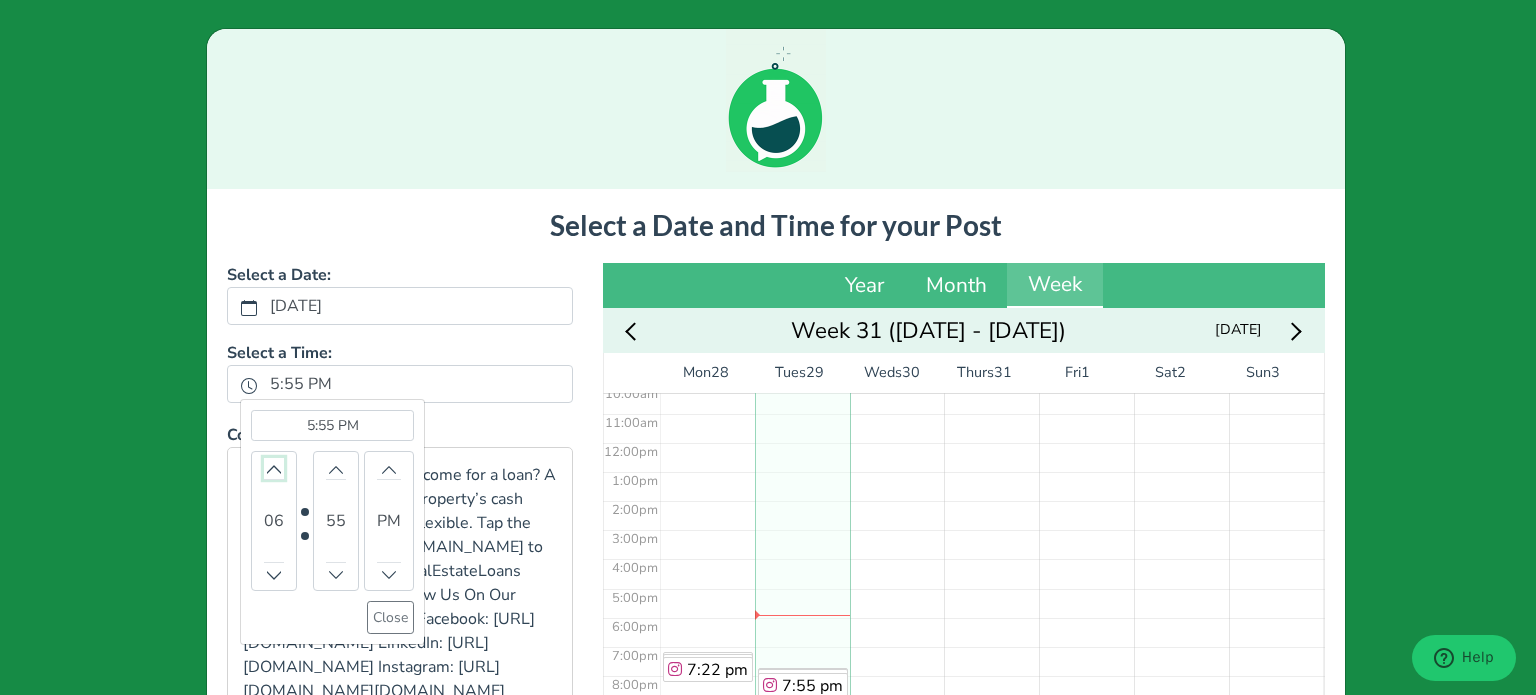 click at bounding box center (274, 468) 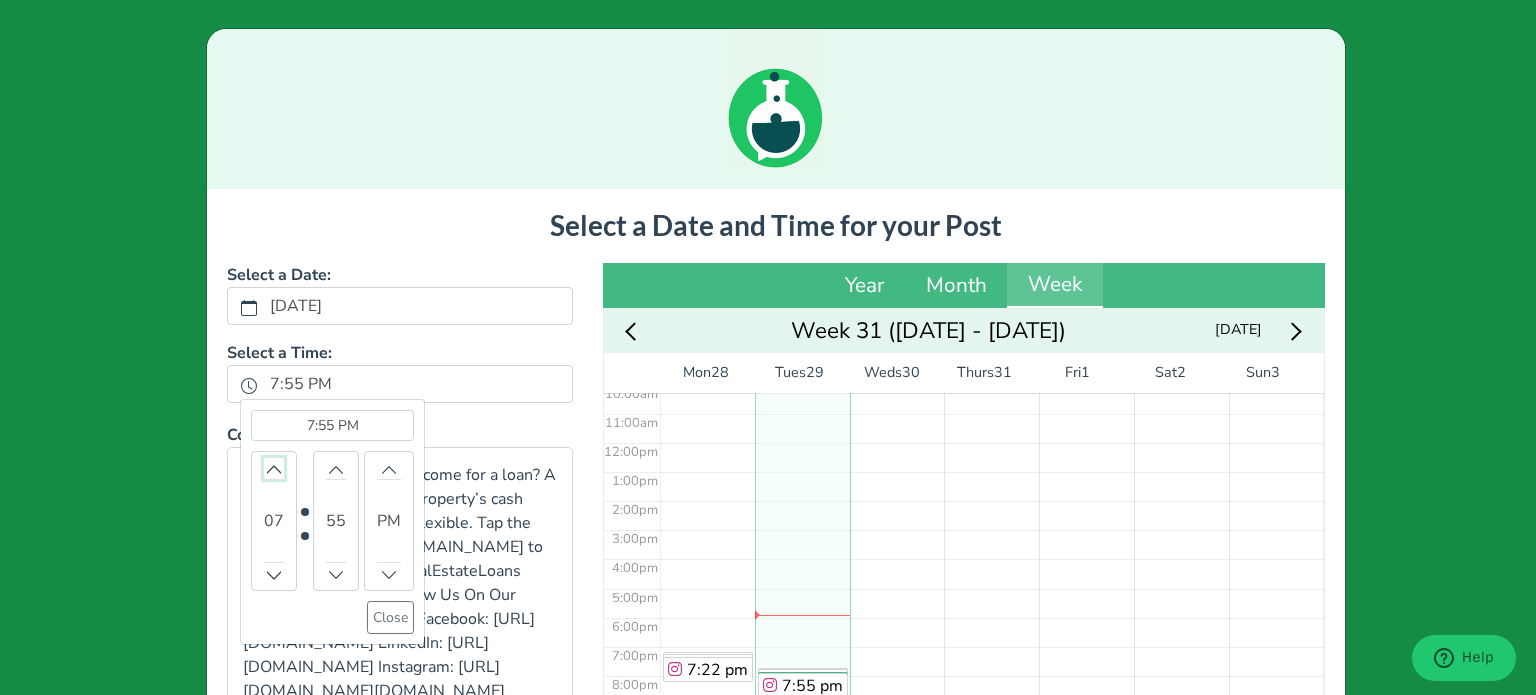 click at bounding box center [274, 468] 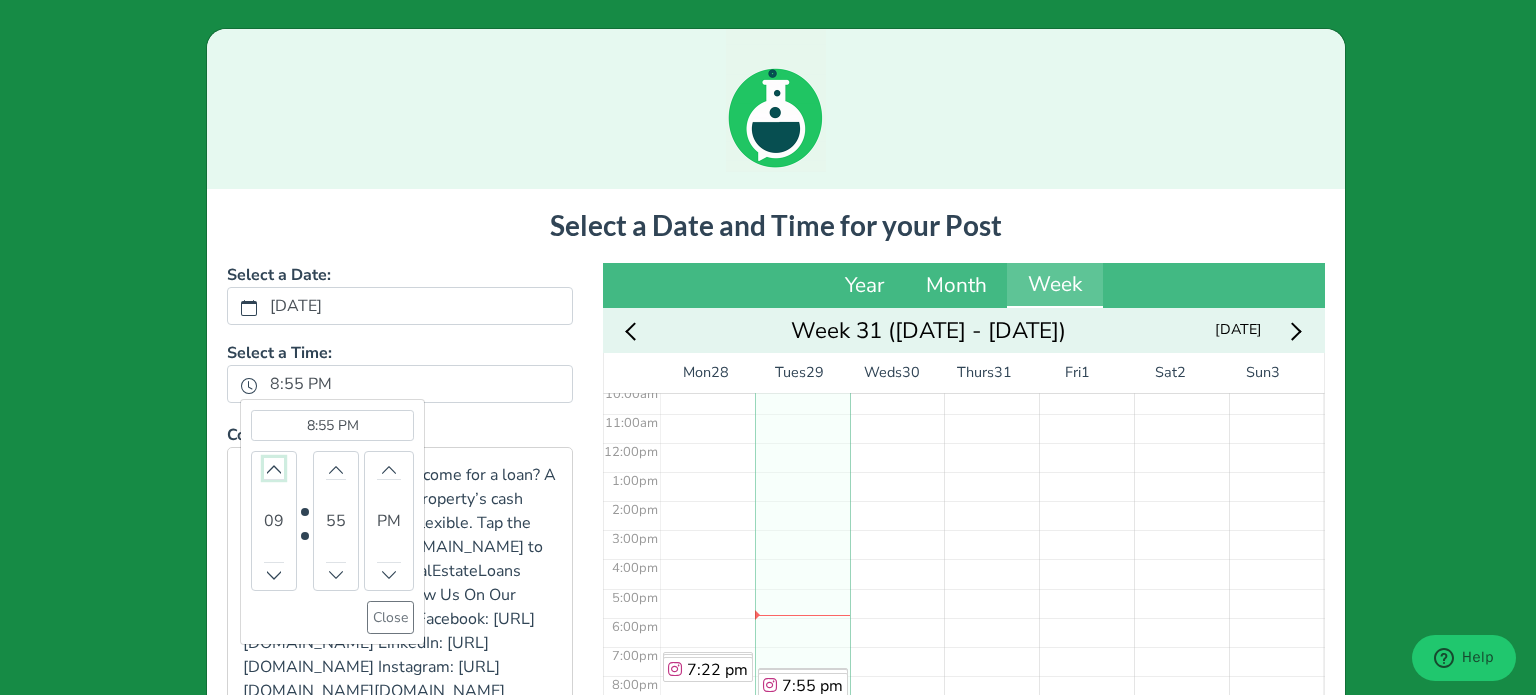 click at bounding box center (274, 468) 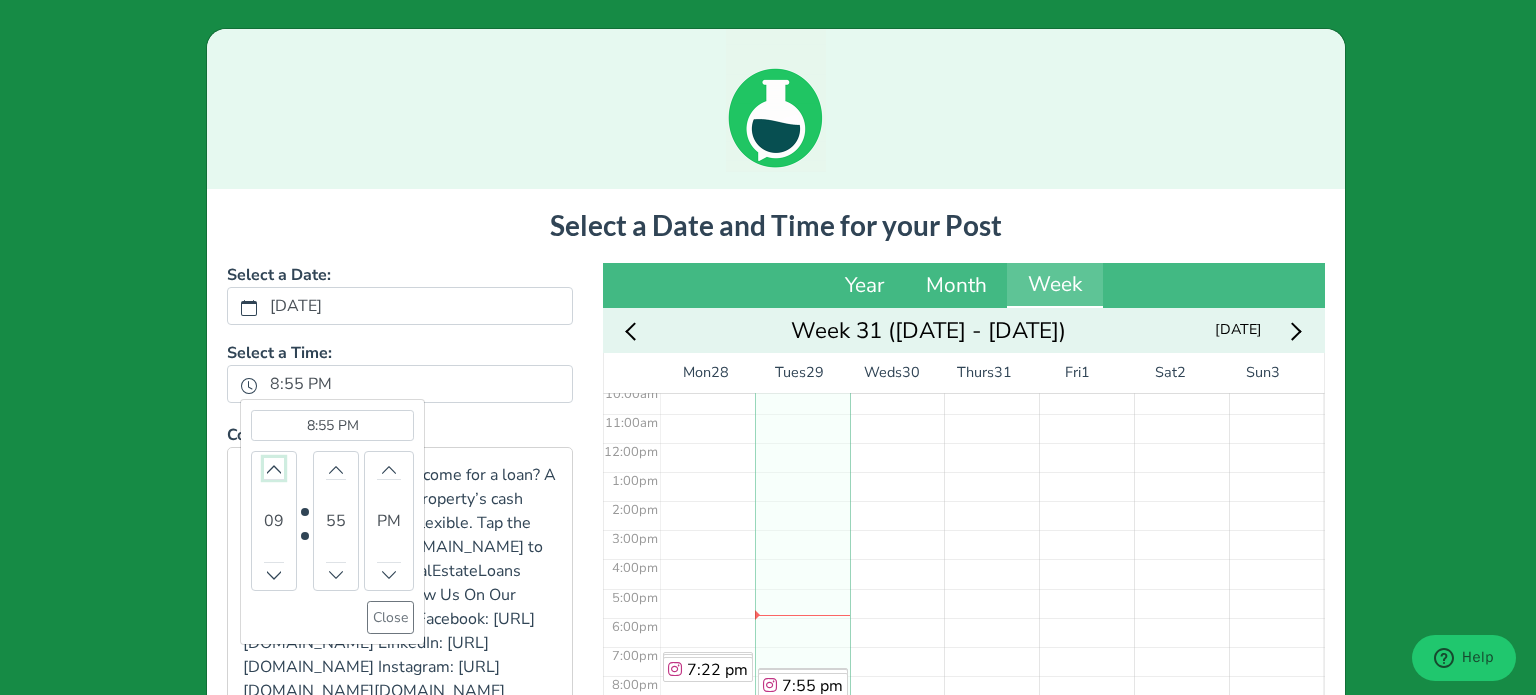 click at bounding box center [274, 468] 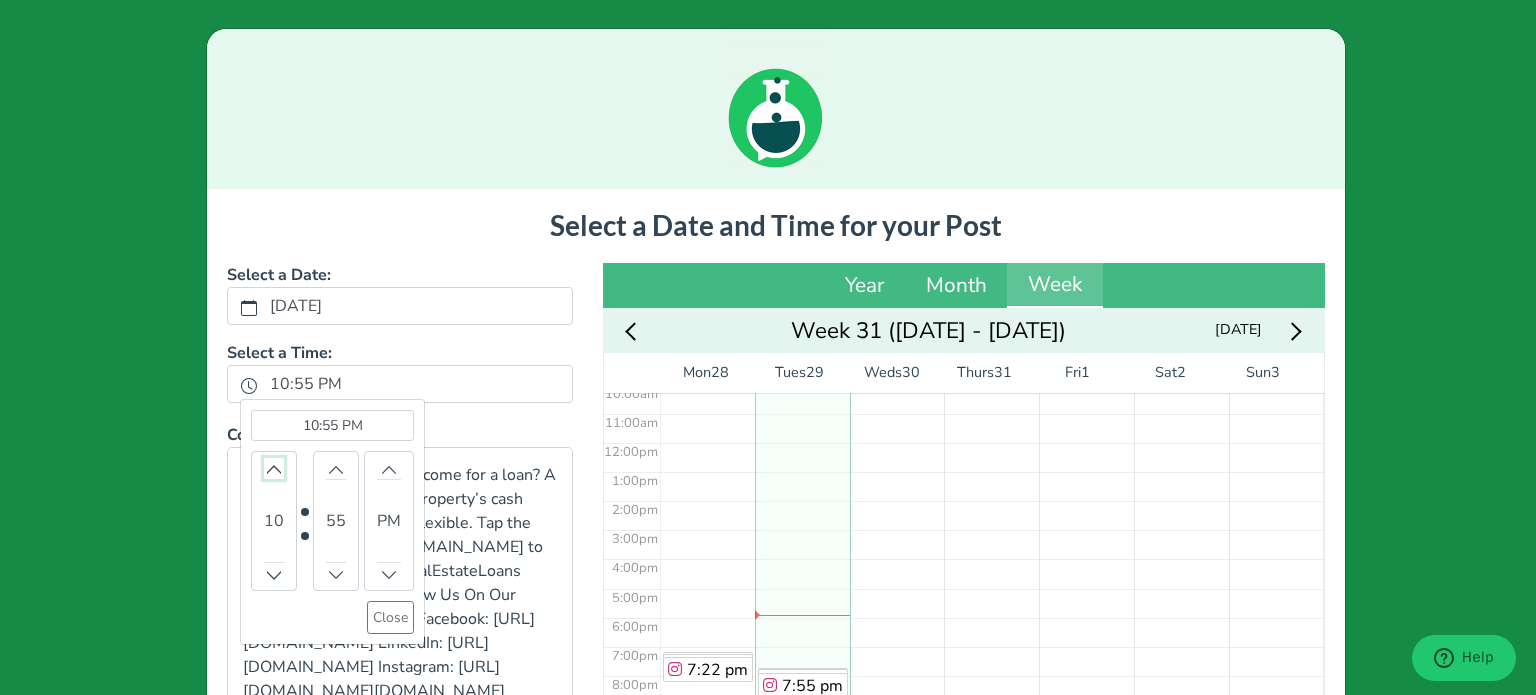 click at bounding box center [274, 468] 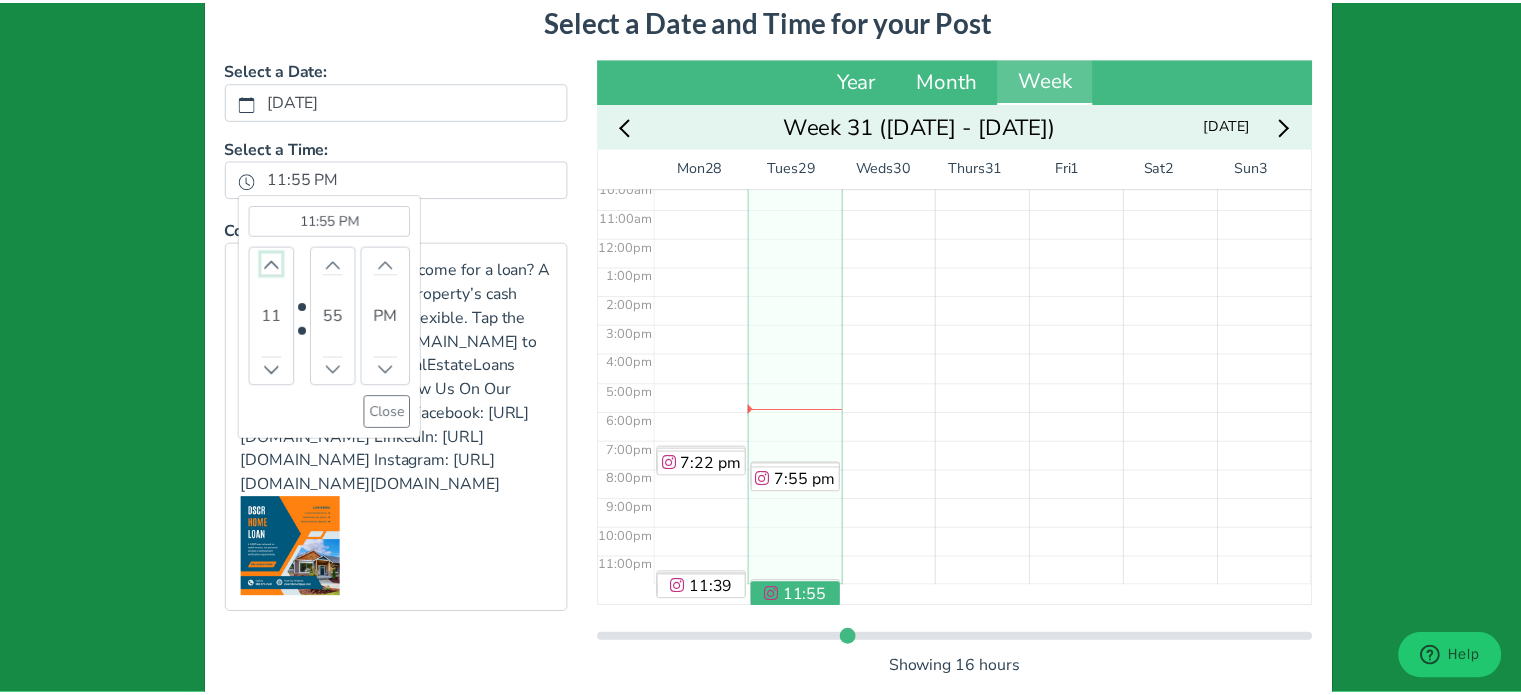 scroll, scrollTop: 345, scrollLeft: 0, axis: vertical 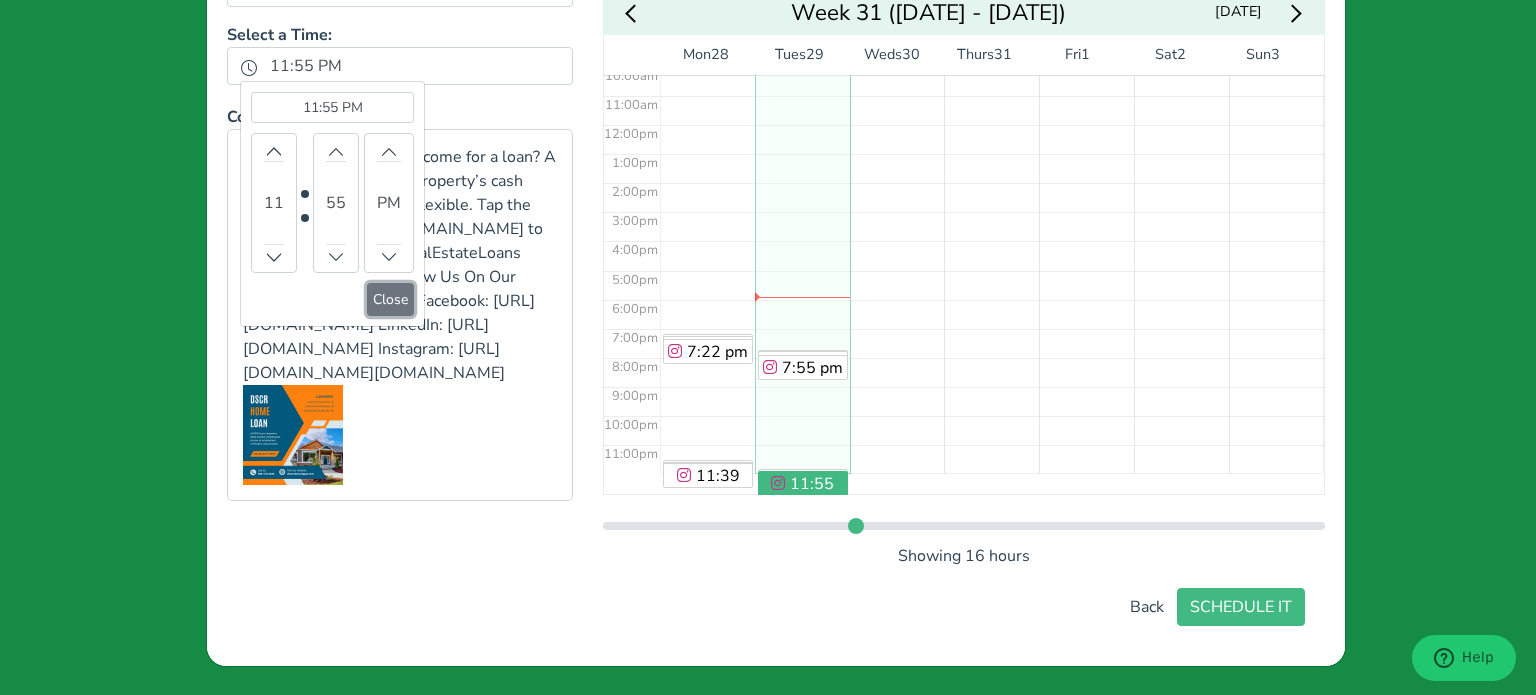 click on "Close" at bounding box center [390, 299] 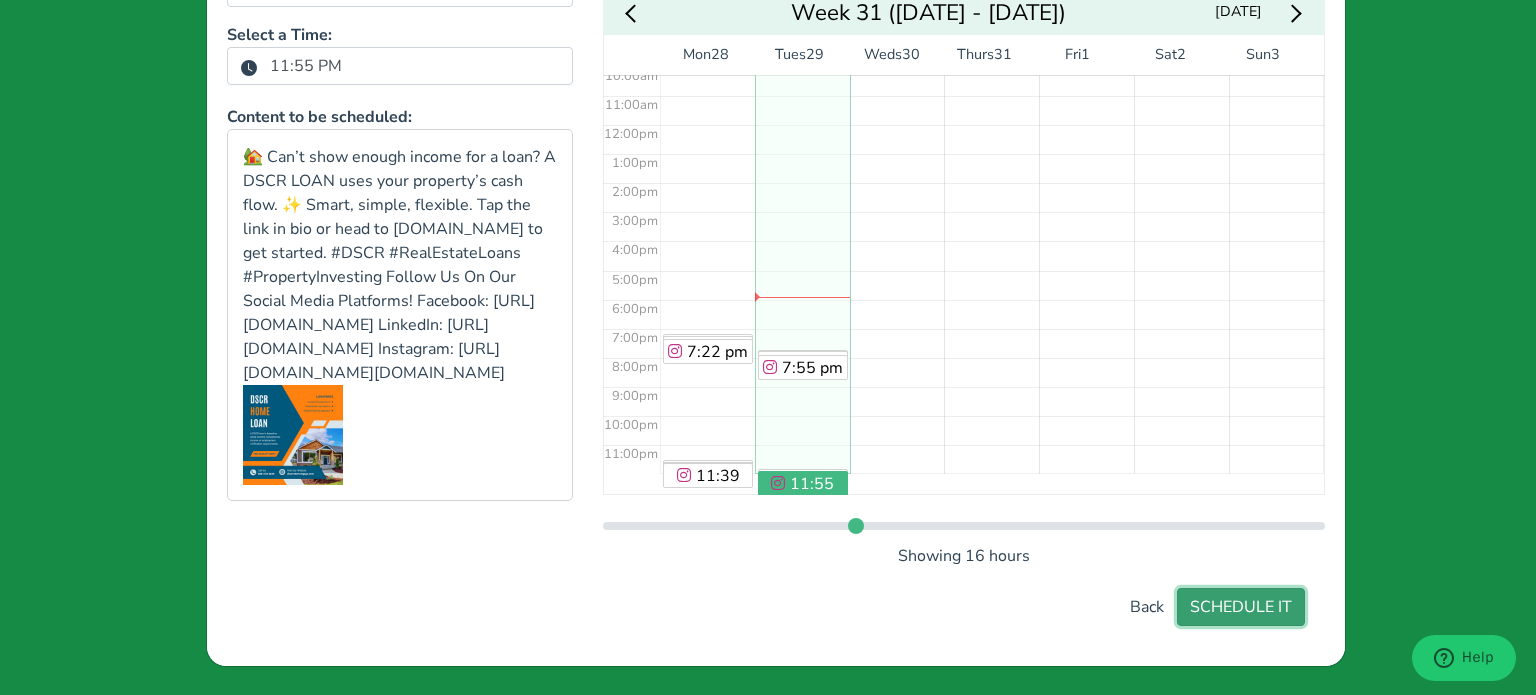 click on "SCHEDULE IT" at bounding box center (1241, 607) 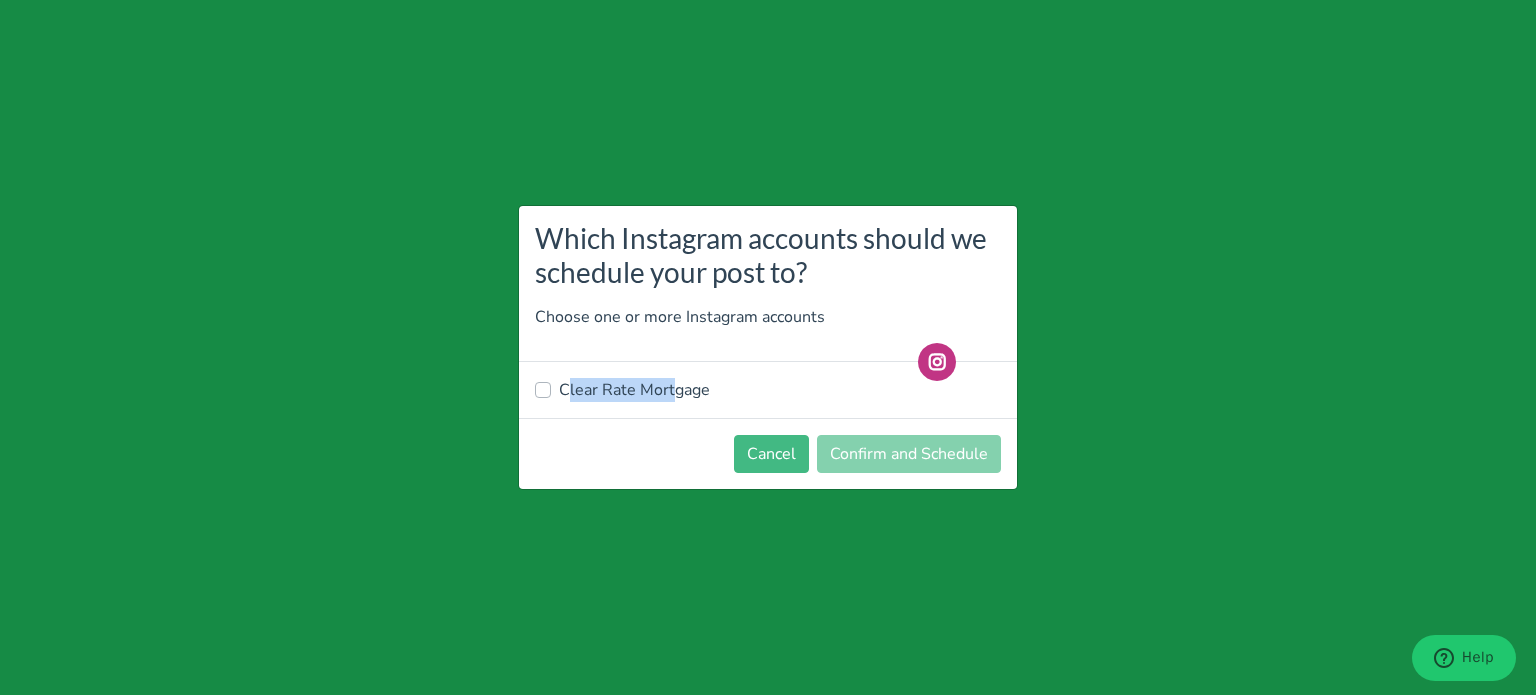 click on "Clear Rate Mortgage" at bounding box center (634, 390) 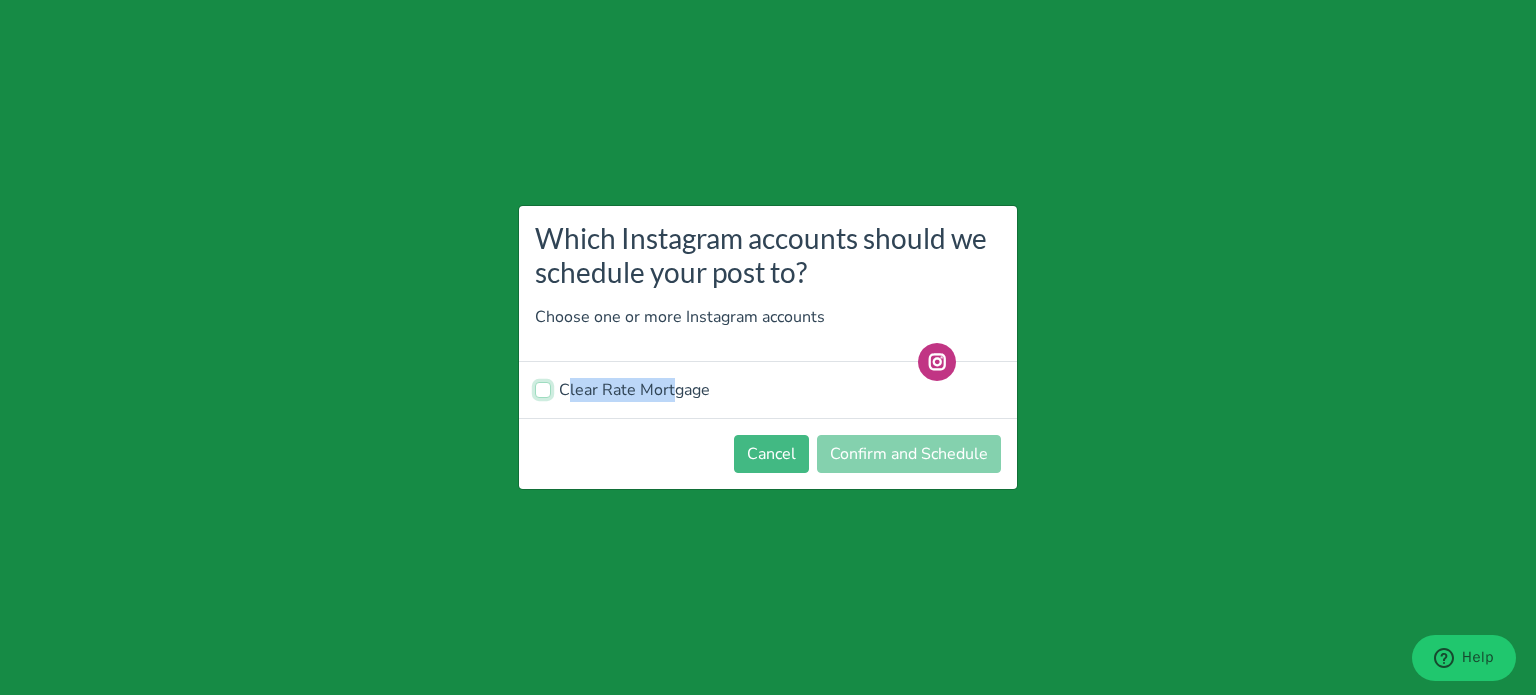 click on "Clear Rate Mortgage" at bounding box center [543, 388] 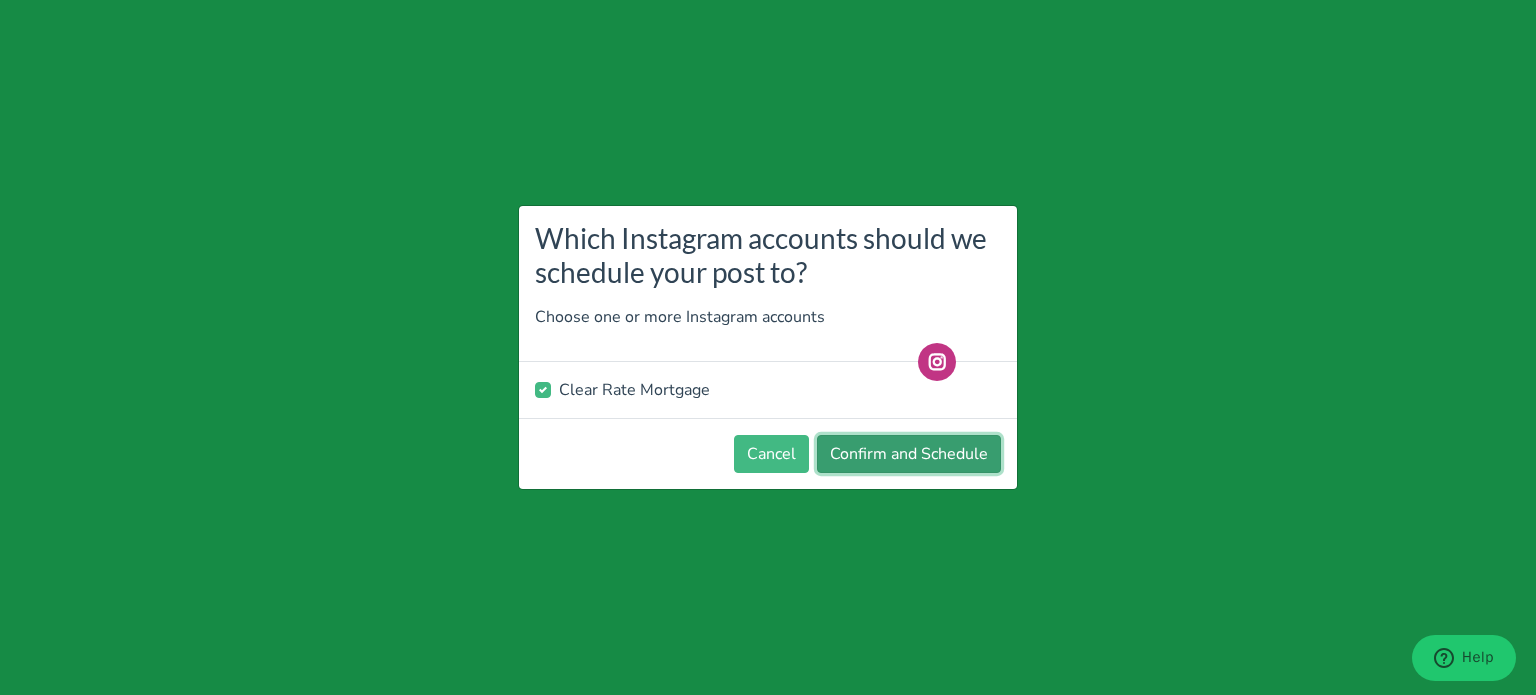 click on "Confirm and Schedule" at bounding box center (909, 454) 